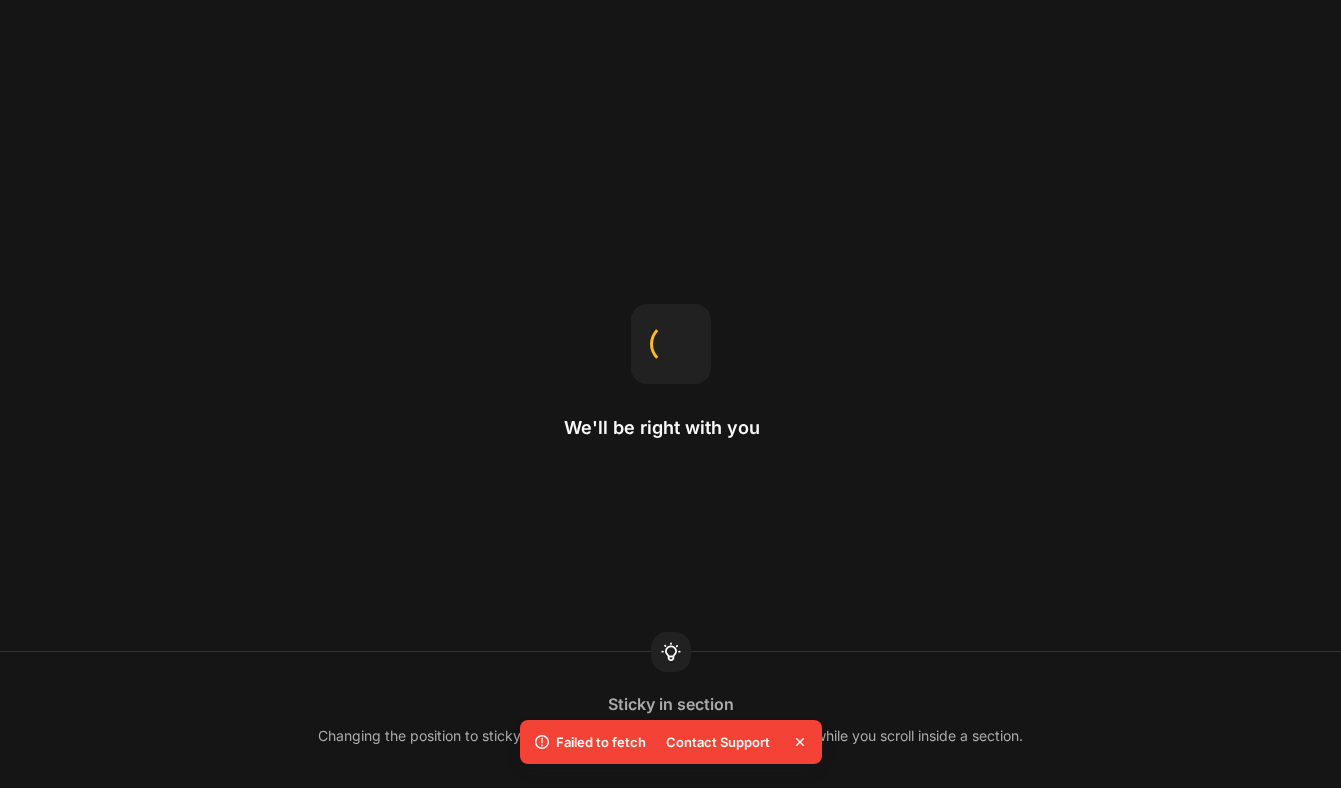 scroll, scrollTop: 0, scrollLeft: 0, axis: both 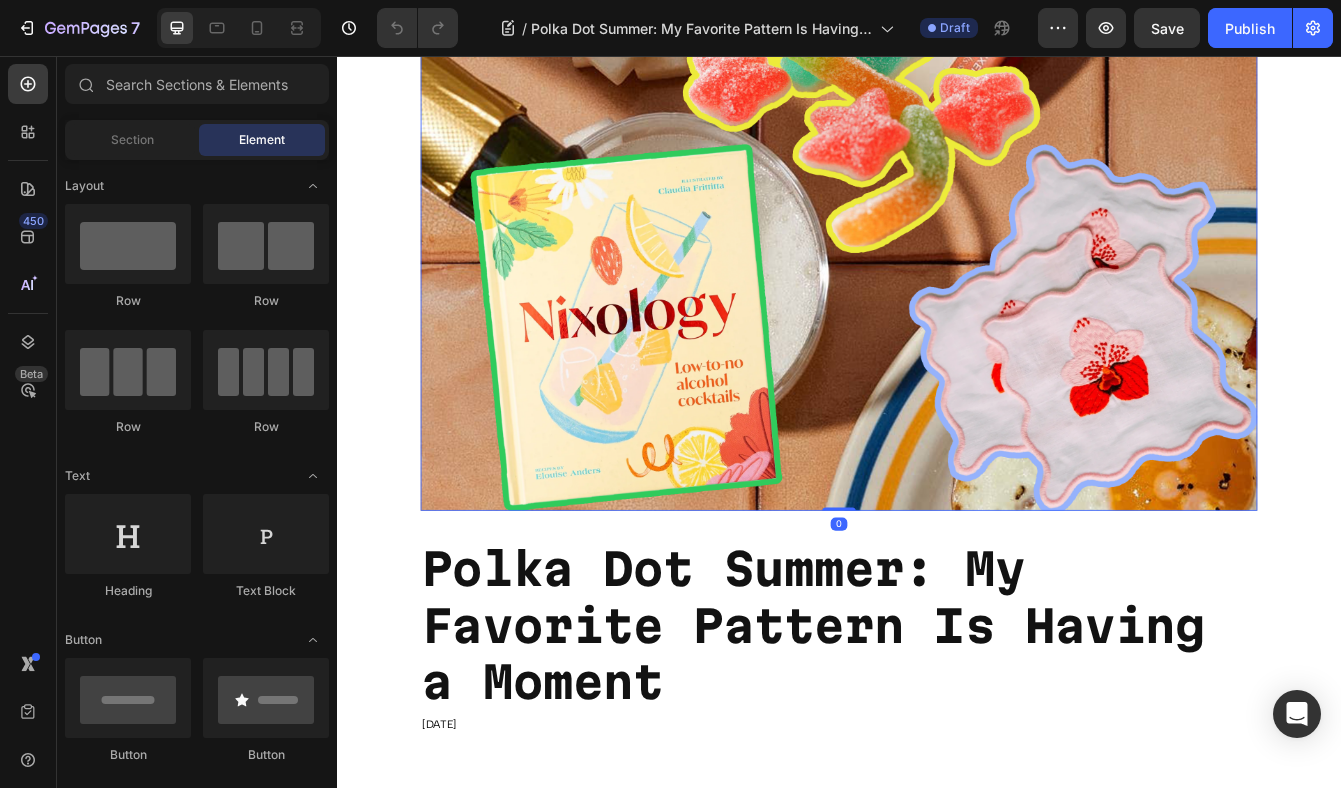 click at bounding box center (937, 99) 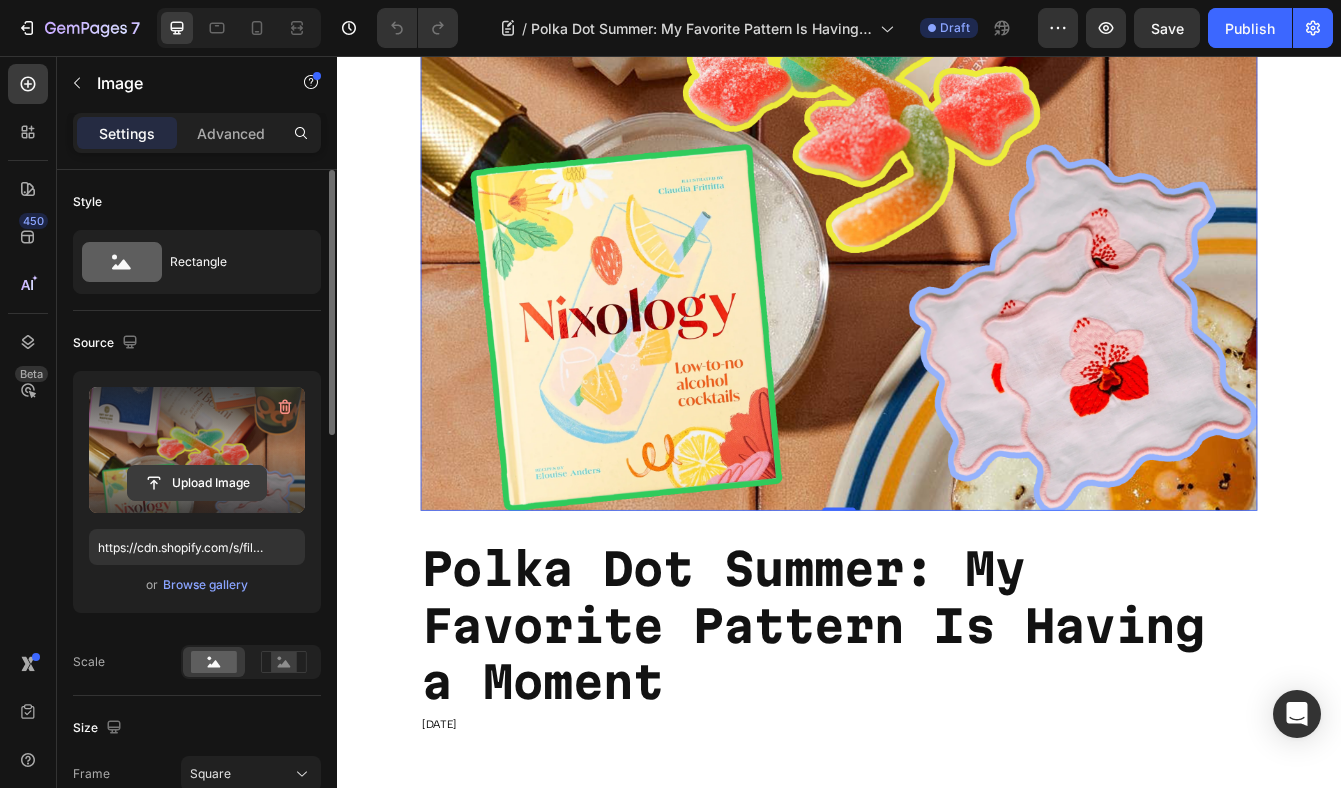 click 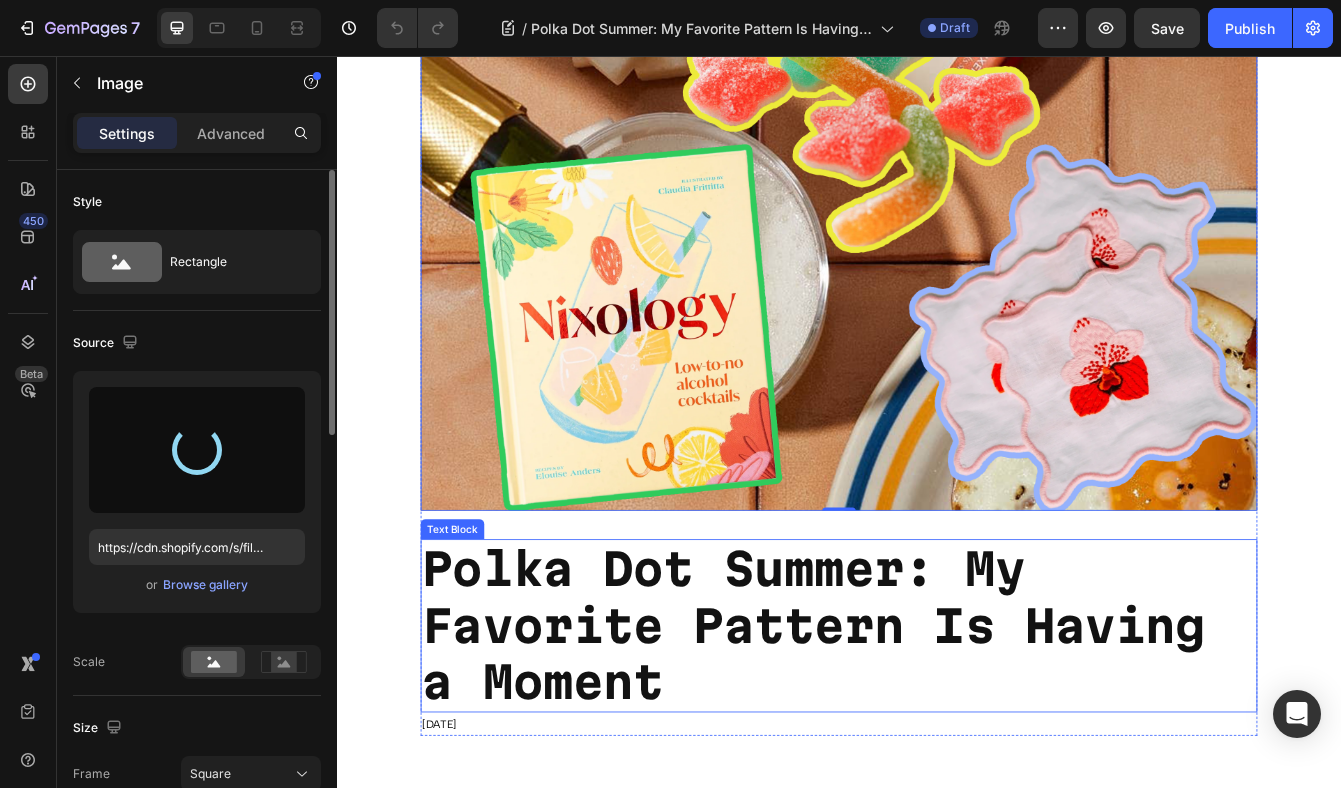 type on "https://cdn.shopify.com/s/files/1/0569/1513/2494/files/gempages_514813868476728135-e3709cda-04b8-4053-afe3-e5361c3ae39b.png" 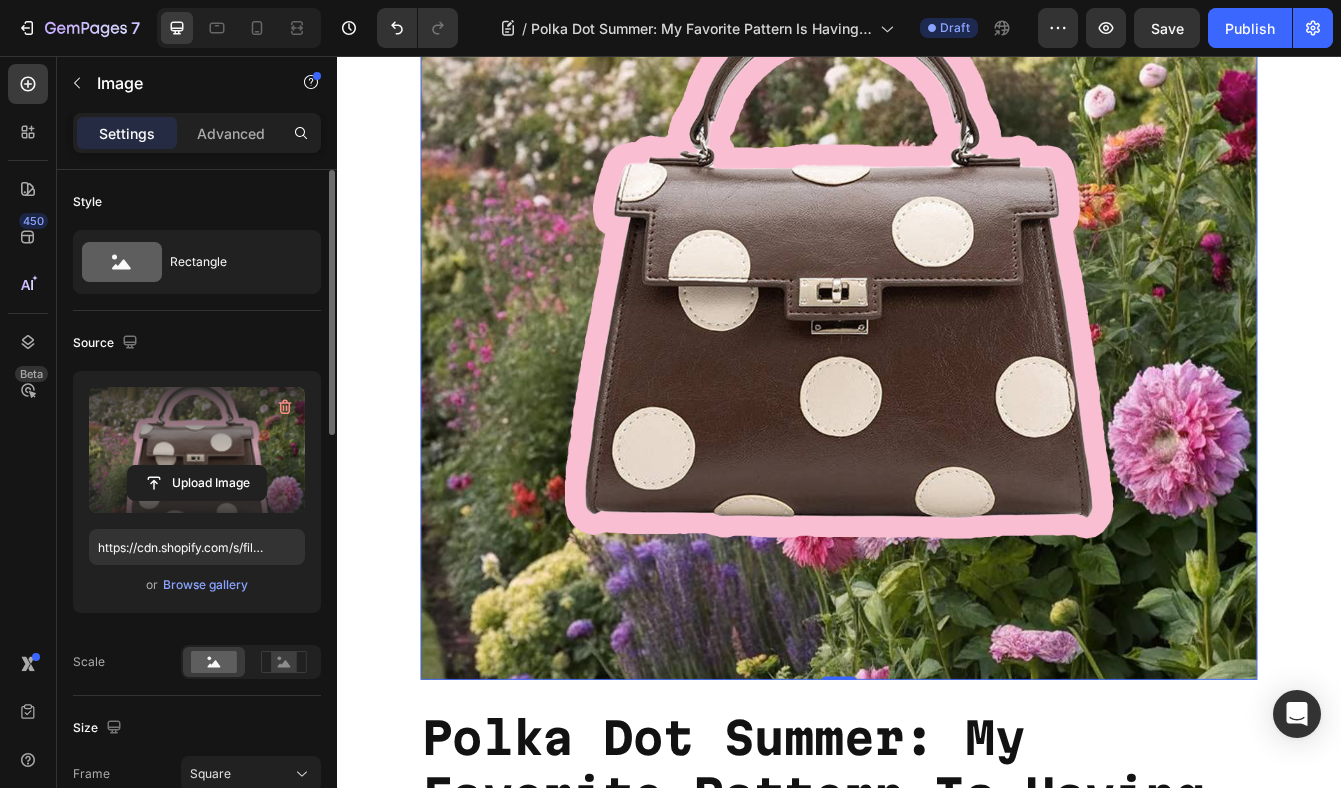 scroll, scrollTop: 398, scrollLeft: 0, axis: vertical 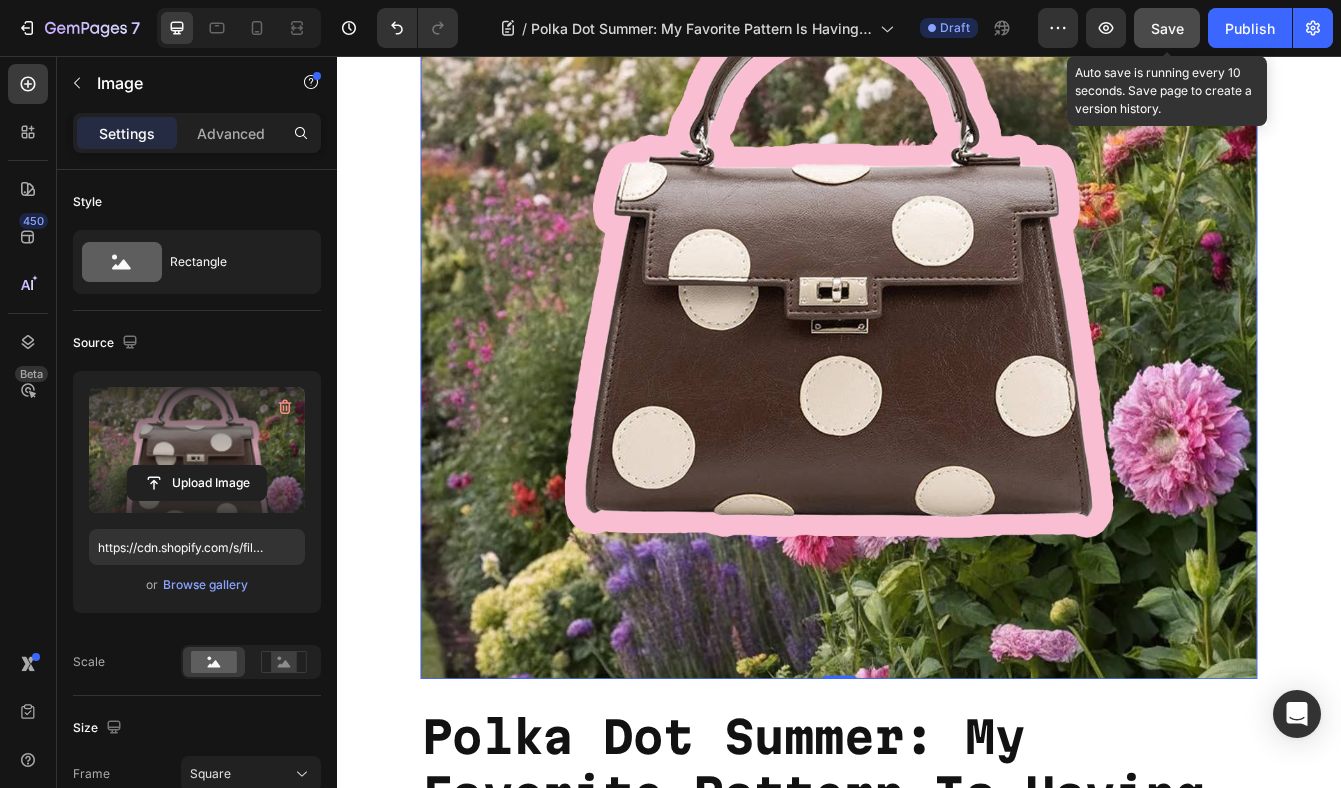 click on "Save" at bounding box center (1167, 28) 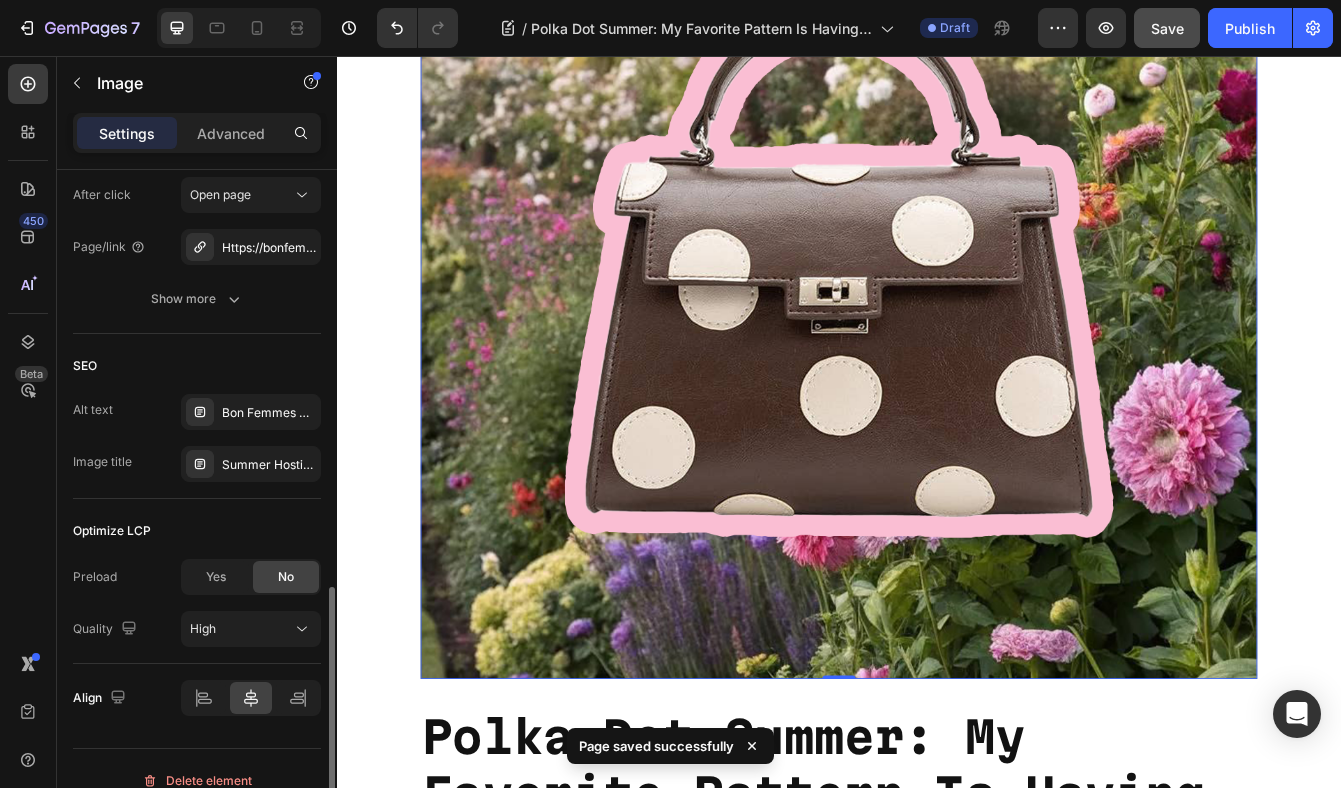 scroll, scrollTop: 1030, scrollLeft: 0, axis: vertical 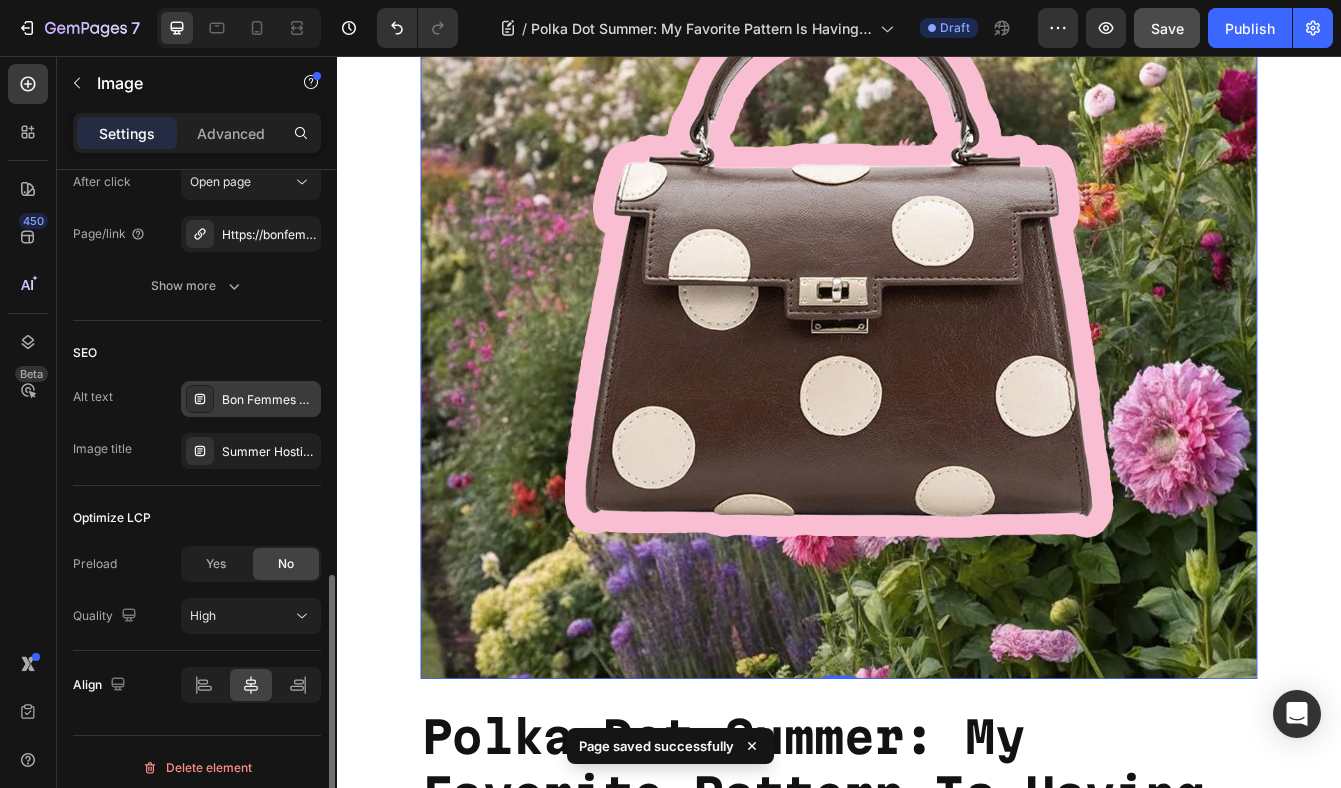 click on "Bon Femmes Shop, [CITY], [STATE]" at bounding box center (269, 400) 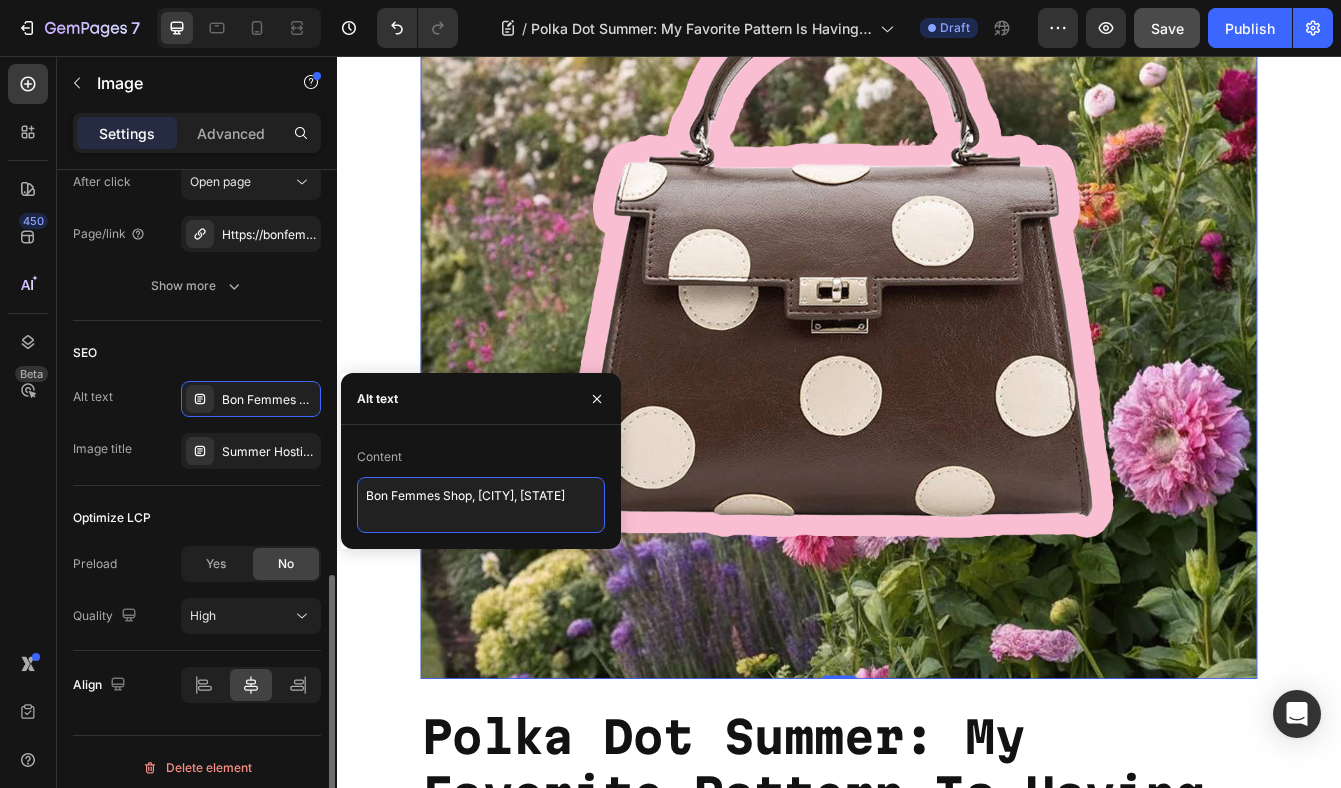 drag, startPoint x: 580, startPoint y: 499, endPoint x: 278, endPoint y: 482, distance: 302.4781 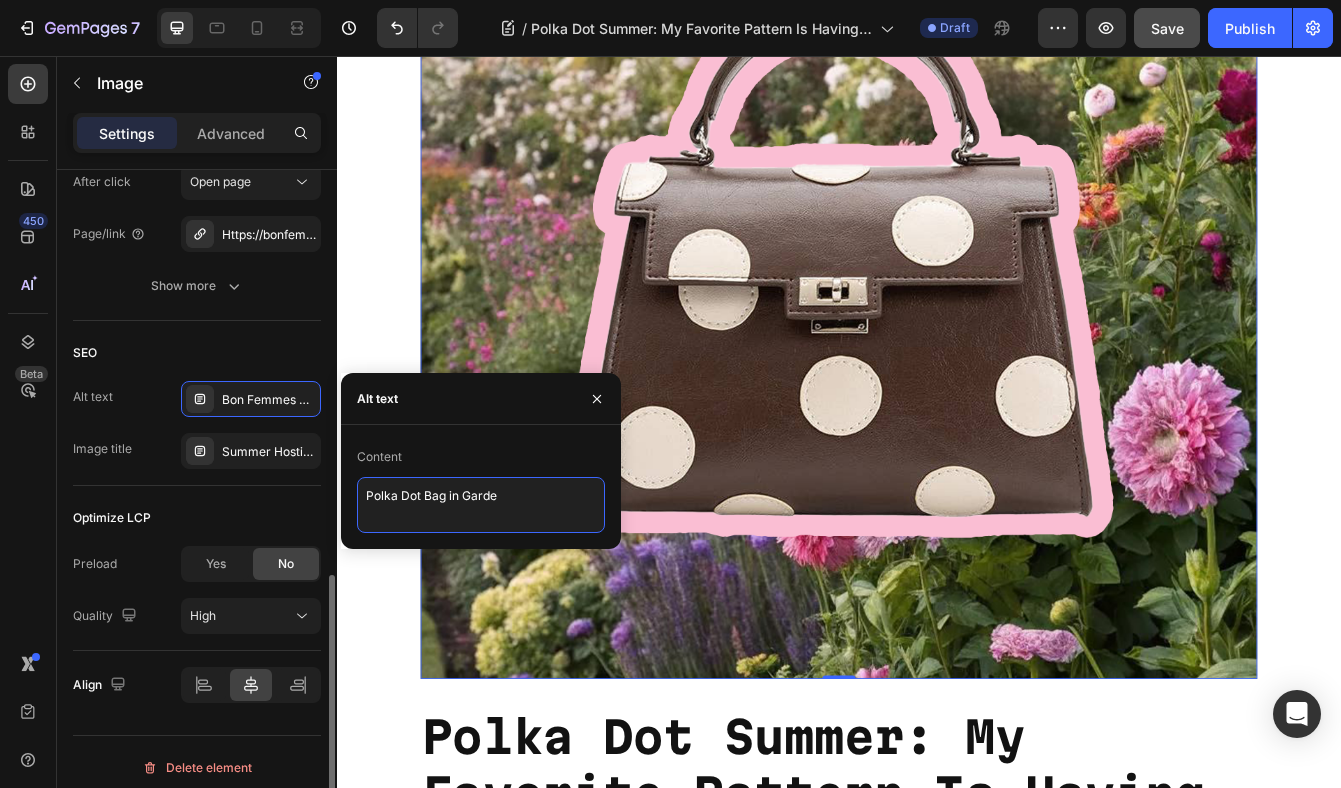 type on "Polka Dot Bag in Garden" 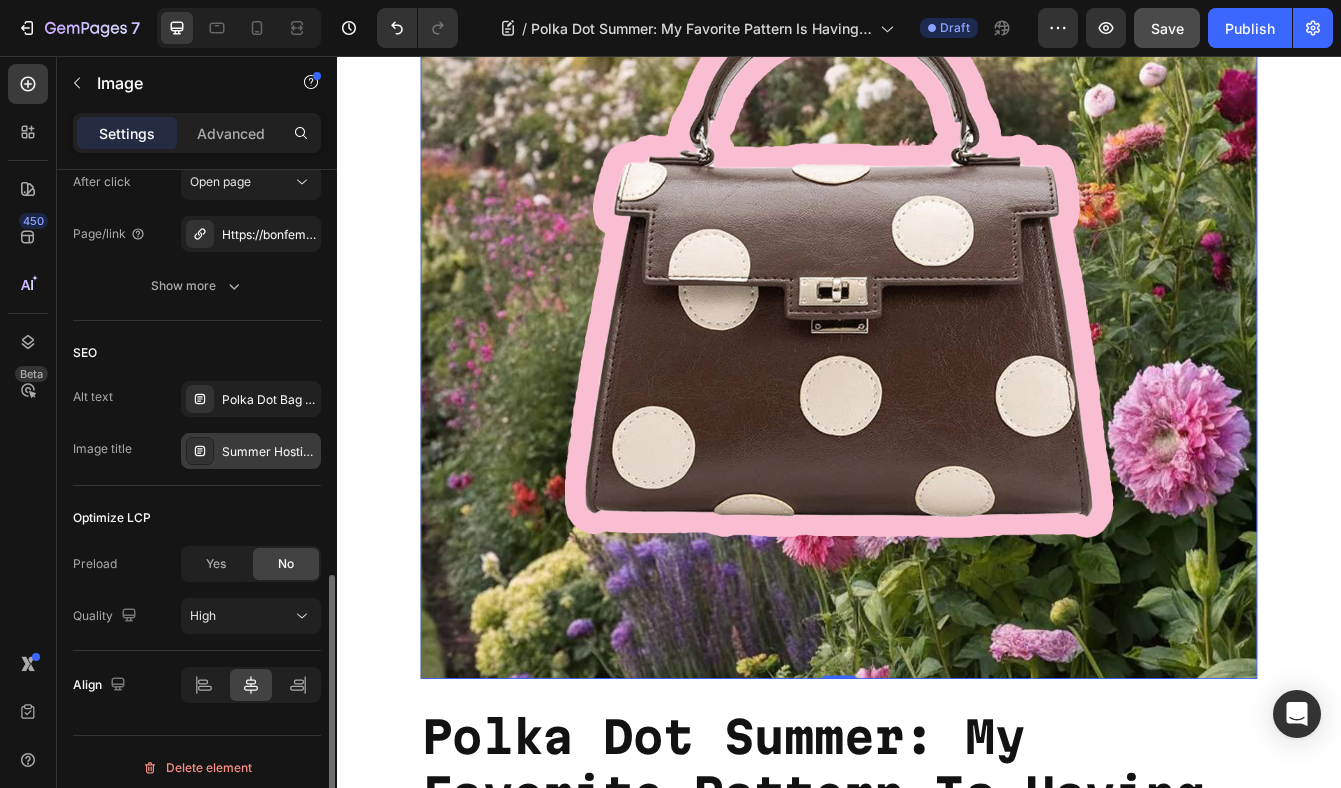 click on "Summer Hosting Essentials at Bon Femmes" at bounding box center (269, 452) 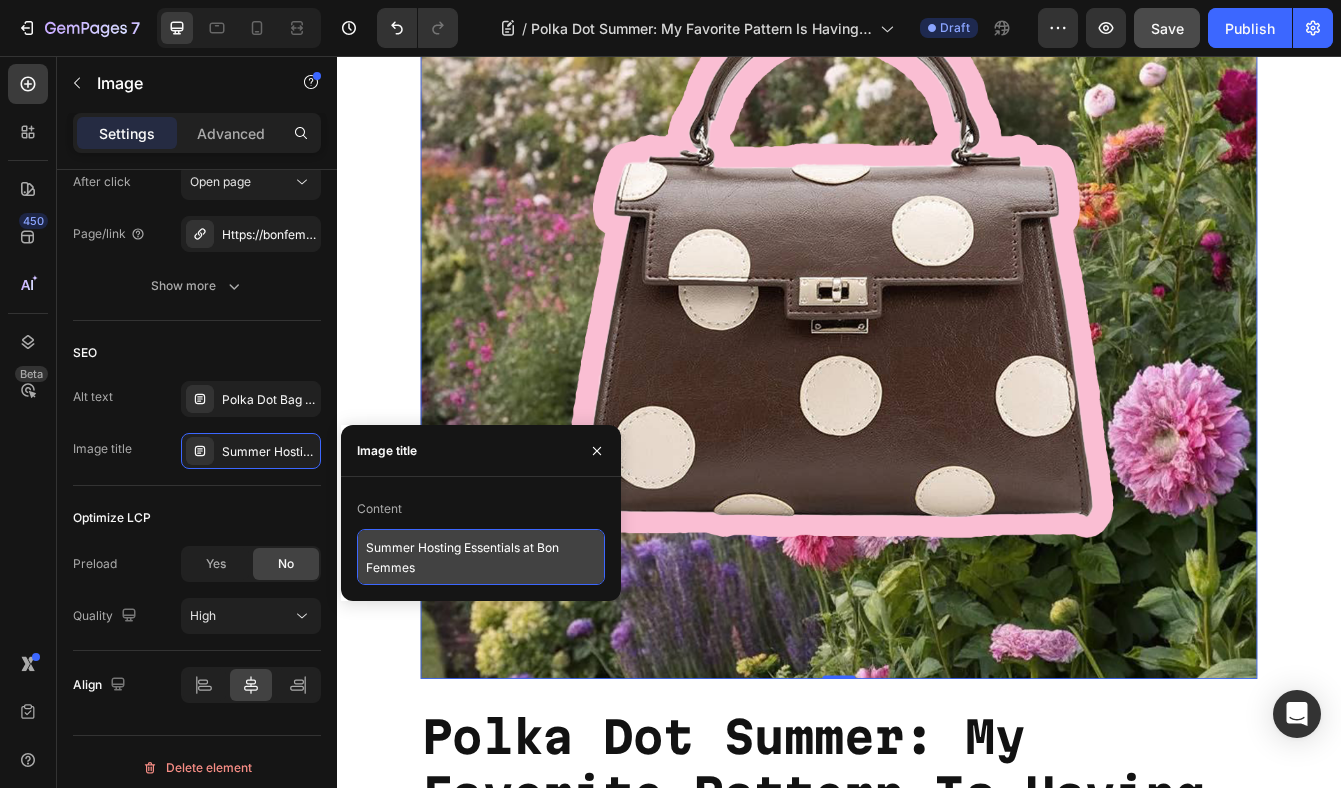 click on "Summer Hosting Essentials at Bon Femmes" at bounding box center (481, 557) 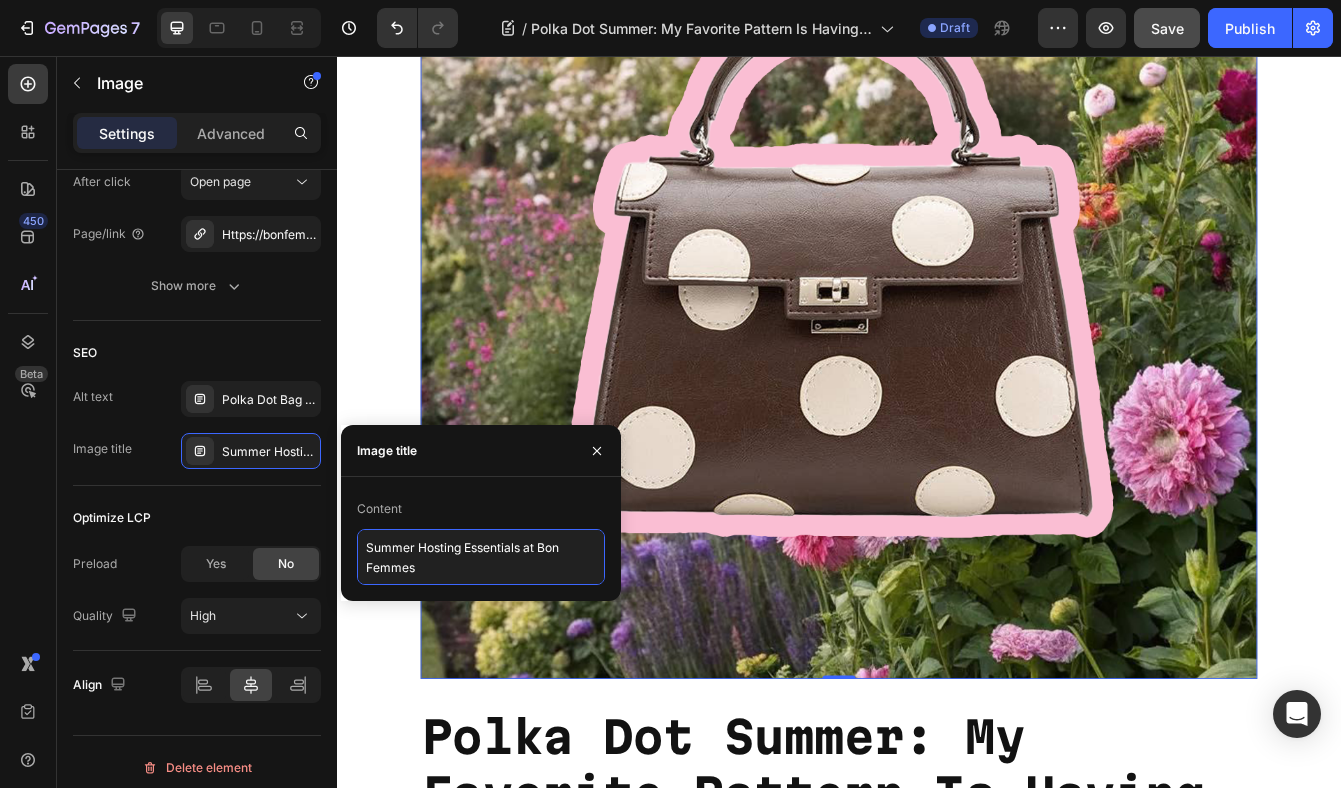 click on "Summer Hosting Essentials at Bon Femmes" at bounding box center (481, 557) 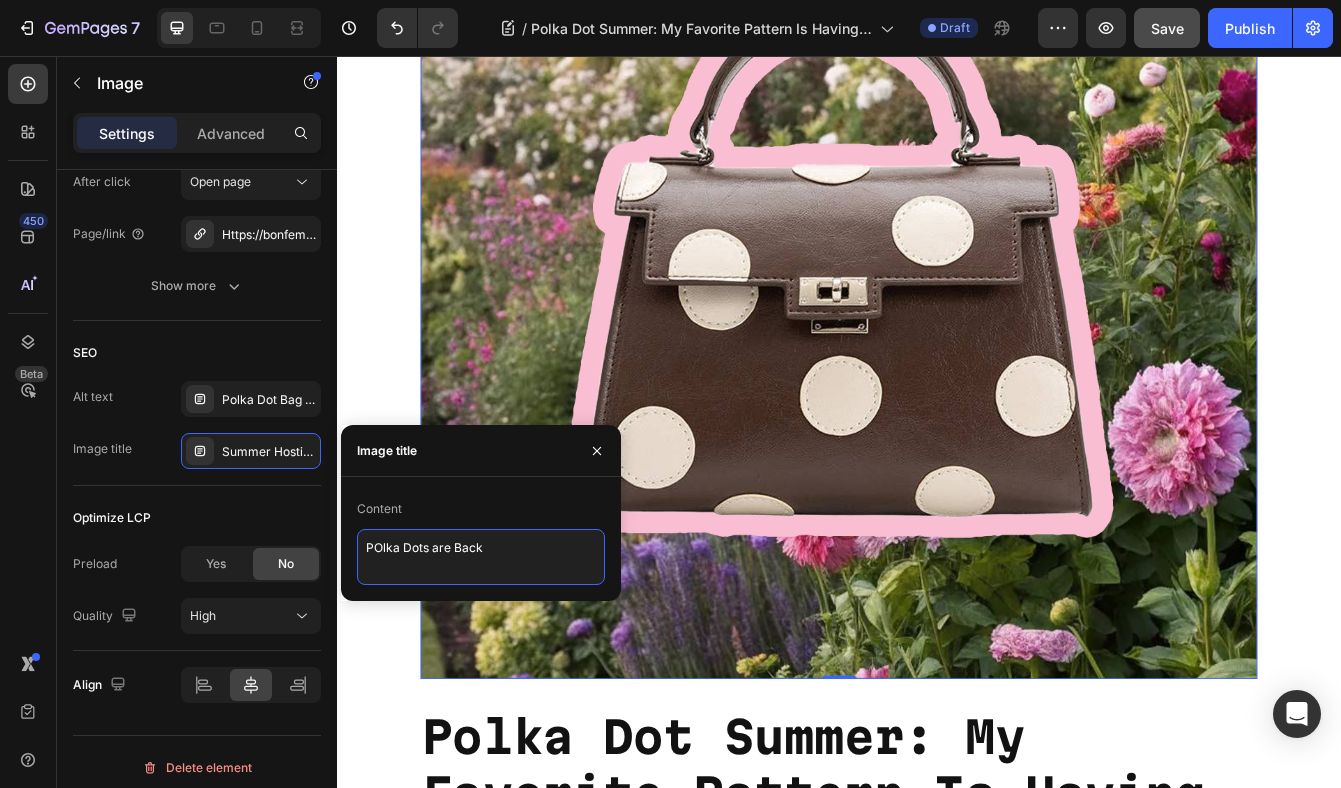 type on "POlka Dots are Back!" 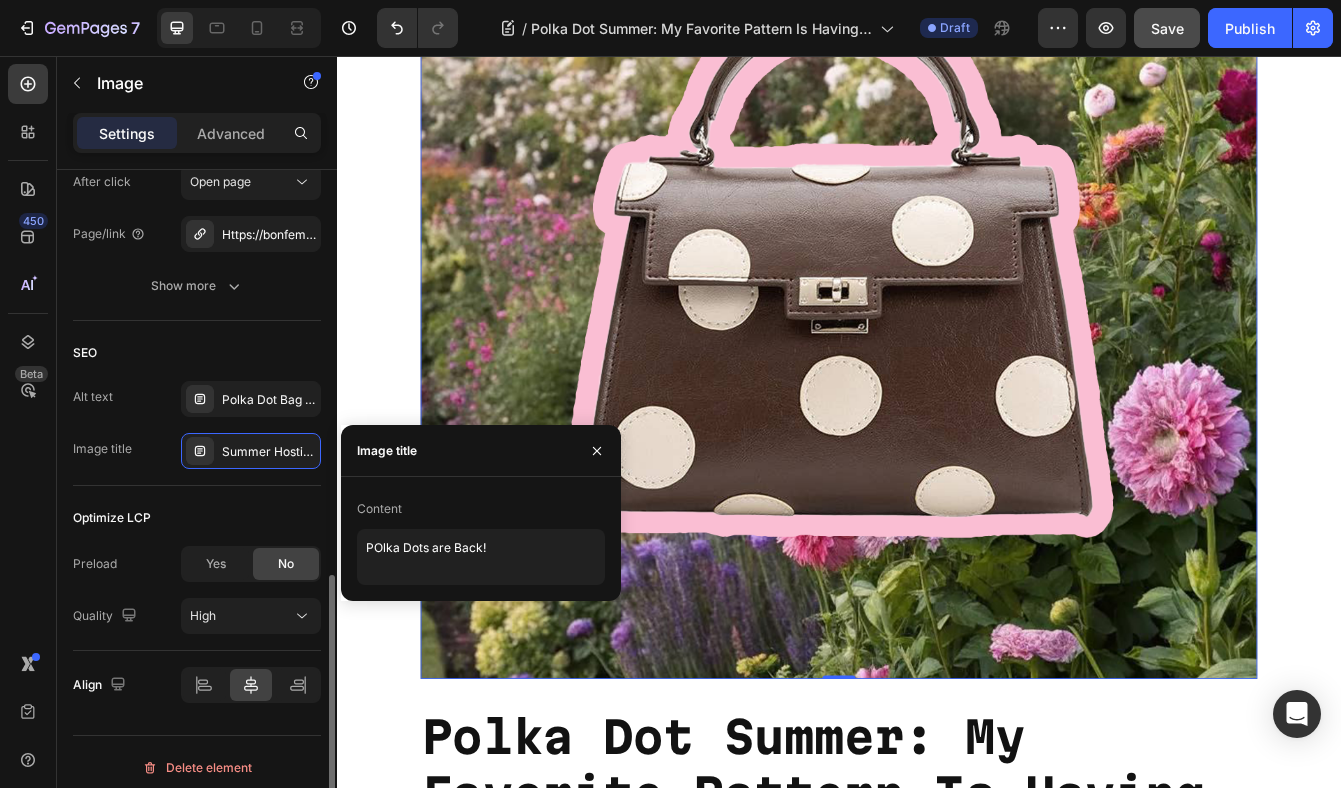 click on "Optimize LCP" at bounding box center (197, 518) 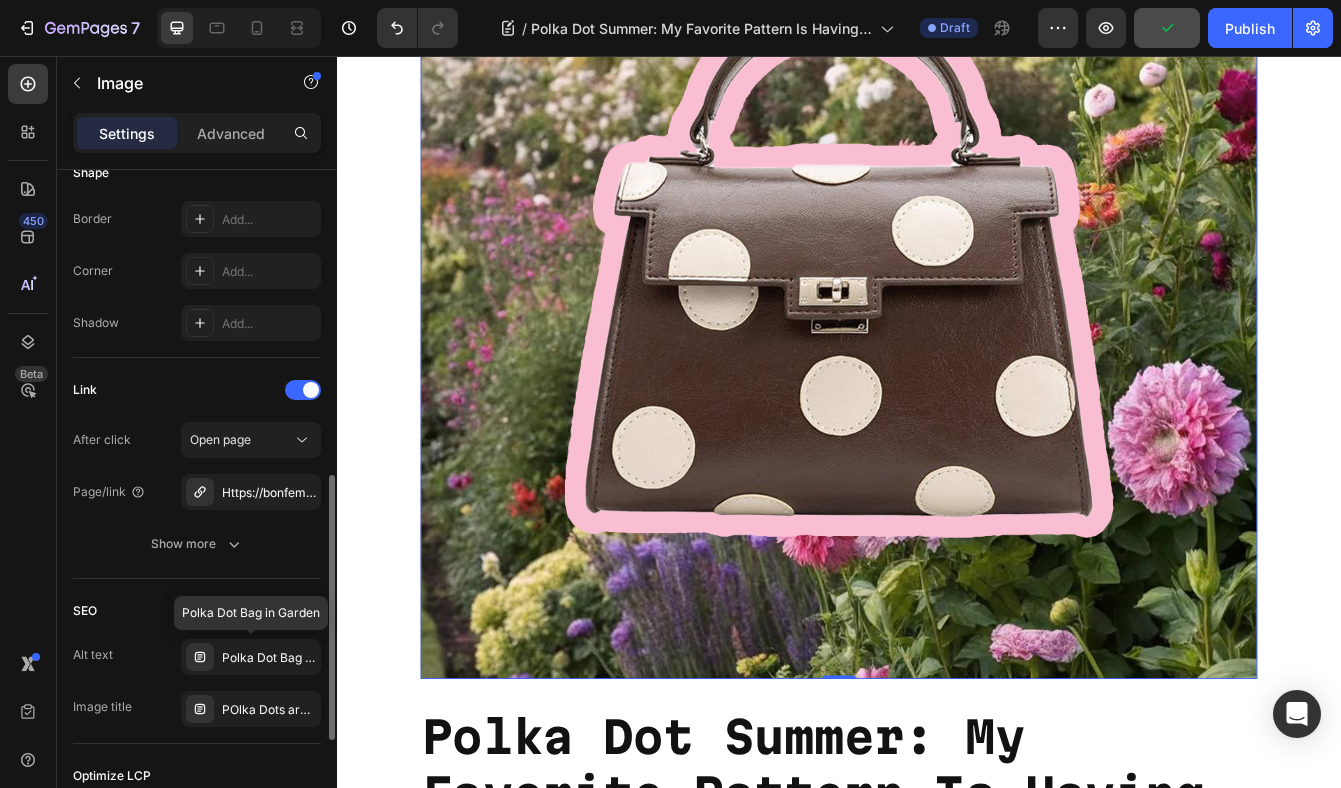 scroll, scrollTop: 773, scrollLeft: 0, axis: vertical 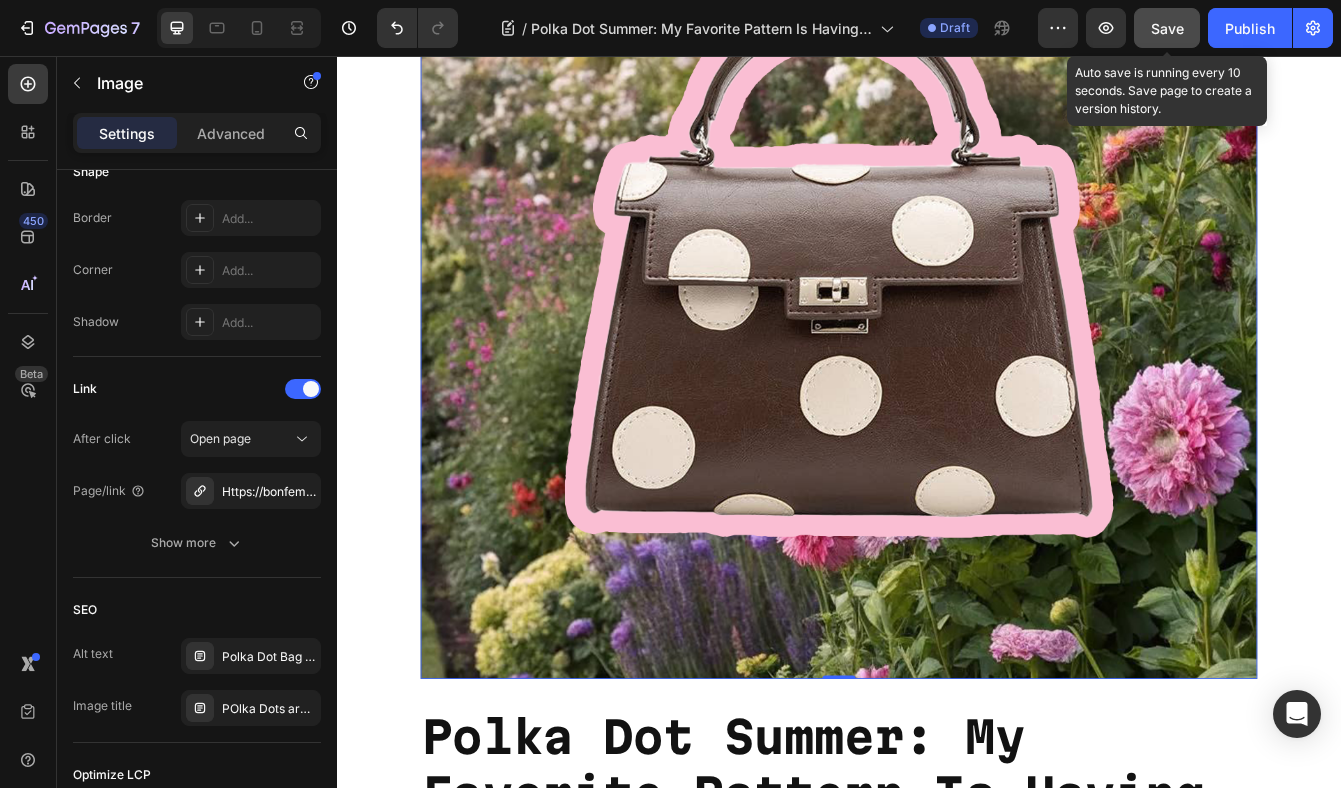 click on "Save" at bounding box center [1167, 28] 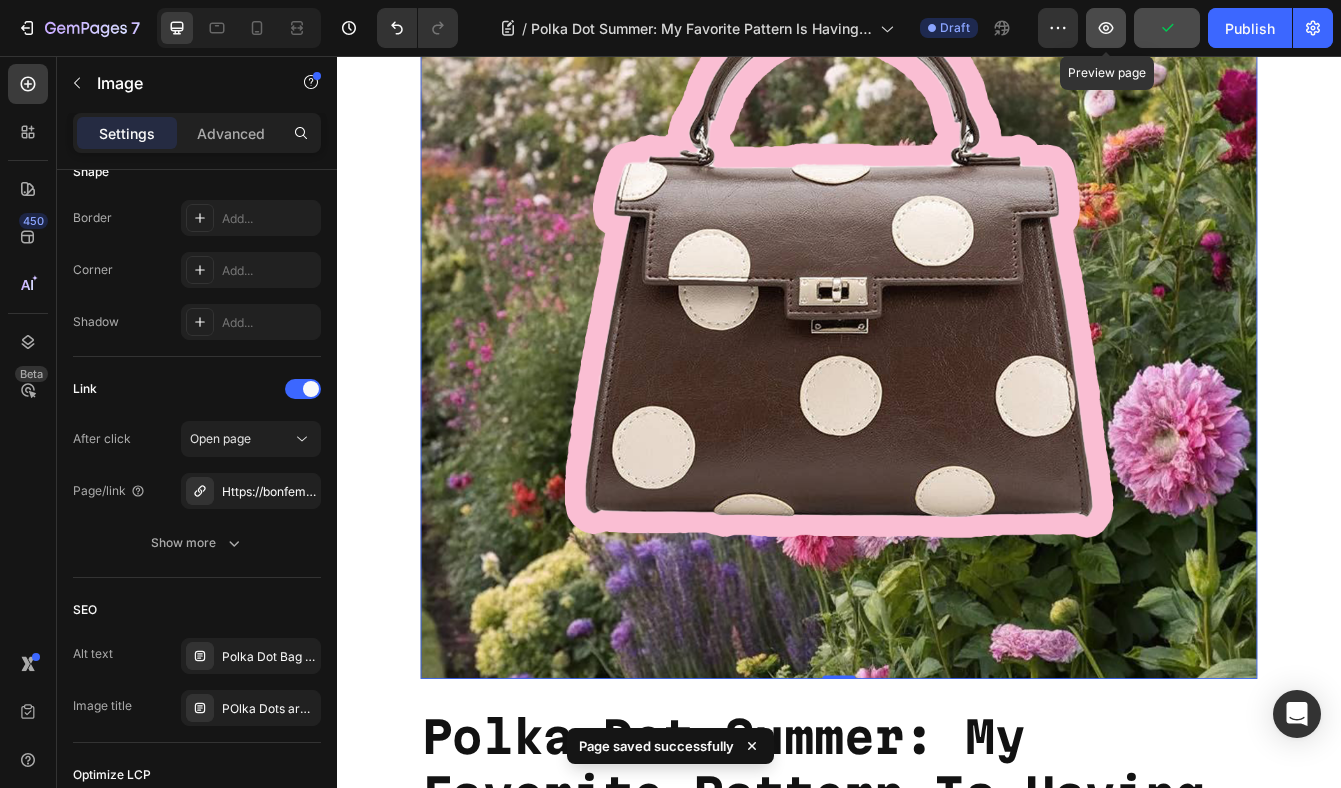 click 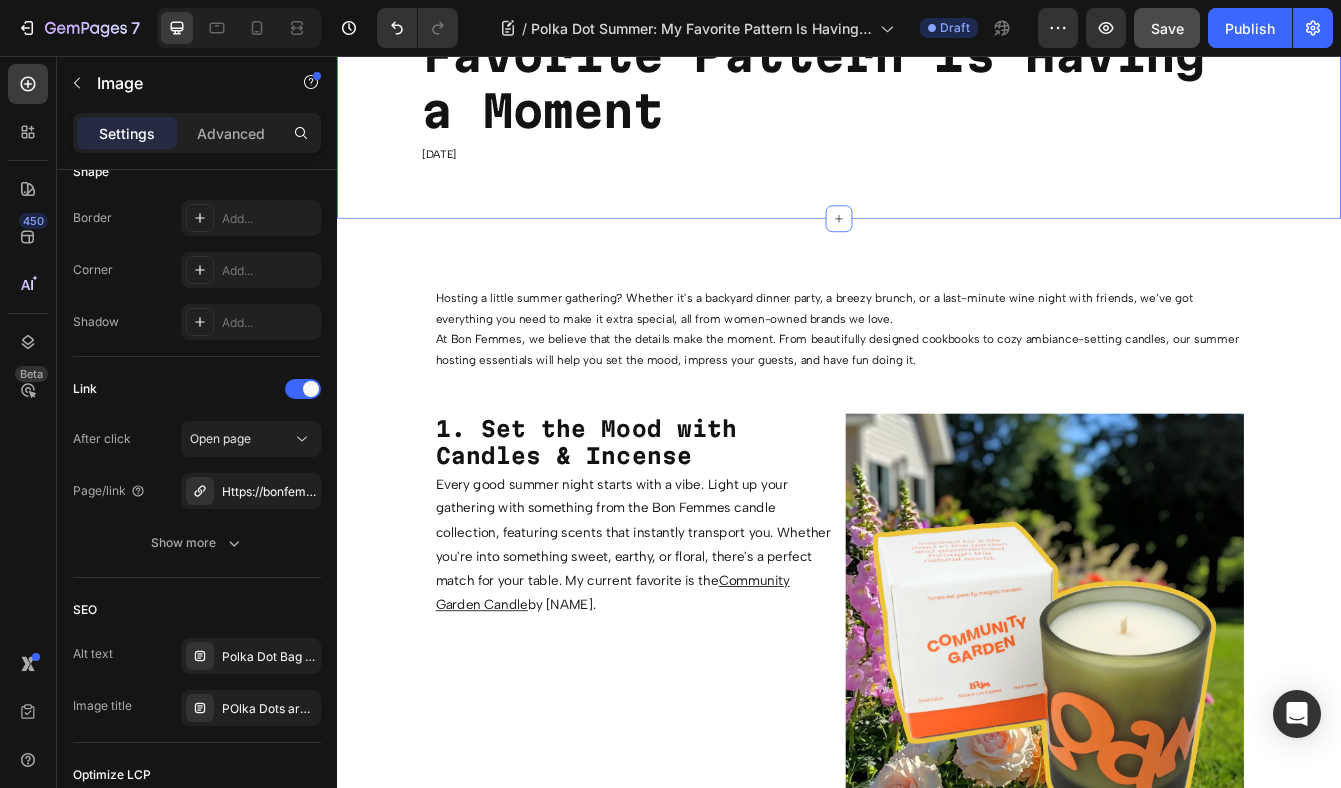 scroll, scrollTop: 1283, scrollLeft: 0, axis: vertical 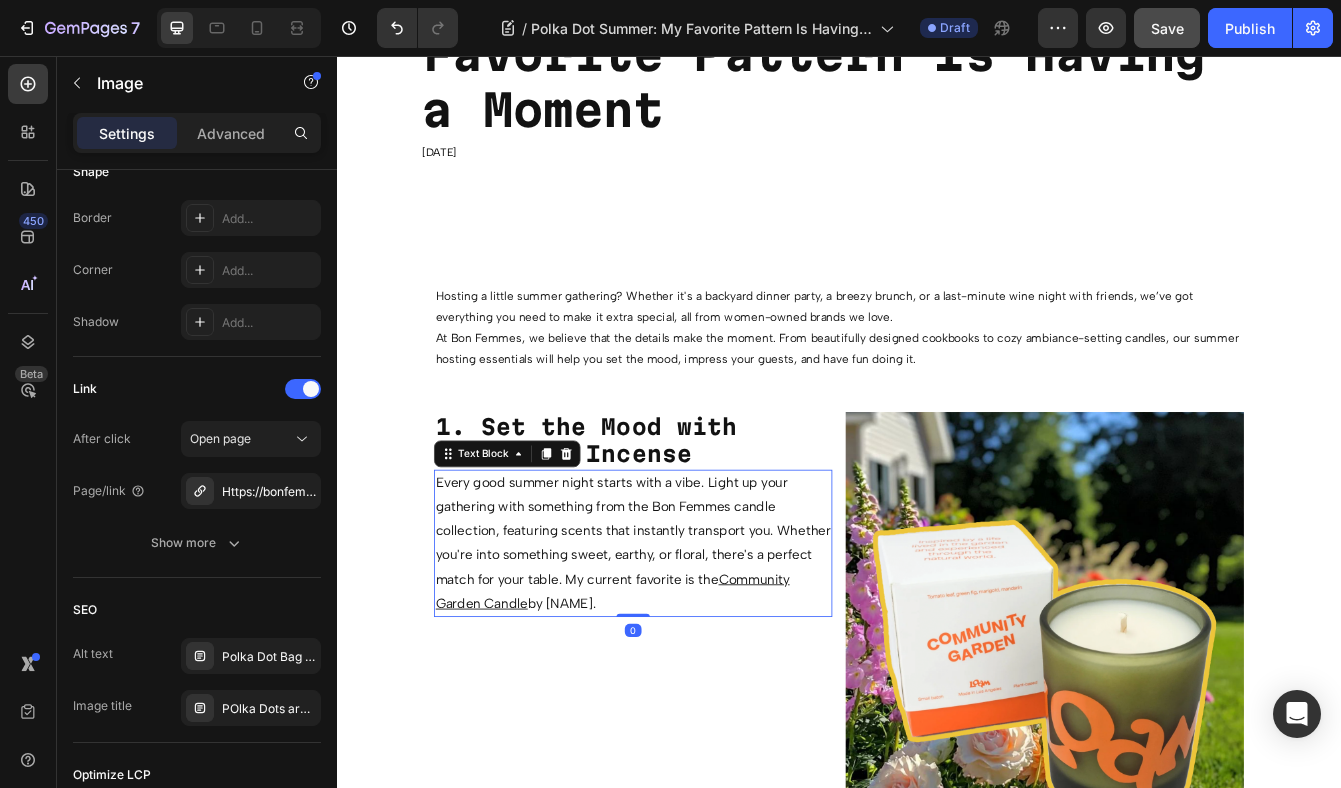 click on "Every good summer night starts with a vibe. Light up your gathering with something from the Bon Femmes candle collection, featuring scents that instantly transport you. Whether you're into something sweet, earthy, or floral, there's a perfect match for your table. My current favorite is the Community Garden Candle by Loam." at bounding box center (691, 638) 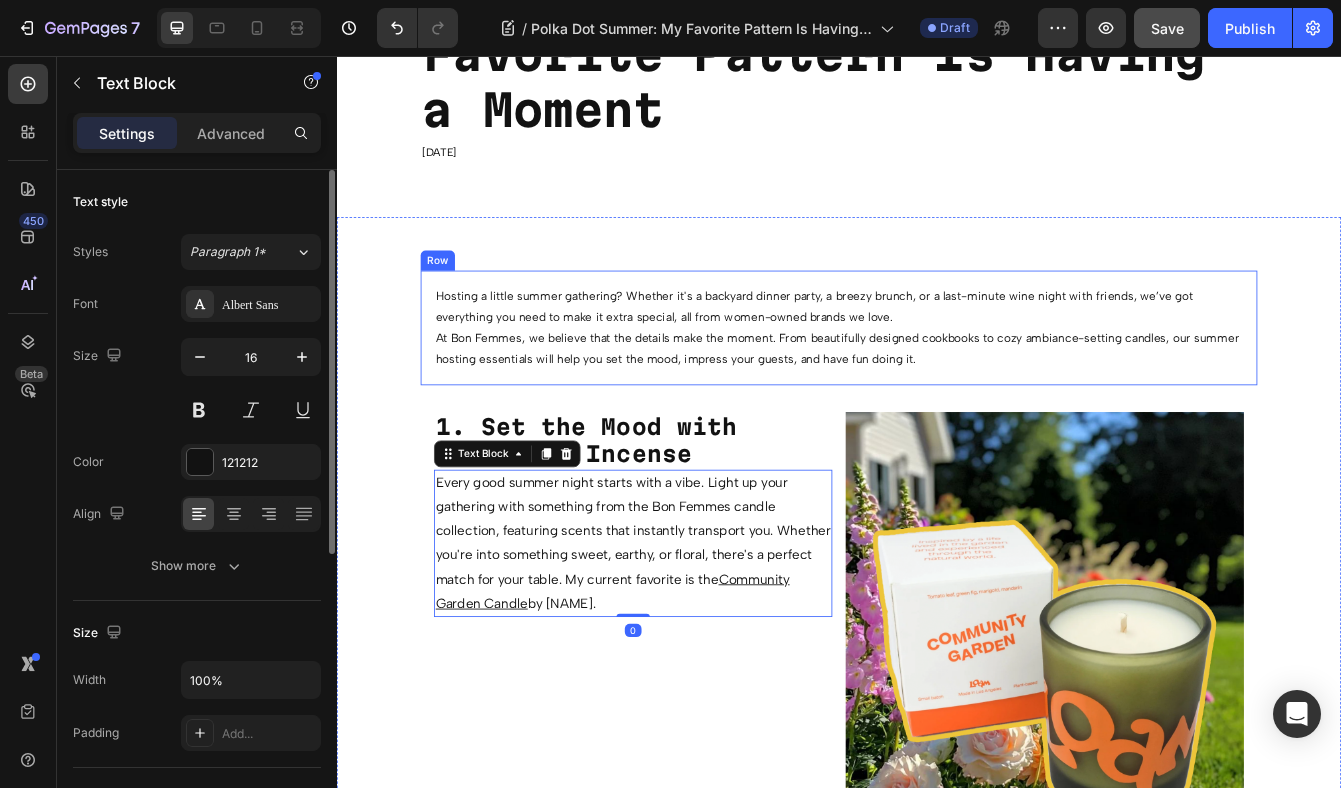 click on "Hosting a little summer gathering? Whether it's a backyard dinner party, a breezy brunch, or a last-minute wine night with friends, we’ve got everything you need to make it feel extra special, all from women-owned brands we love. At Bon Femmes, we believe that the details make the moment. From beautifully designed cookbooks to cozy ambiance-setting candles, our summer hosting essentials will help you set the mood, impress your guests, and have fun doing it. Text Block Row" at bounding box center (937, 380) 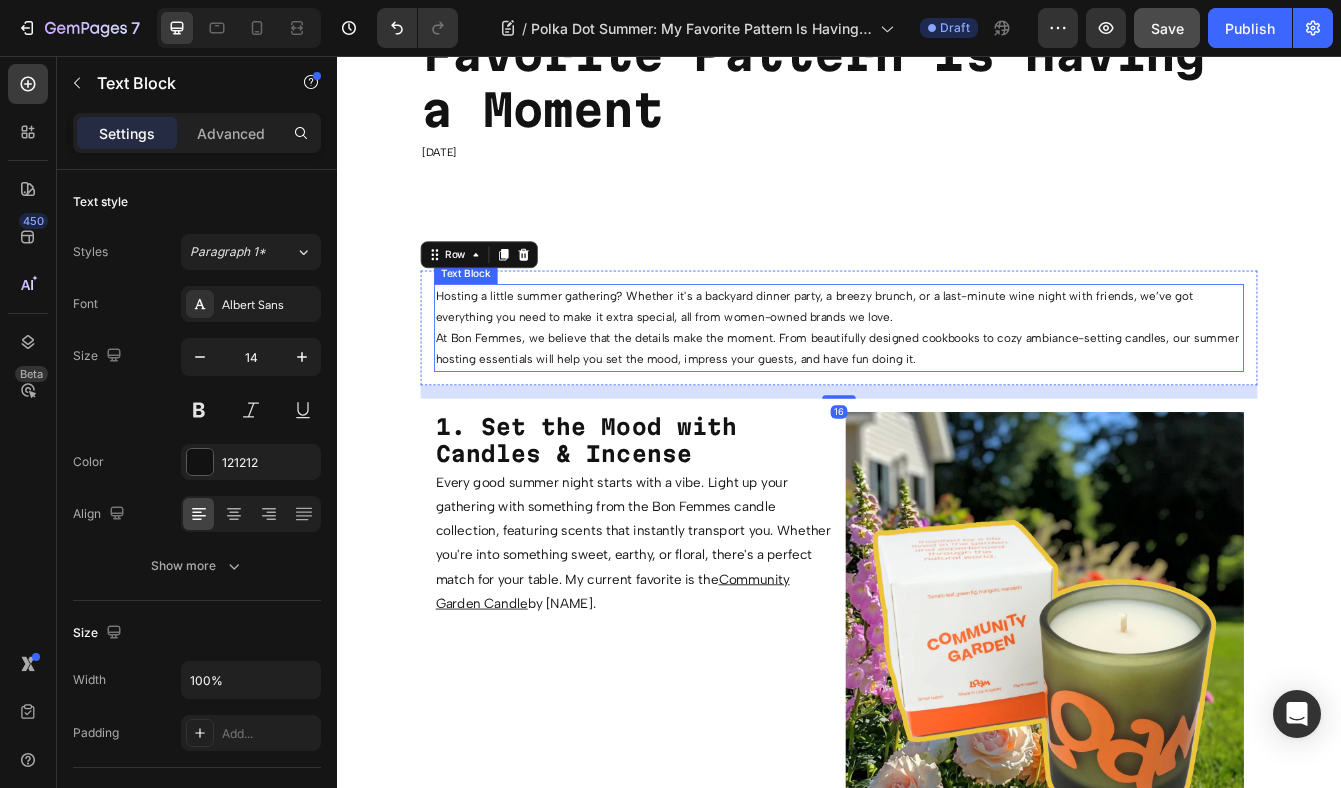 click on "Hosting a little summer gathering? Whether it's a backyard dinner party, a breezy brunch, or a last-minute wine night with friends, we’ve got everything you need to make it extra special, all from women-owned brands we love." at bounding box center (937, 355) 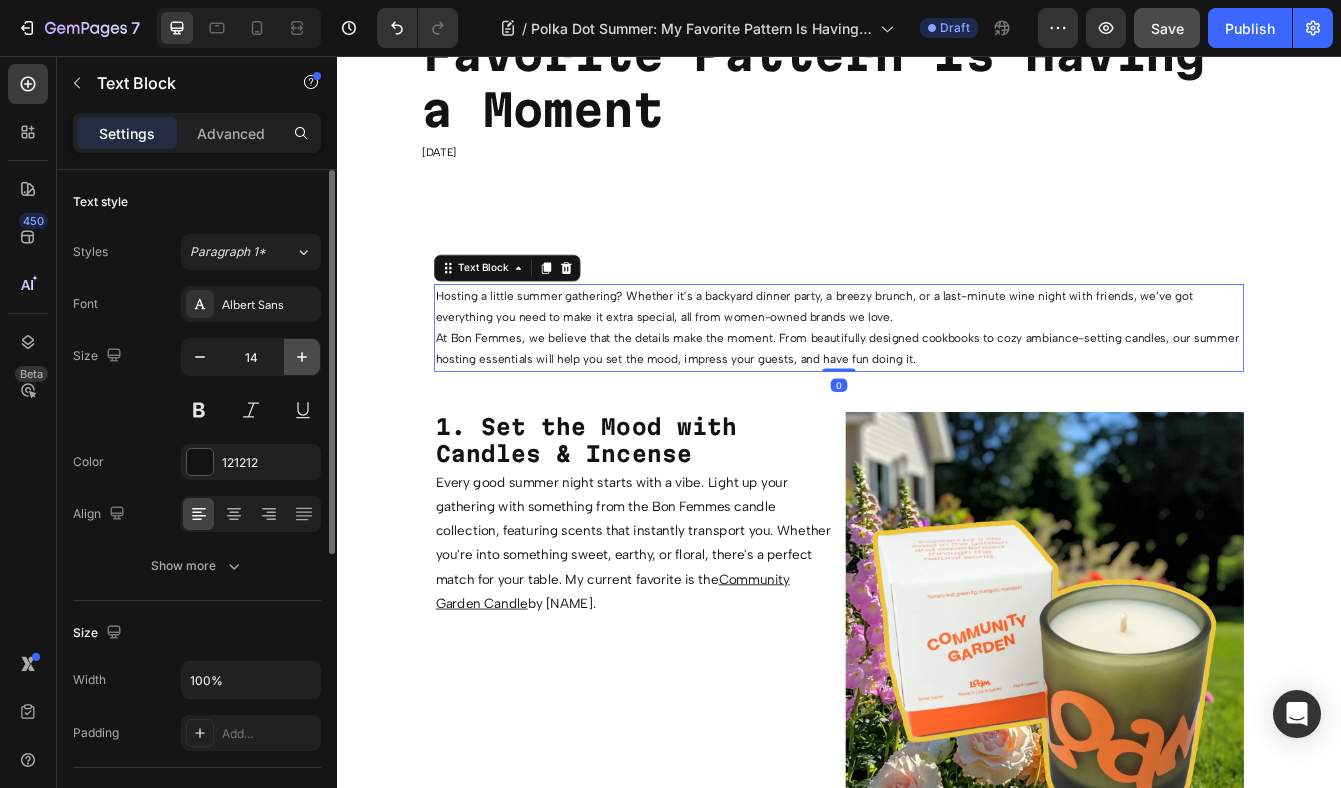 click 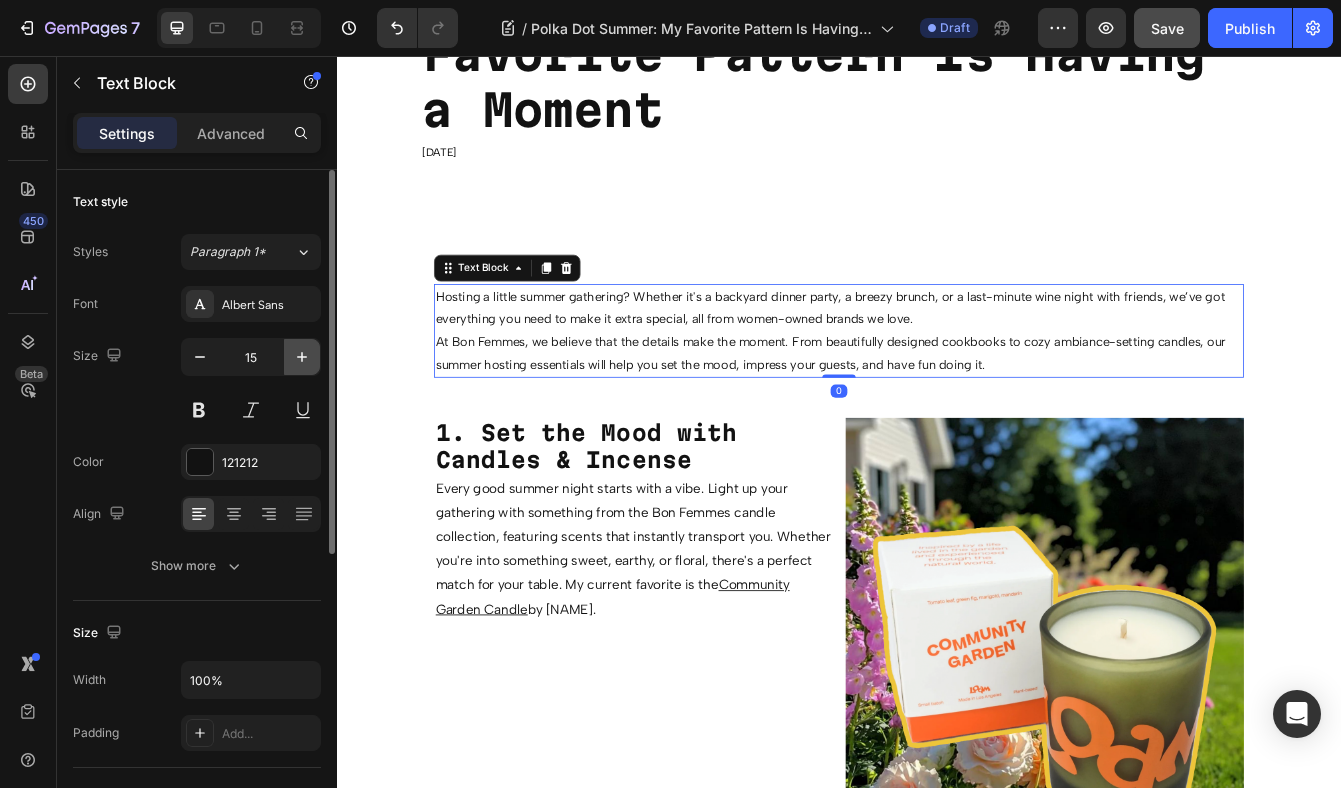 click 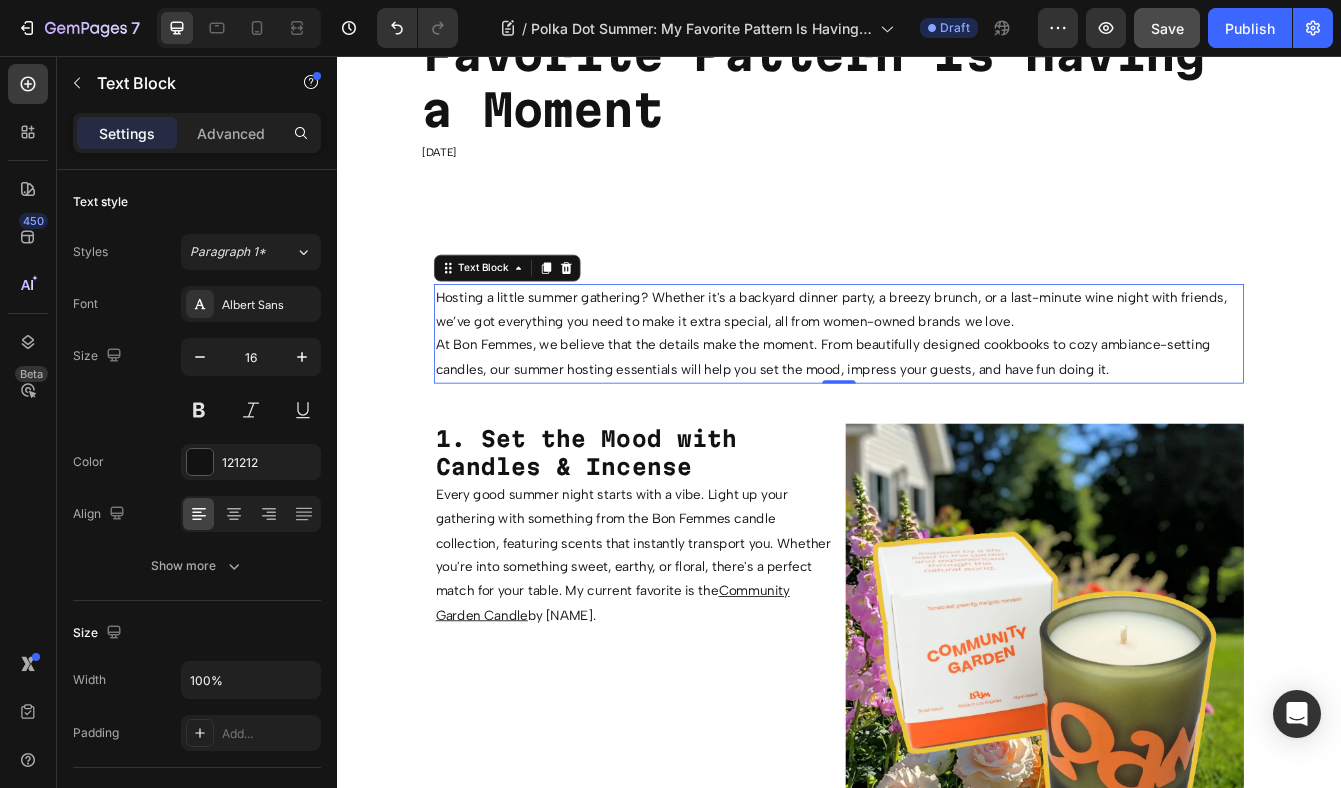 click on "Hosting a little summer gathering? Whether it's a backyard dinner party, a breezy brunch, or a last-minute wine night with friends, we’ve got everything you need to make it extra special, all from women-owned brands we love." at bounding box center (937, 359) 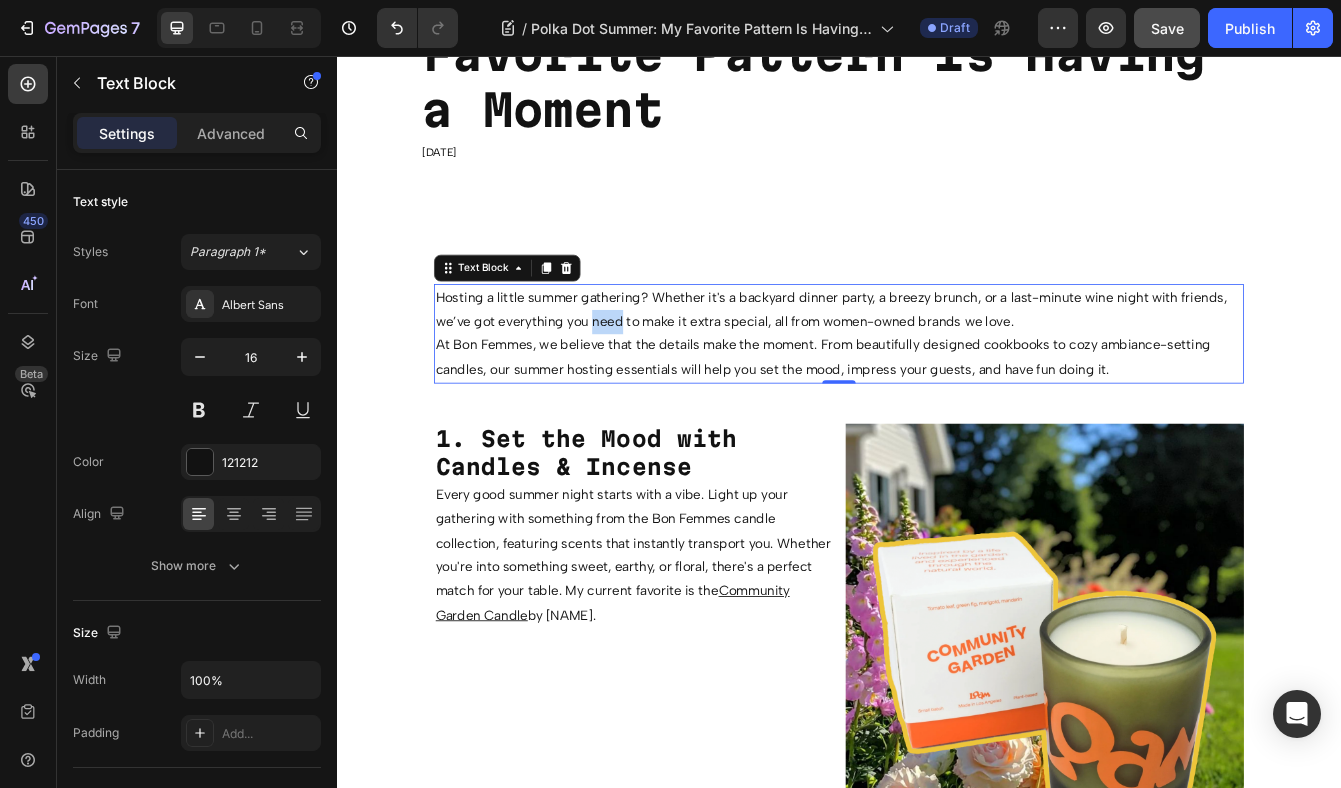 click on "Hosting a little summer gathering? Whether it's a backyard dinner party, a breezy brunch, or a last-minute wine night with friends, we’ve got everything you need to make it extra special, all from women-owned brands we love." at bounding box center [937, 359] 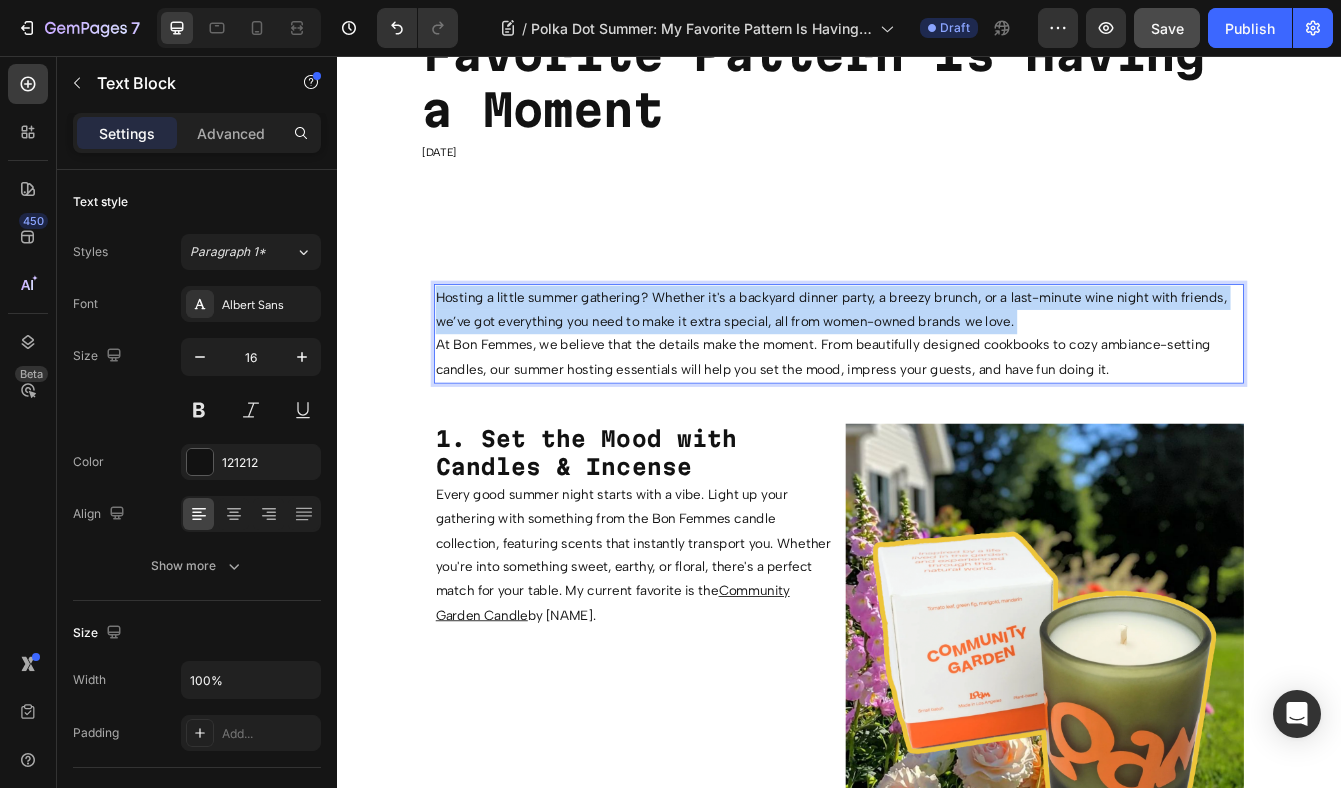 click on "Hosting a little summer gathering? Whether it's a backyard dinner party, a breezy brunch, or a last-minute wine night with friends, we’ve got everything you need to make it extra special, all from women-owned brands we love." at bounding box center [937, 359] 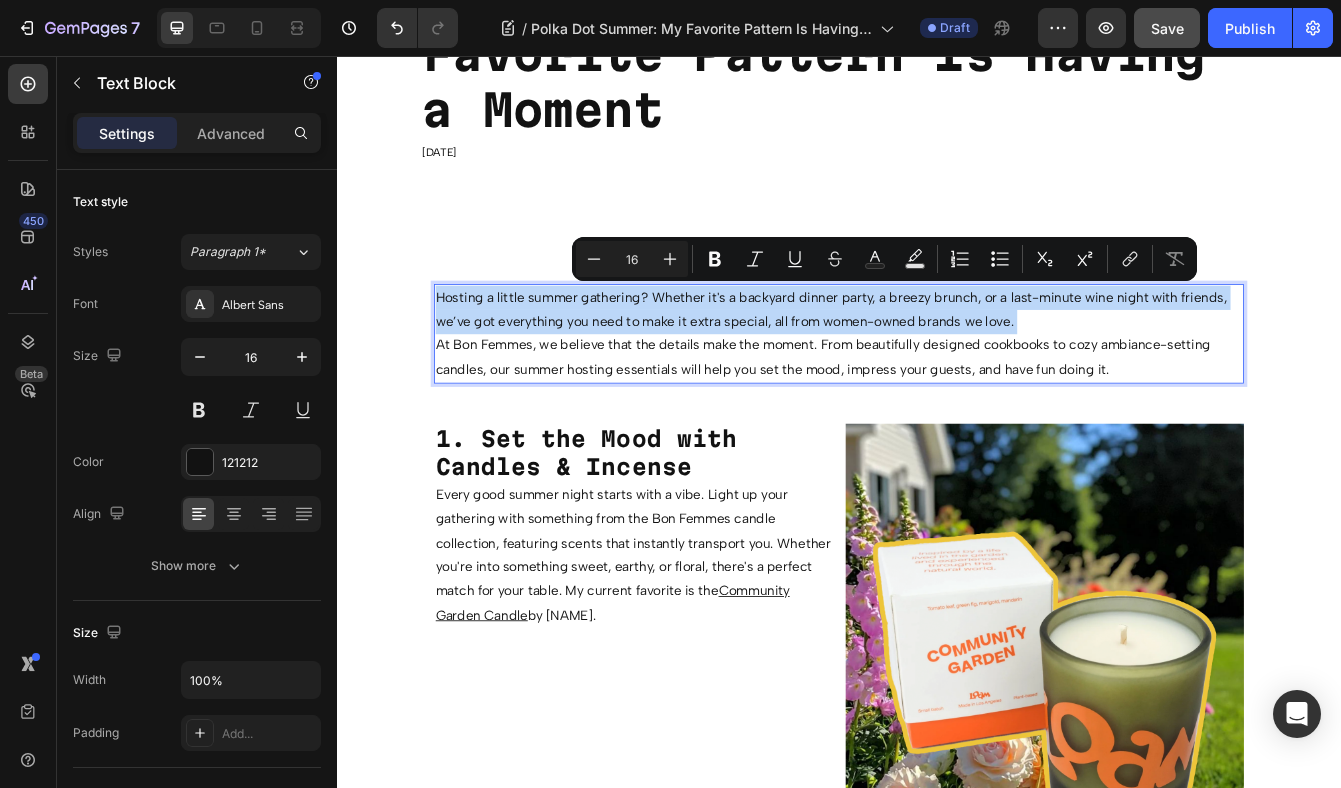 click on "Hosting a little summer gathering? Whether it's a backyard dinner party, a breezy brunch, or a last-minute wine night with friends, we’ve got everything you need to make it extra special, all from women-owned brands we love." at bounding box center (937, 359) 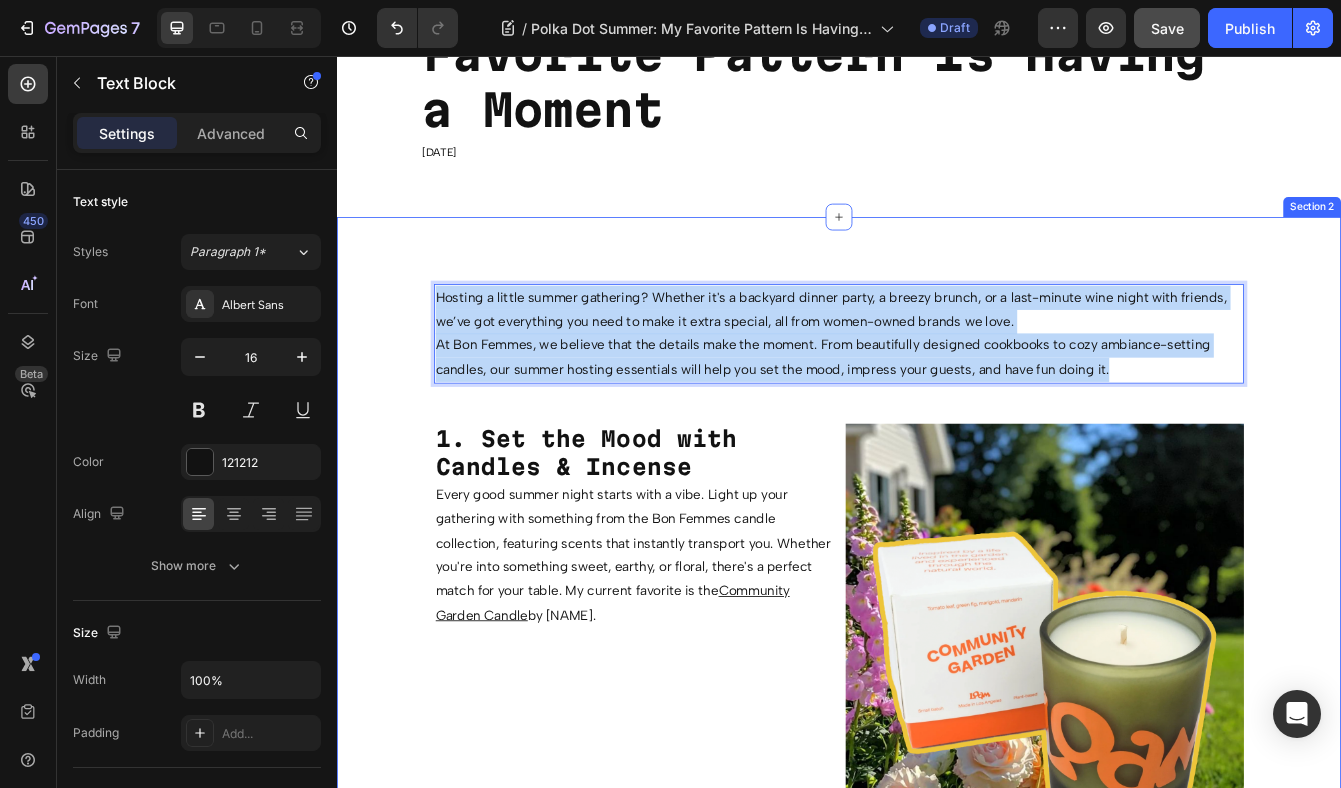 drag, startPoint x: 1262, startPoint y: 434, endPoint x: 406, endPoint y: 318, distance: 863.82404 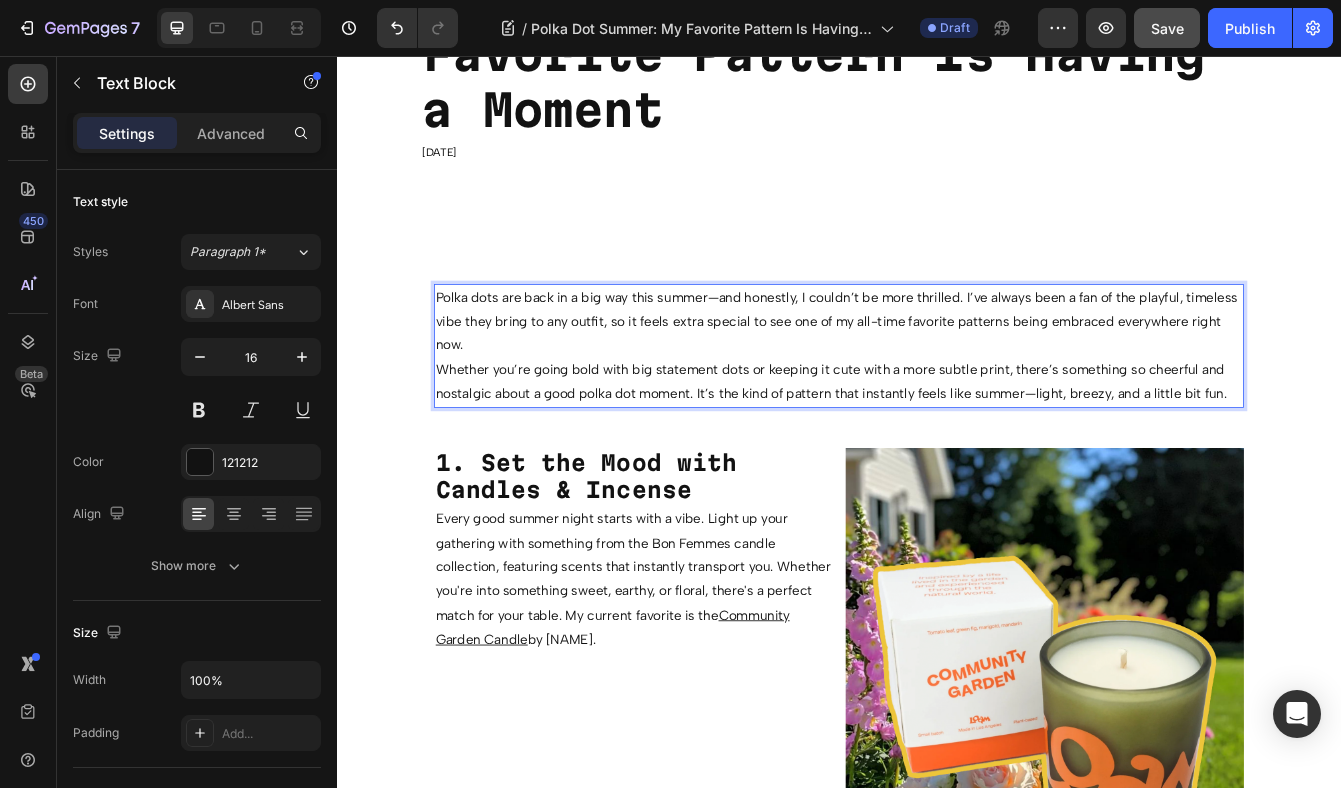 click on "Polka dots are back in a big way this summer—and honestly, I couldn’t be more thrilled. I’ve always been a fan of the playful, timeless vibe they bring to any outfit, so it feels extra special to see one of my all-time favorite patterns being embraced everywhere right now." at bounding box center [937, 373] 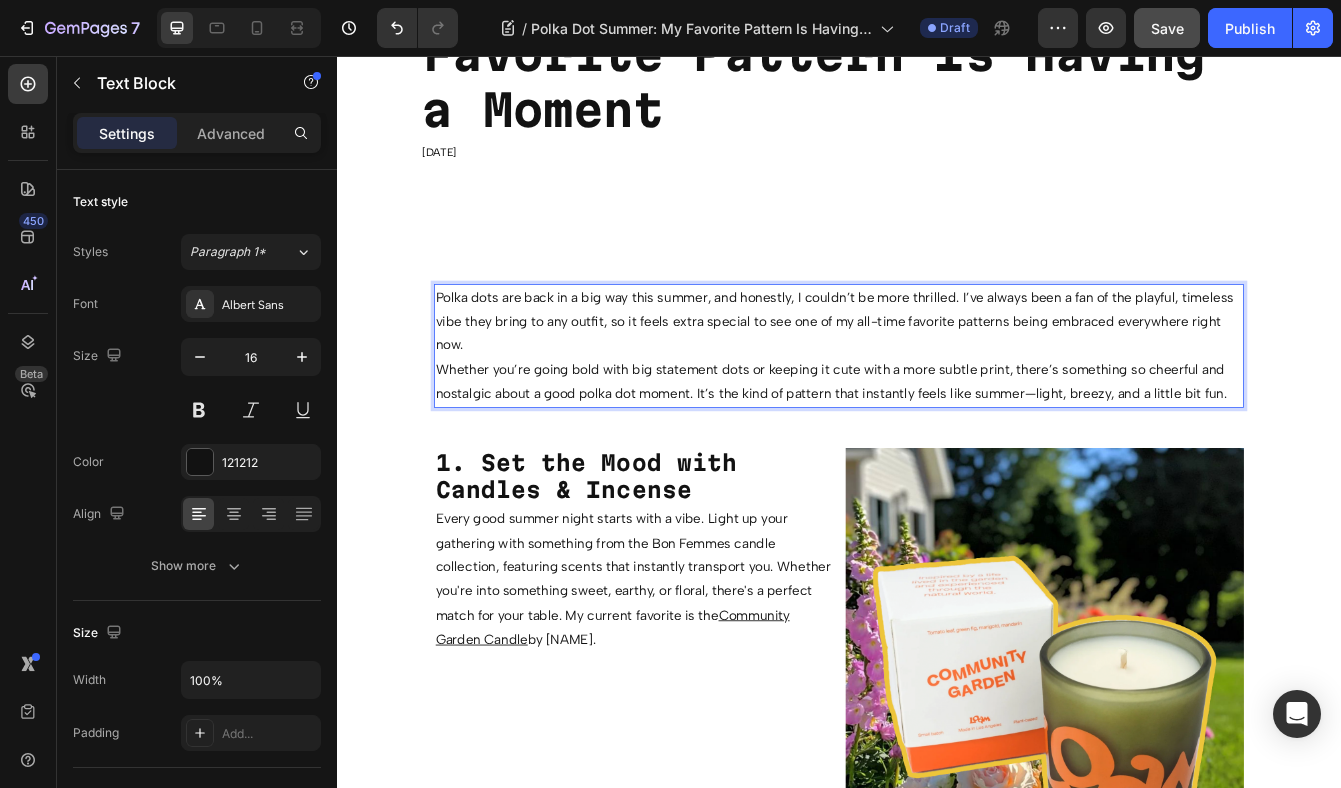 click on "Polka dots are back in a big way this summer, and honestly, I couldn’t be more thrilled. I’ve always been a fan of the playful, timeless vibe they bring to any outfit, so it feels extra special to see one of my all-time favorite patterns being embraced everywhere right now." at bounding box center [937, 373] 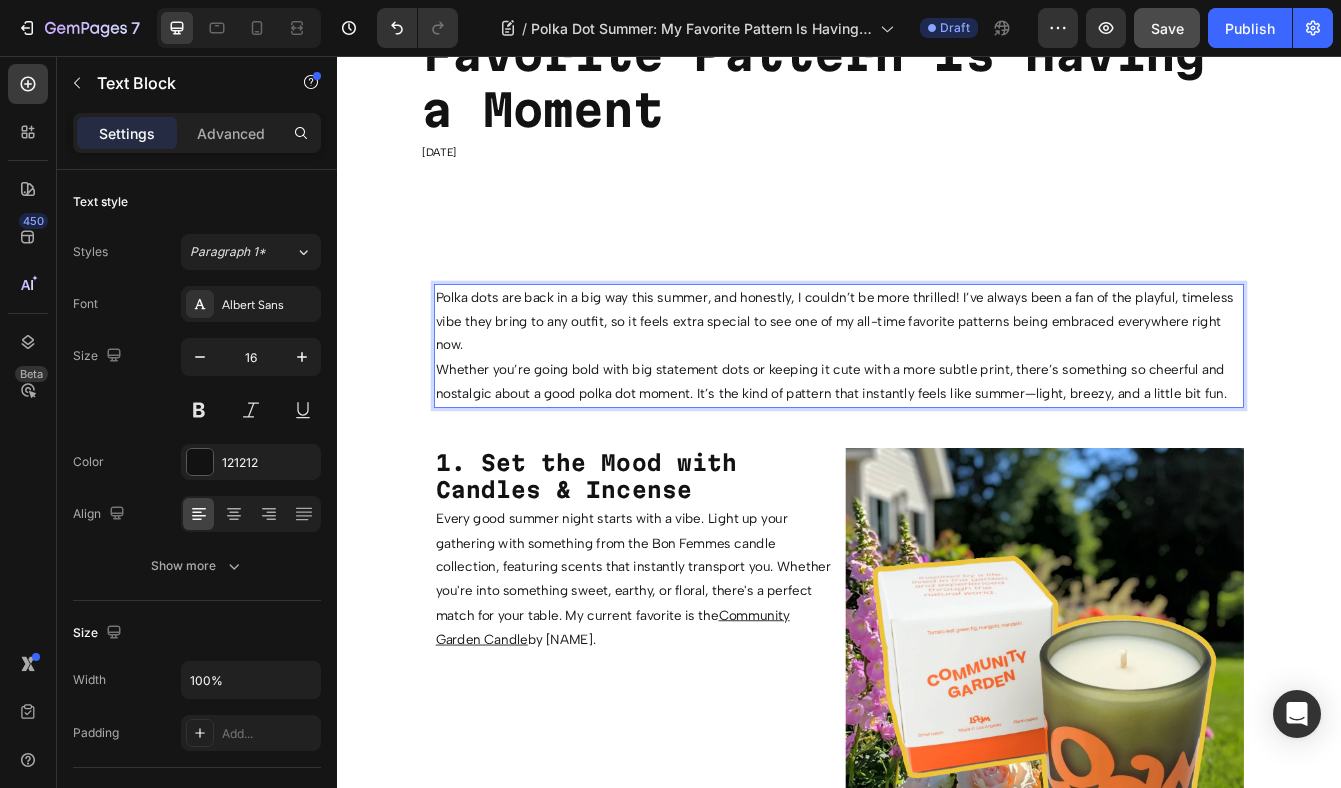 click on "Polka dots are back in a big way this summer, and honestly, I couldn’t be more thrilled! I’ve always been a fan of the playful, timeless vibe they bring to any outfit, so it feels extra special to see one of my all-time favorite patterns being embraced everywhere right now." at bounding box center (937, 373) 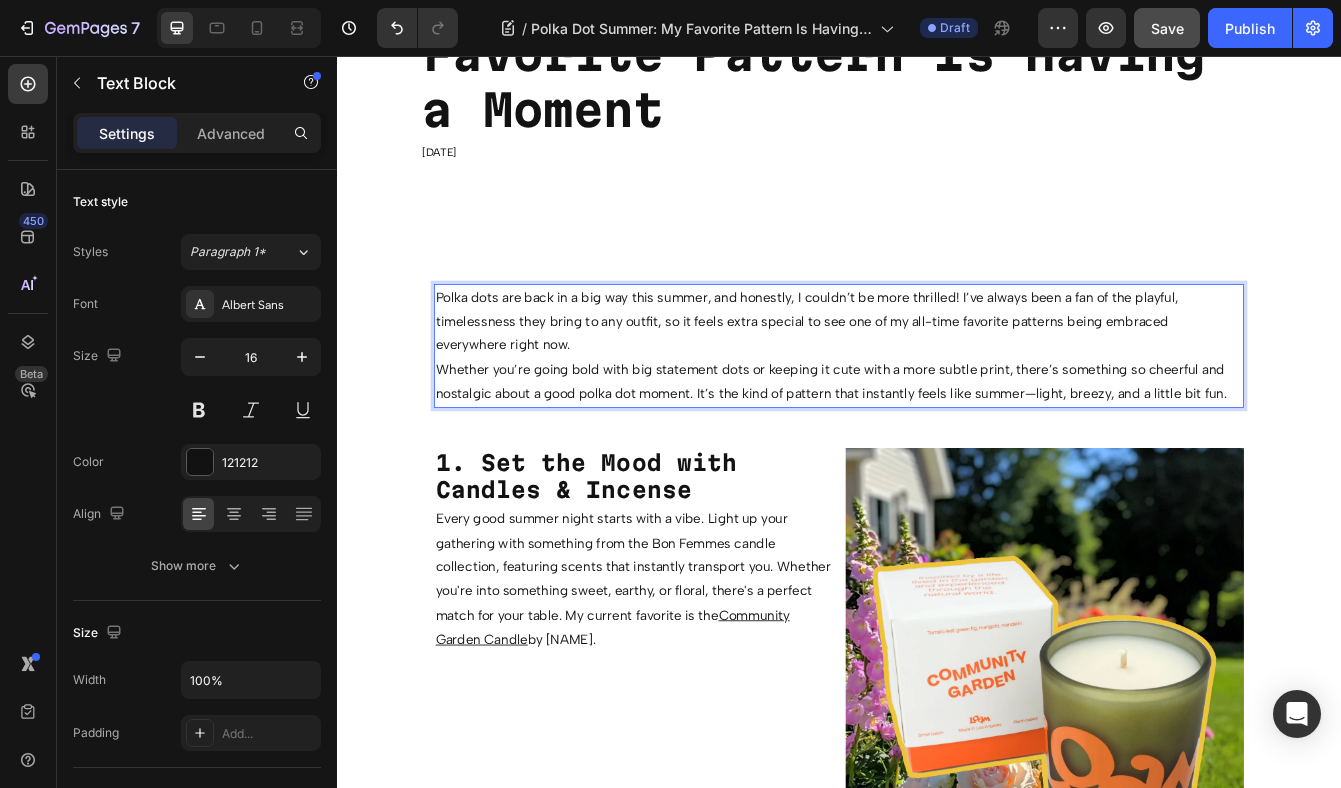 click on "Polka dots are back in a big way this summer, and honestly, I couldn’t be more thrilled! I’ve always been a fan of the playful, timelessness they bring to any outfit, so it feels extra special to see one of my all-time favorite patterns being embraced everywhere right now." at bounding box center (937, 373) 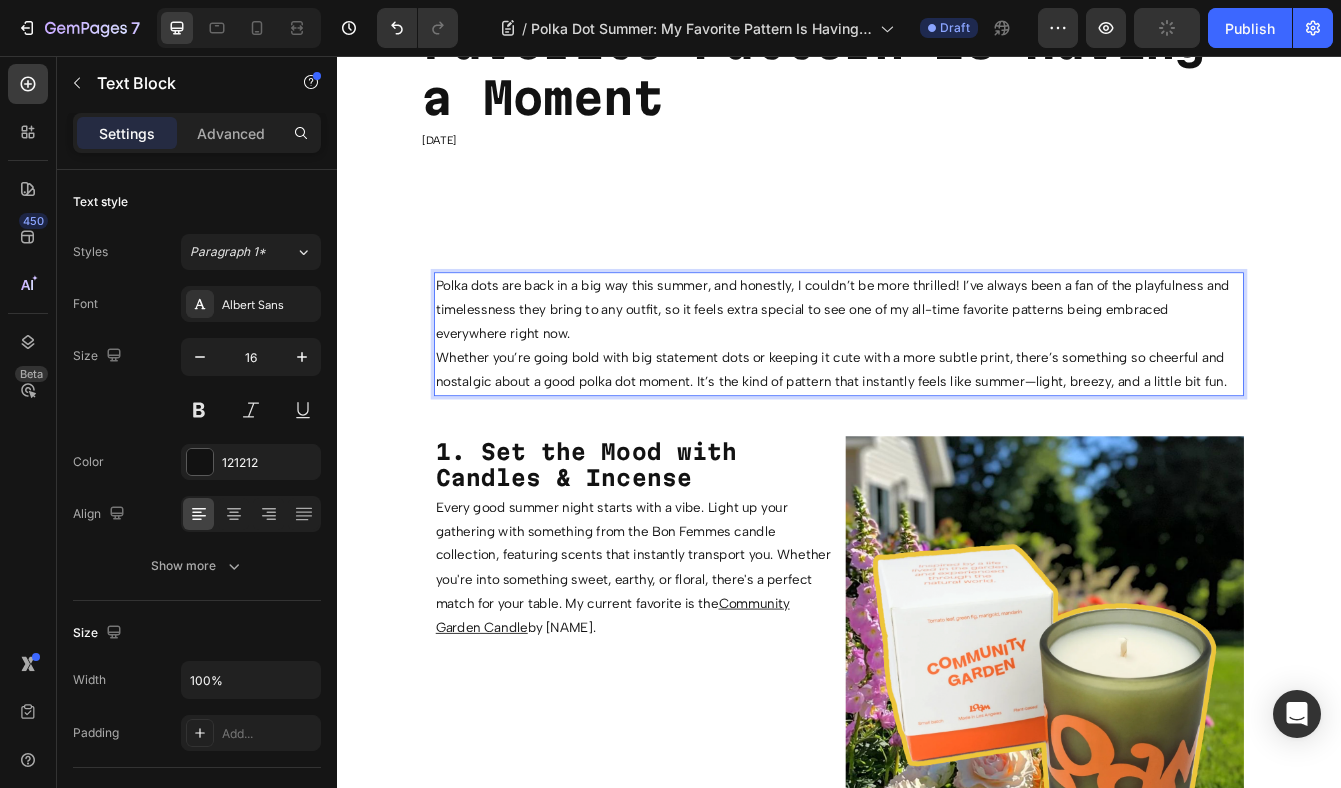 scroll, scrollTop: 1299, scrollLeft: 0, axis: vertical 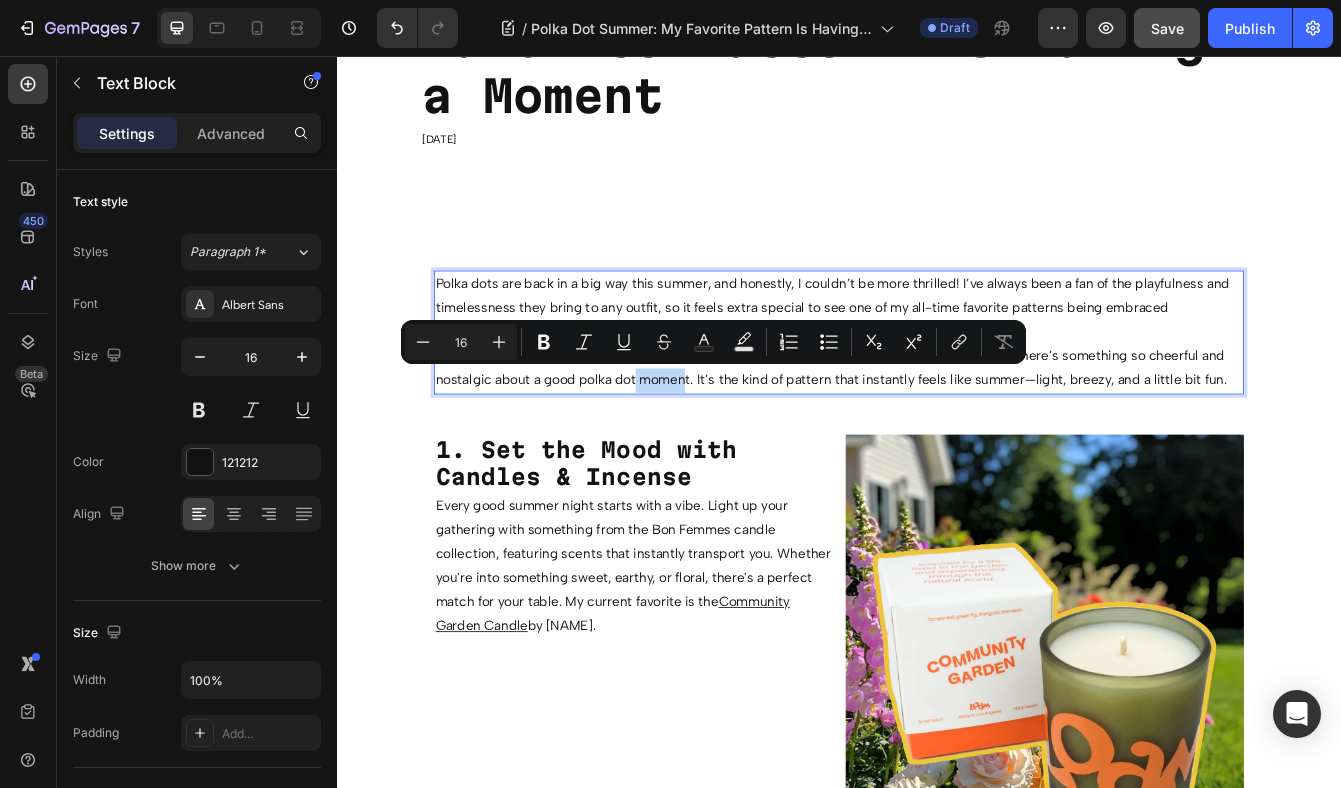 drag, startPoint x: 760, startPoint y: 437, endPoint x: 697, endPoint y: 445, distance: 63.505905 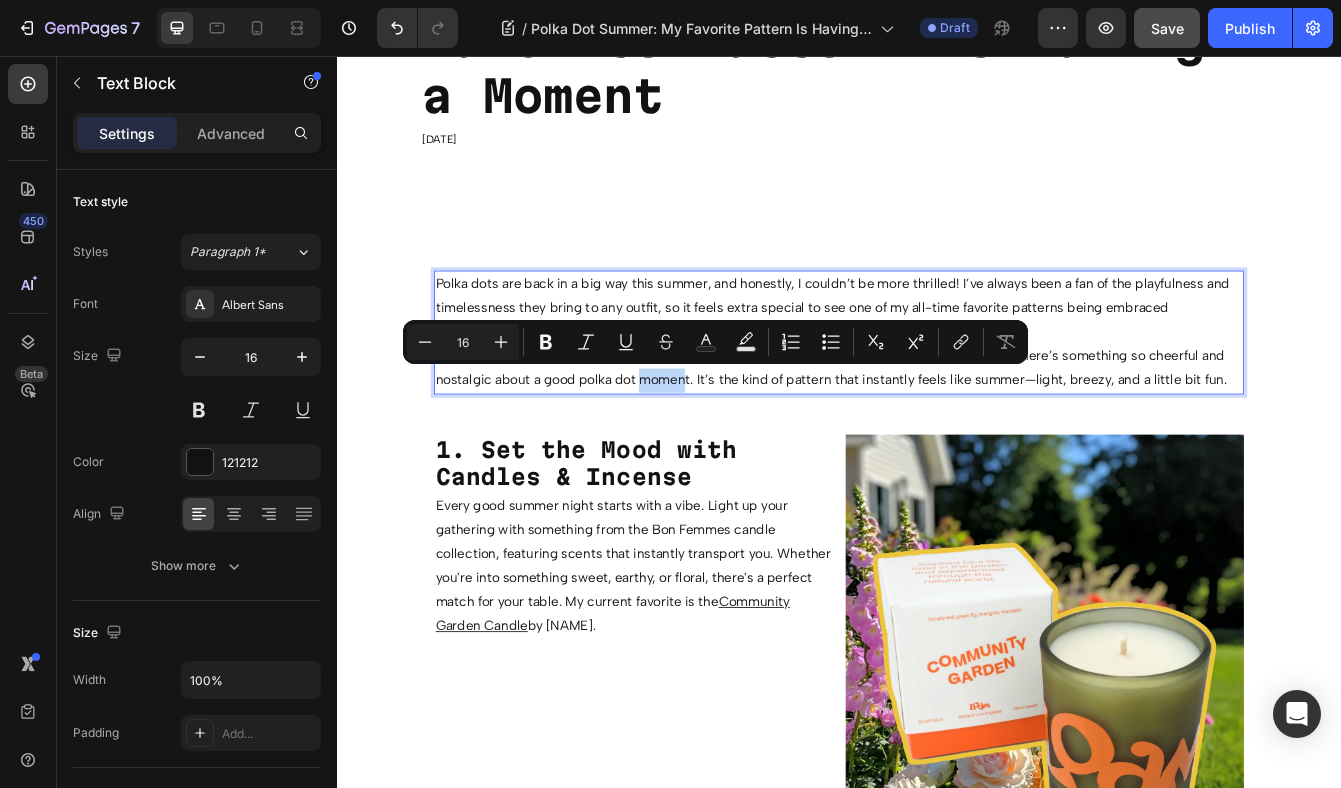 drag, startPoint x: 760, startPoint y: 440, endPoint x: 702, endPoint y: 443, distance: 58.077534 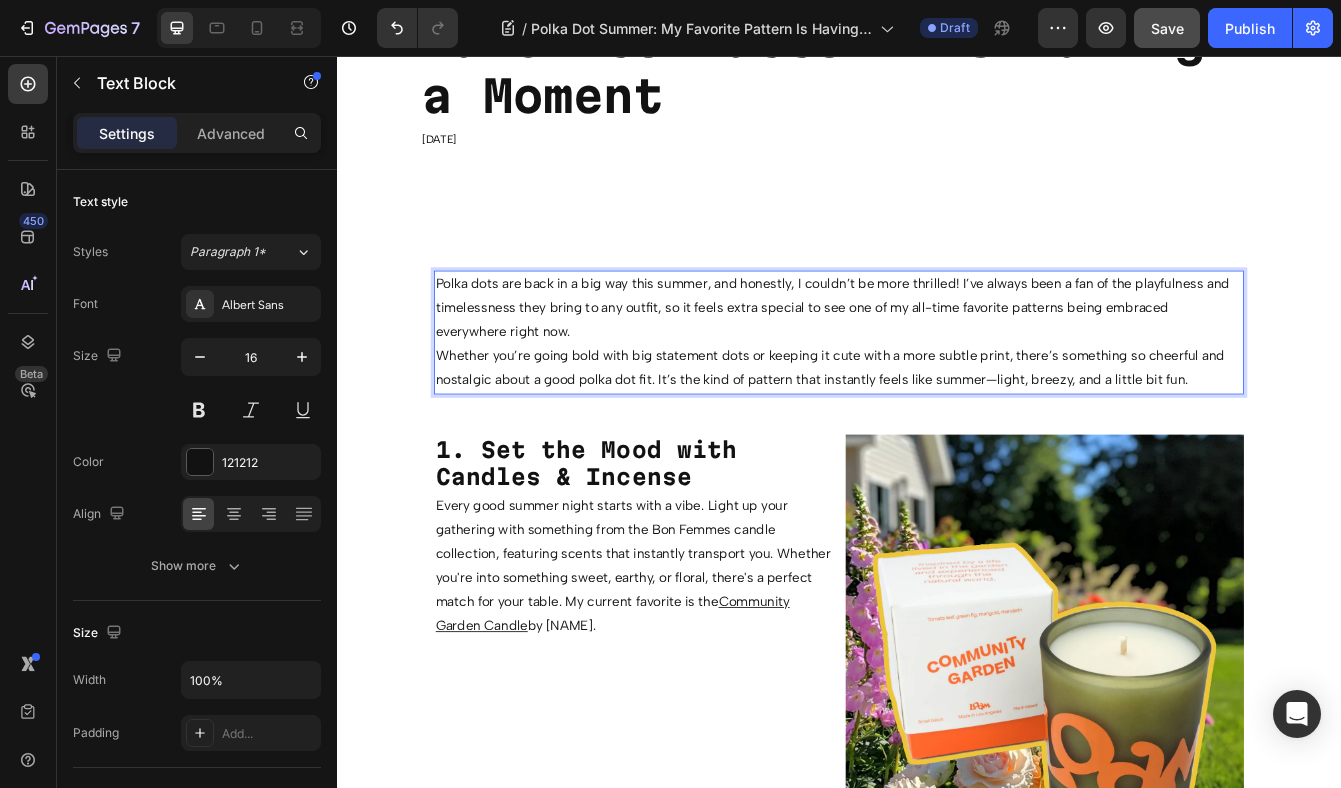 scroll, scrollTop: 1317, scrollLeft: 0, axis: vertical 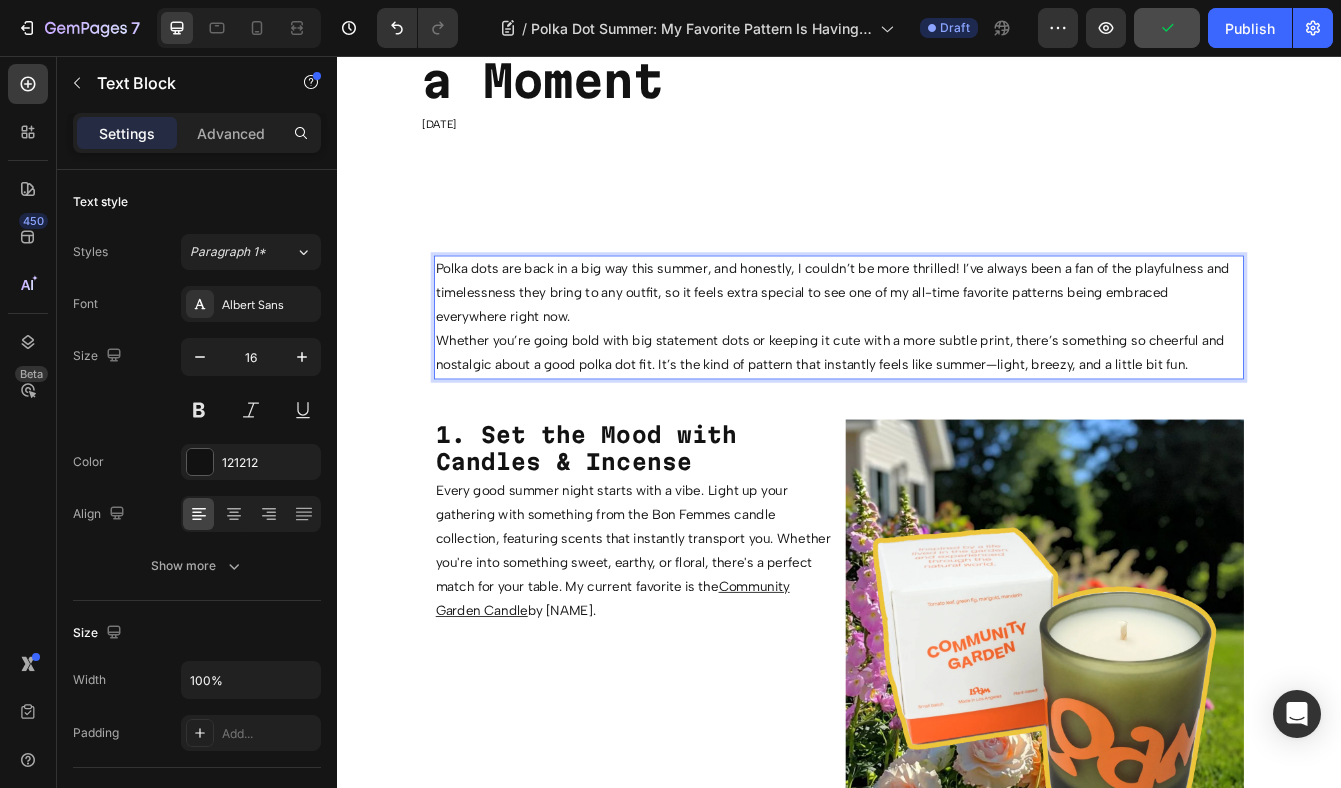 click on "Whether you’re going bold with big statement dots or keeping it cute with a more subtle print, there’s something so cheerful and nostalgic about a good polka dot fit. It’s the kind of pattern that instantly feels like summer—light, breezy, and a little bit fun." at bounding box center [937, 411] 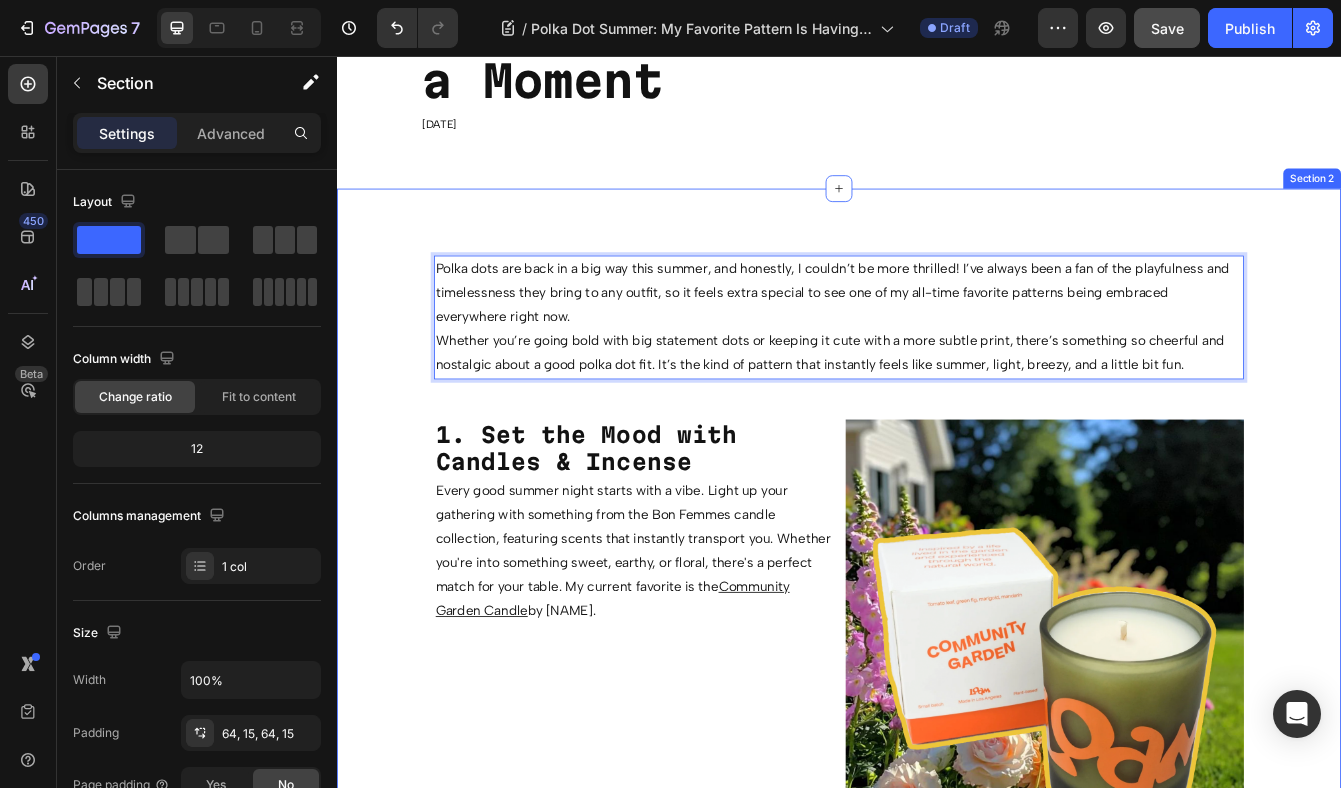 click on "Polka dots are back in a big way this summer, and honestly, I couldn’t be more thrilled! I’ve always been a fan of the playfulness and timelessness they bring to any outfit, so it feels extra special to see one of my all-time favorite patterns being embraced everywhere right now. Whether you’re going bold with big statement dots or keeping it cute with a more subtle print, there’s something so cheerful and nostalgic about a good polka dot fit. It’s the kind of pattern that instantly feels like summer, light, breezy, and a little bit fun. Text Block   0 Row 1. Set the Mood with Candles & Incense Text Block Every good summer night starts with a vibe. Light up your gathering with something from the Bon Femmes candle collection, featuring scents that instantly transport you. Whether you're into something sweet, earthy, or floral, there's a perfect match for your table. My current favorite is the  Community Garden Candle  by Loam.  Text Block Image Row Image 2. Cookbooks That Do More Than Look Cute Row" at bounding box center (937, 1489) 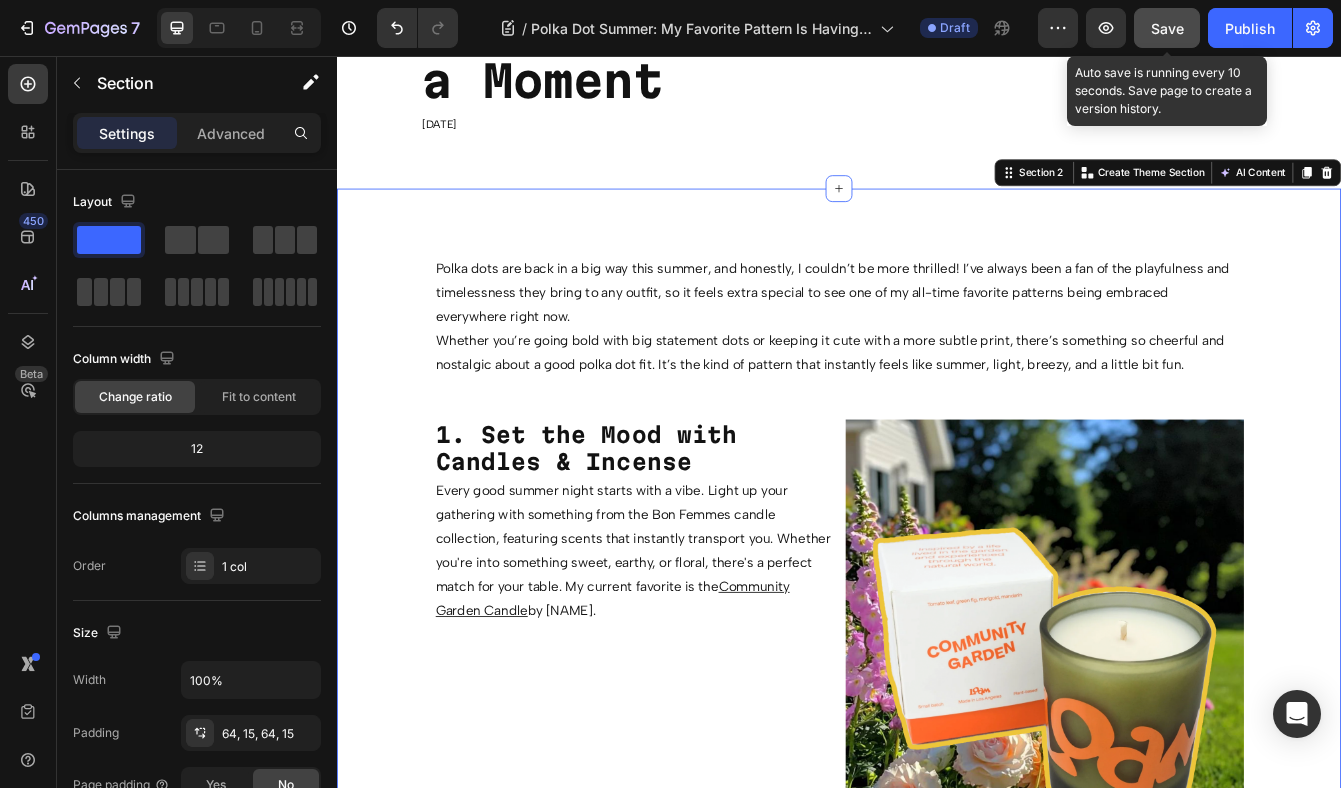 click on "Save" 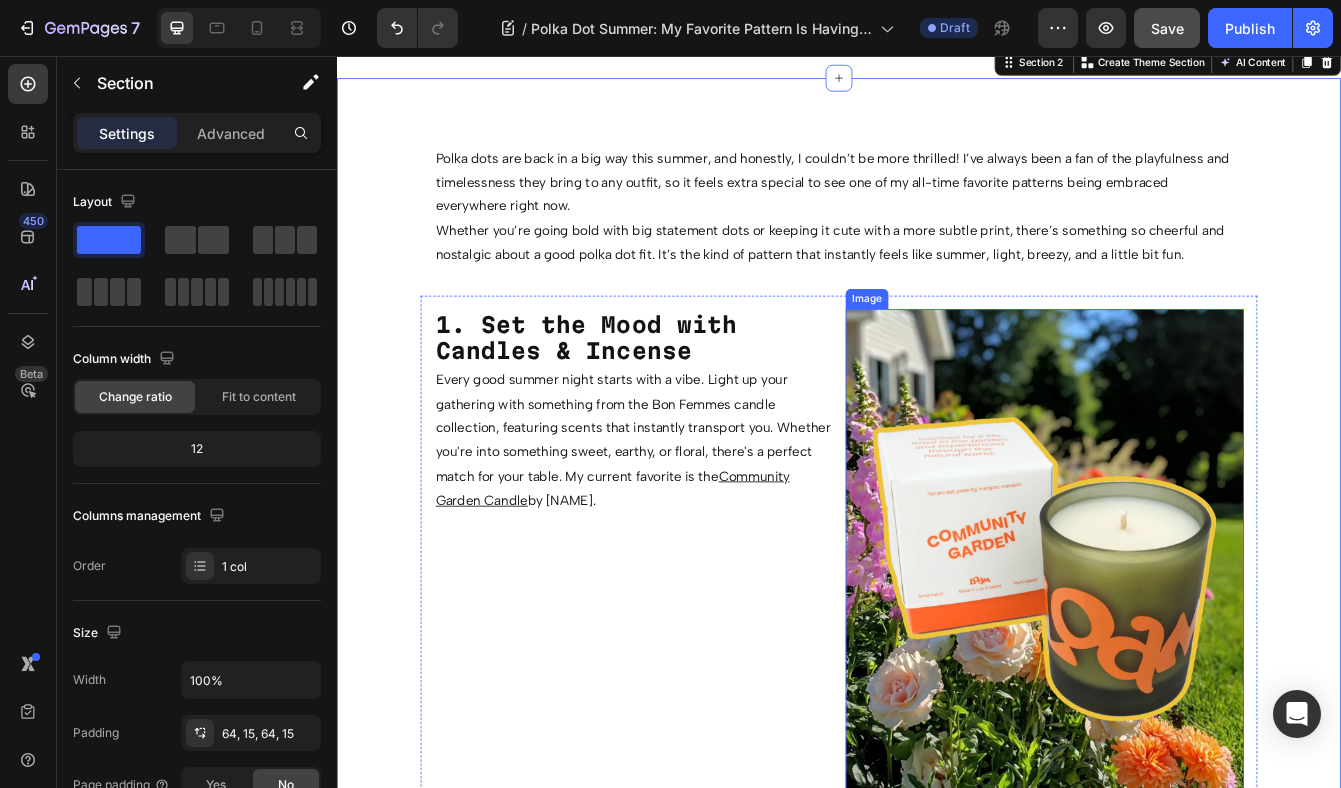 scroll, scrollTop: 1468, scrollLeft: 0, axis: vertical 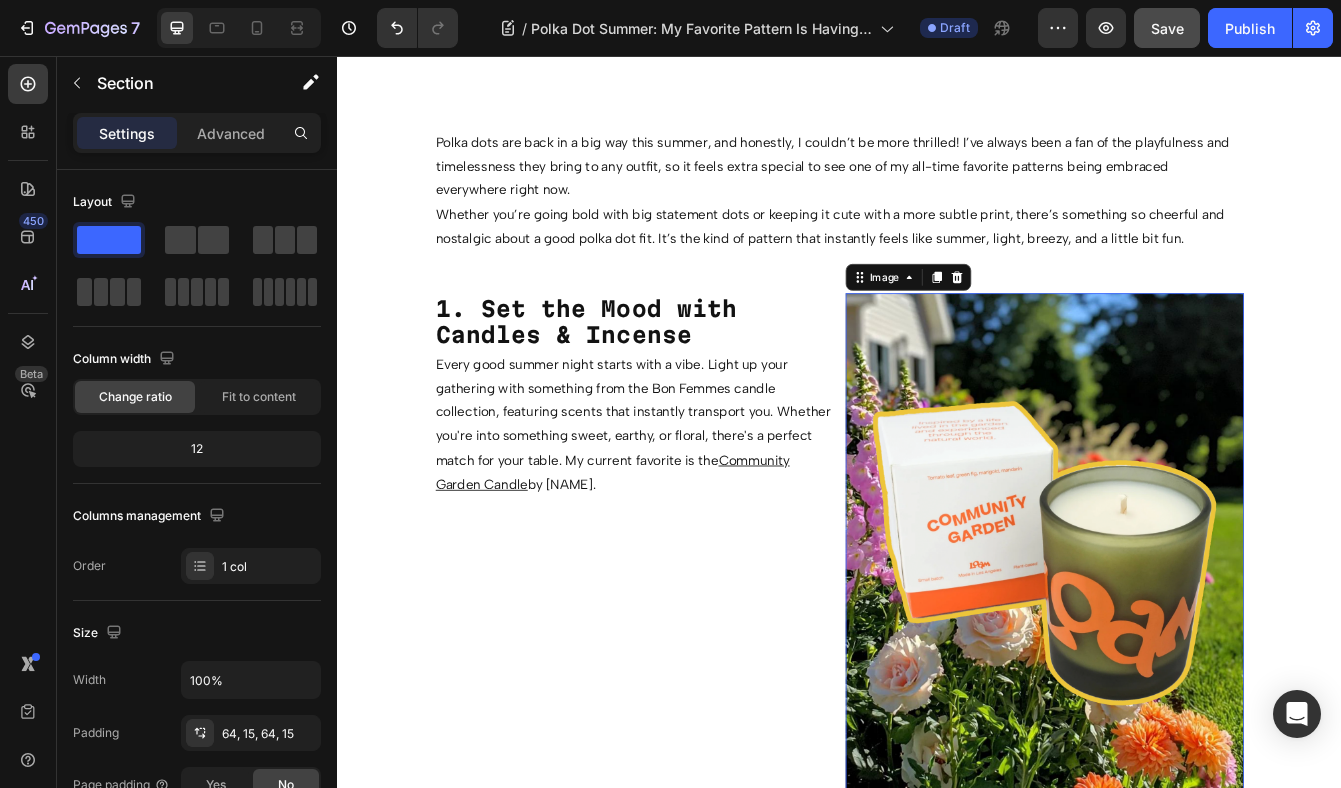 click at bounding box center (1183, 636) 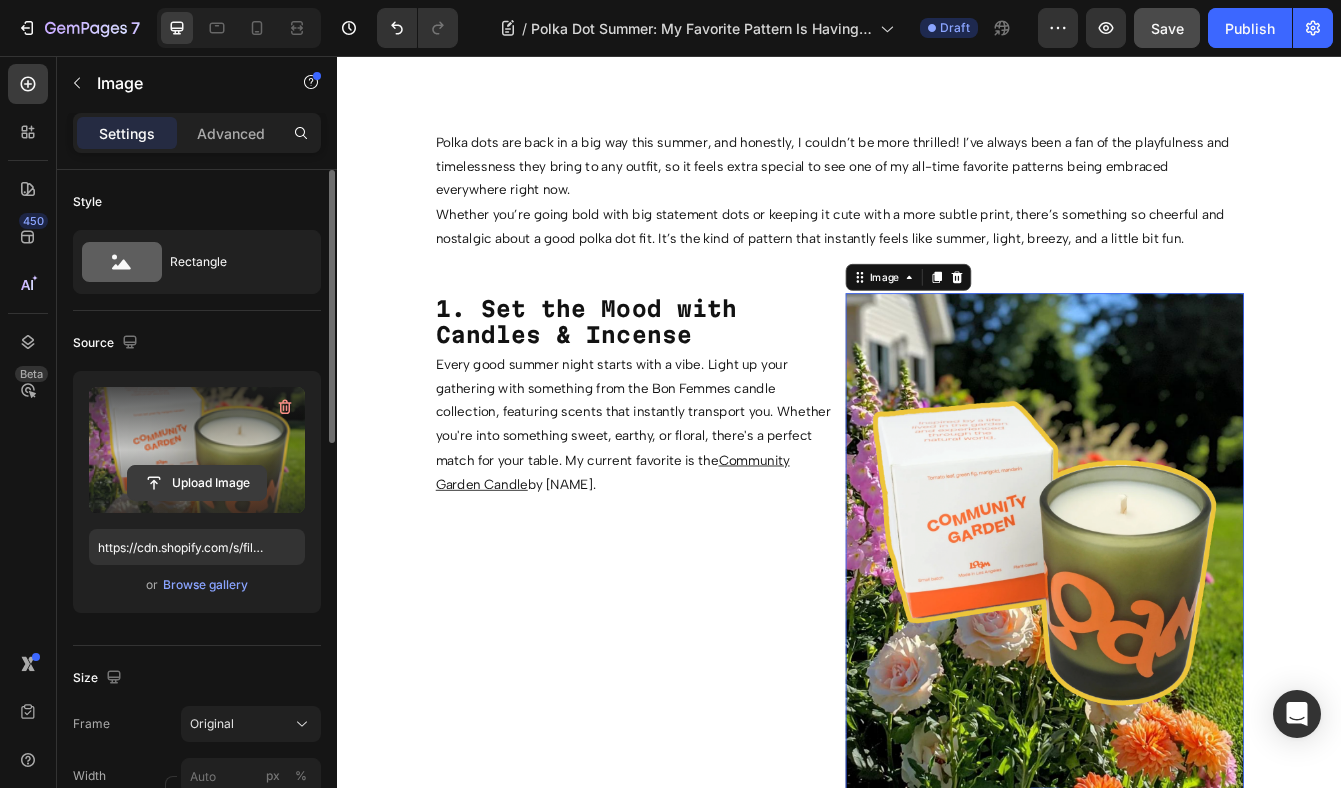 click 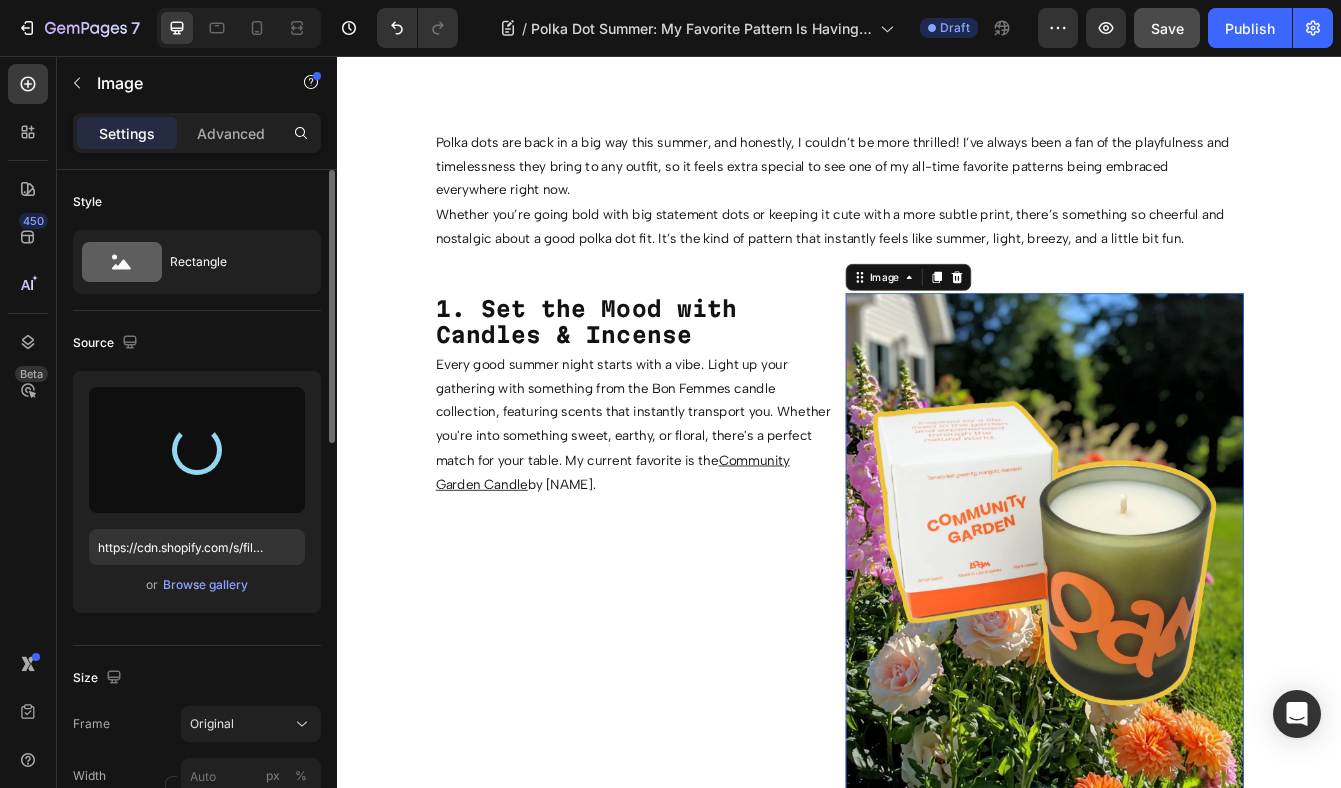 type on "https://cdn.shopify.com/s/files/1/0569/1513/2494/files/gempages_514813868476728135-c07f2924-88eb-436c-b36d-27639ed128d3.webp" 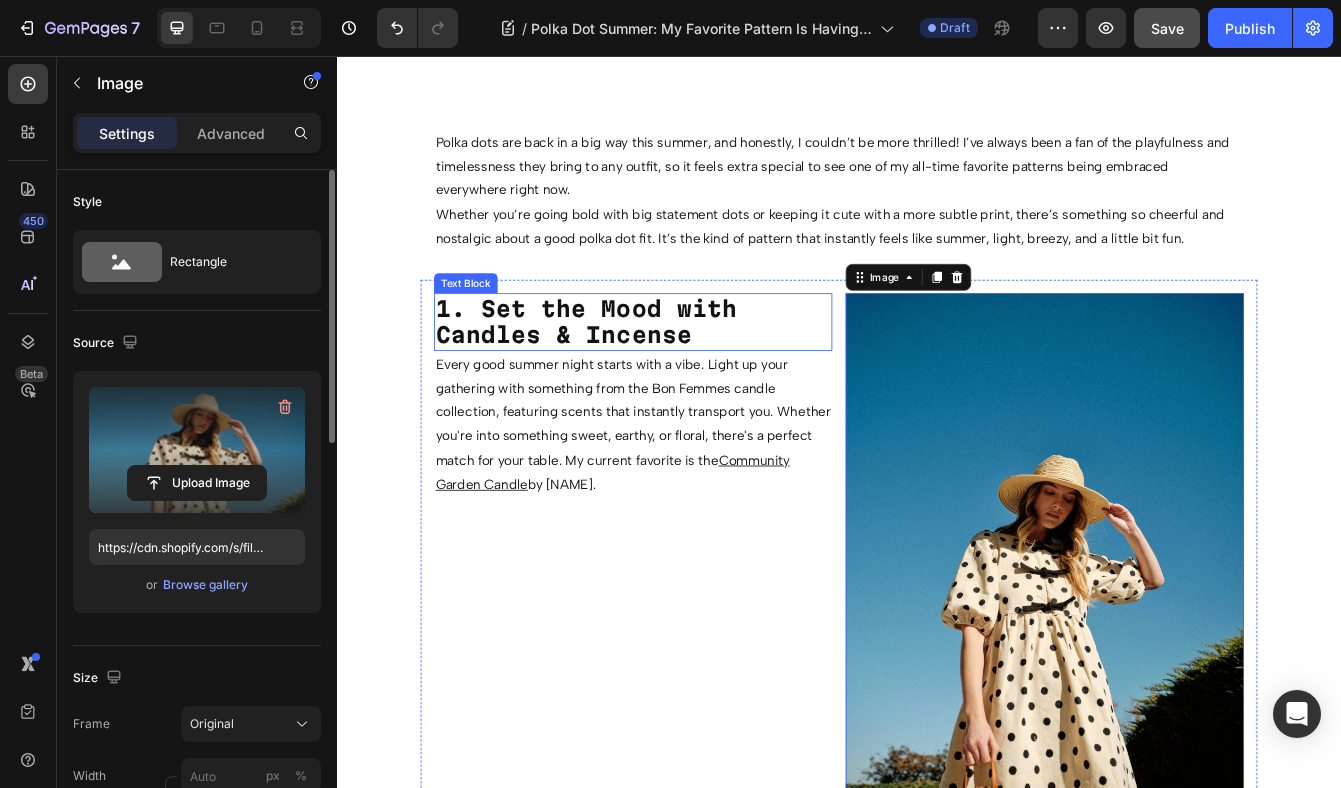 click on "1. Set the Mood with Candles & Incense" at bounding box center [635, 373] 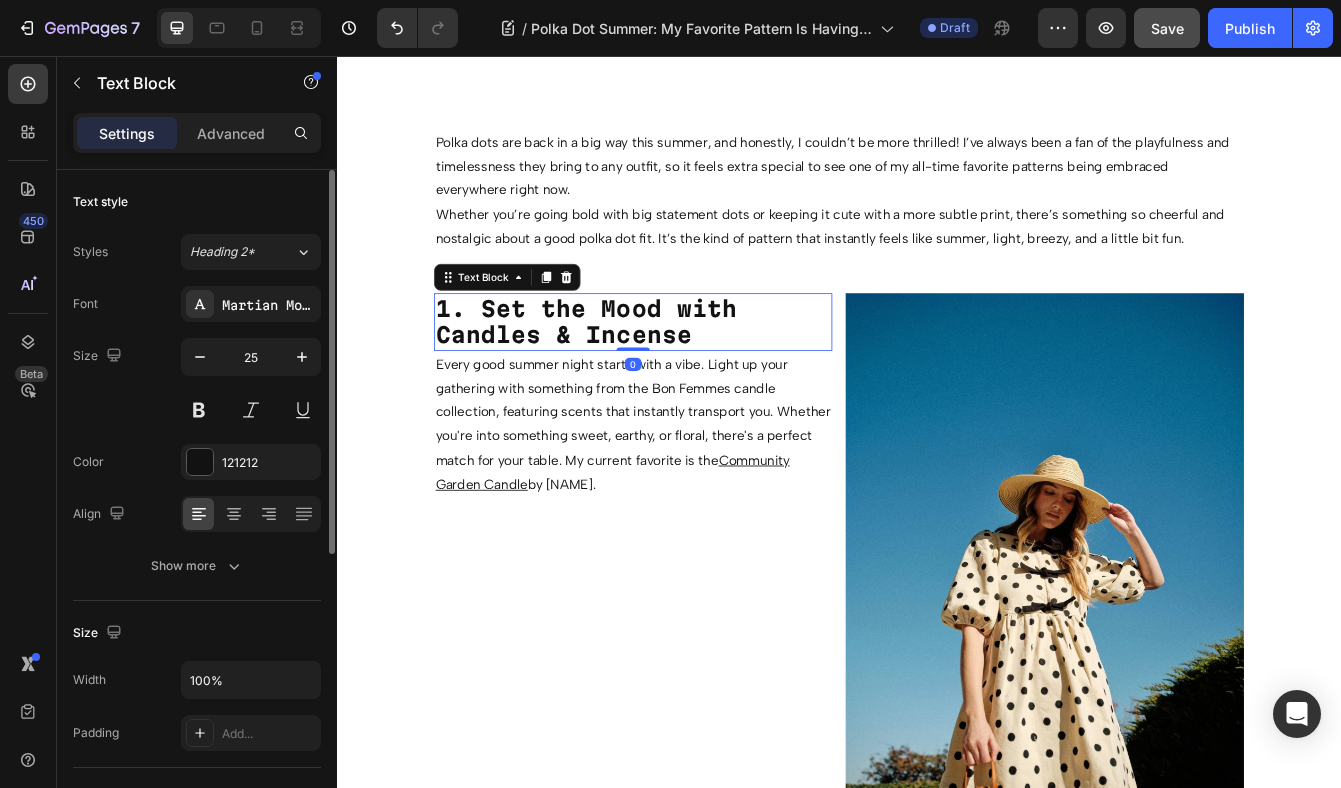 click on "1. Set the Mood with Candles & Incense" at bounding box center (635, 373) 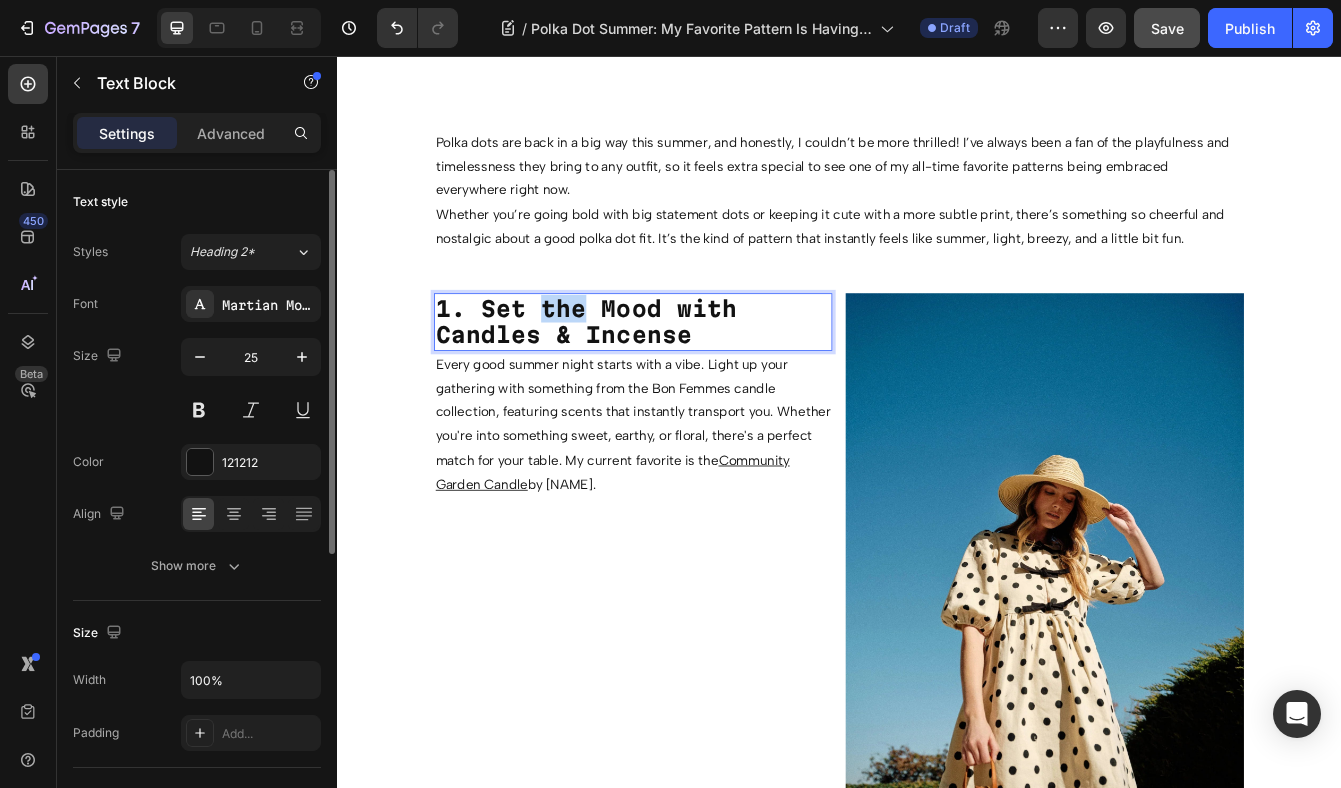 click on "1. Set the Mood with Candles & Incense" at bounding box center [635, 373] 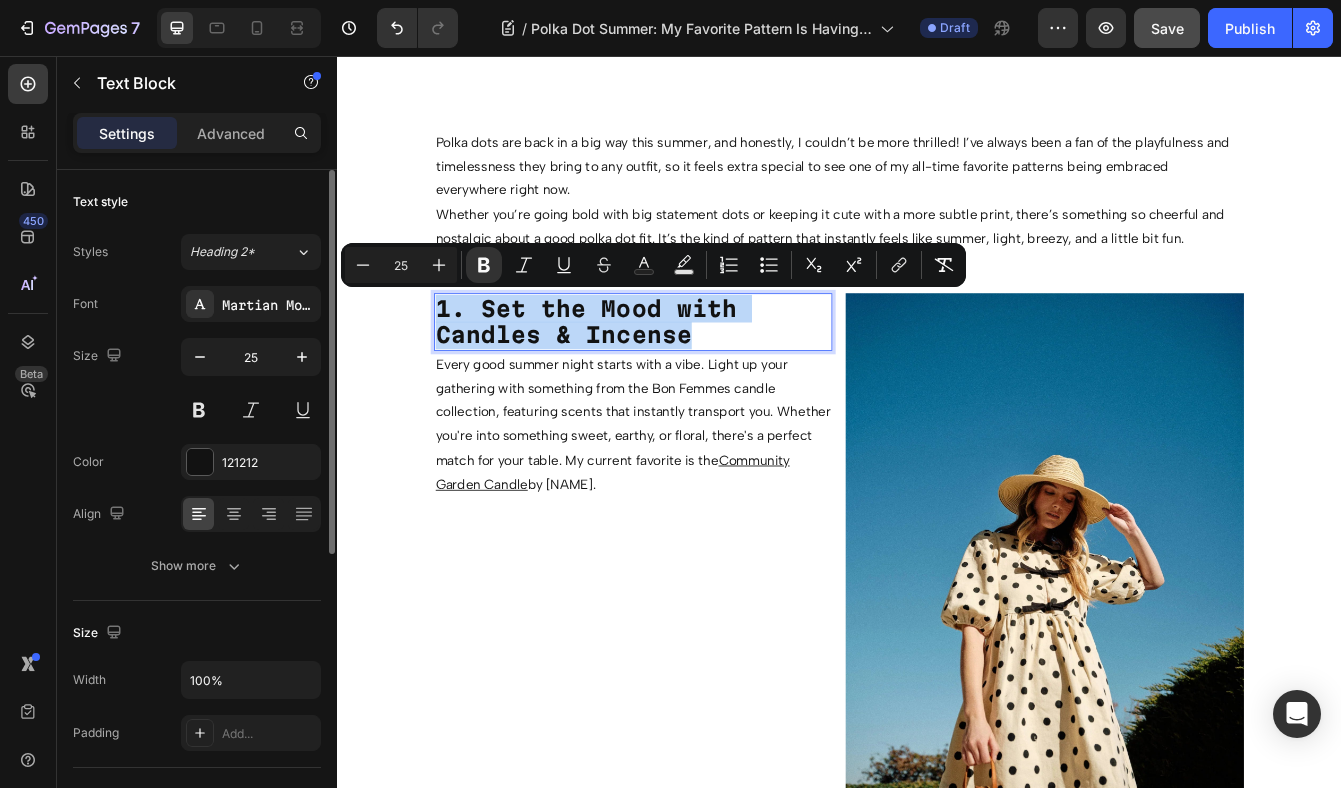click on "1. Set the Mood with Candles & Incense" at bounding box center (635, 373) 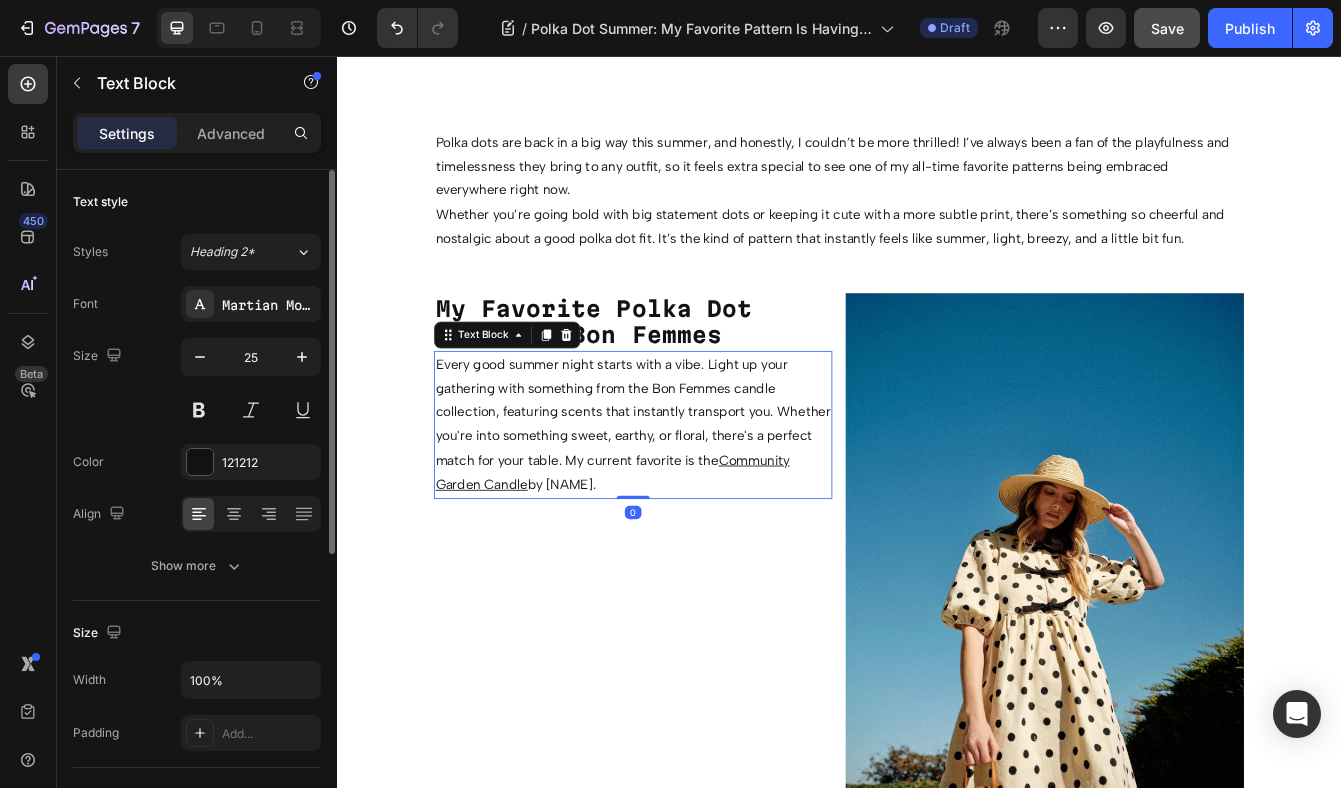 click on "Every good summer night starts with a vibe. Light up your gathering with something from the Bon Femmes candle collection, featuring scents that instantly transport you. Whether you're into something sweet, earthy, or floral, there's a perfect match for your table. My current favorite is the Community Garden Candle by Loam." at bounding box center [691, 496] 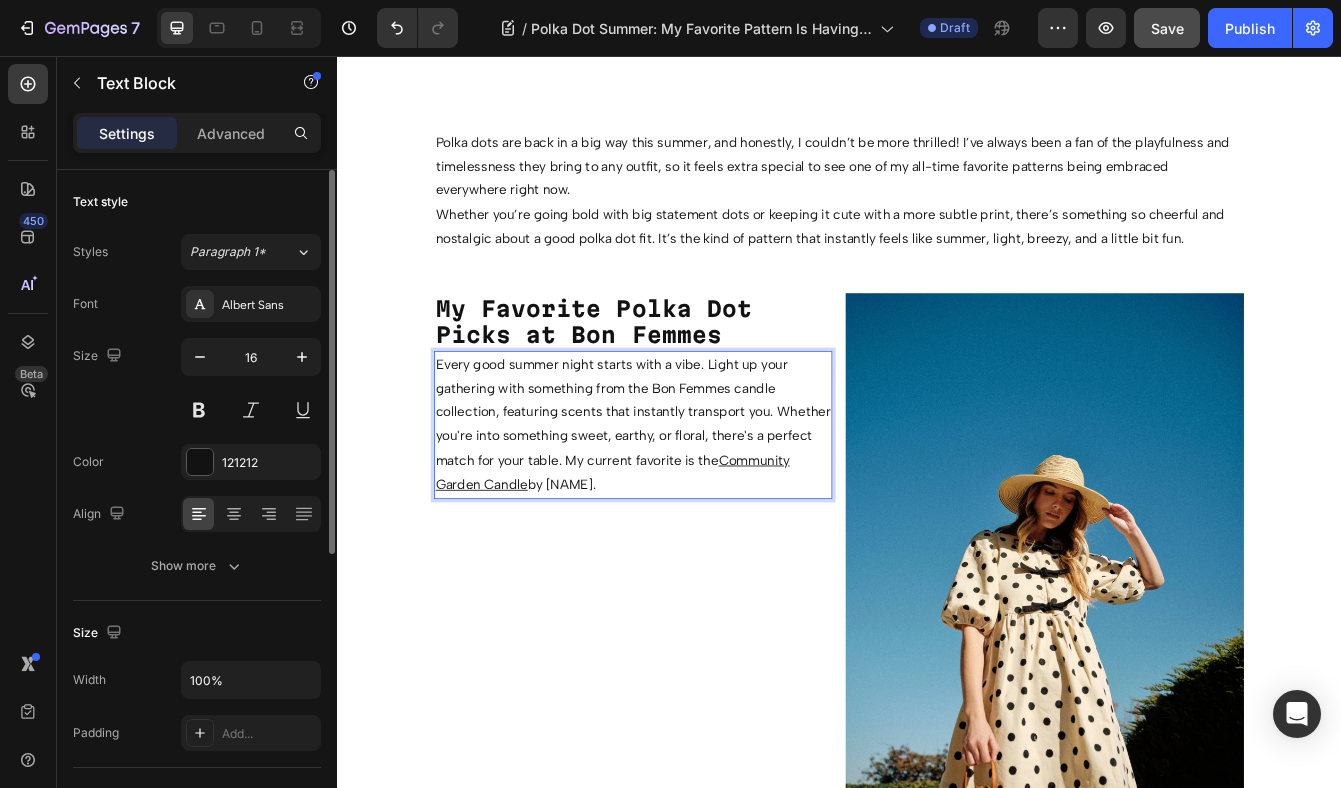 click on "Every good summer night starts with a vibe. Light up your gathering with something from the Bon Femmes candle collection, featuring scents that instantly transport you. Whether you're into something sweet, earthy, or floral, there's a perfect match for your table. My current favorite is the Community Garden Candle by Loam." at bounding box center (691, 496) 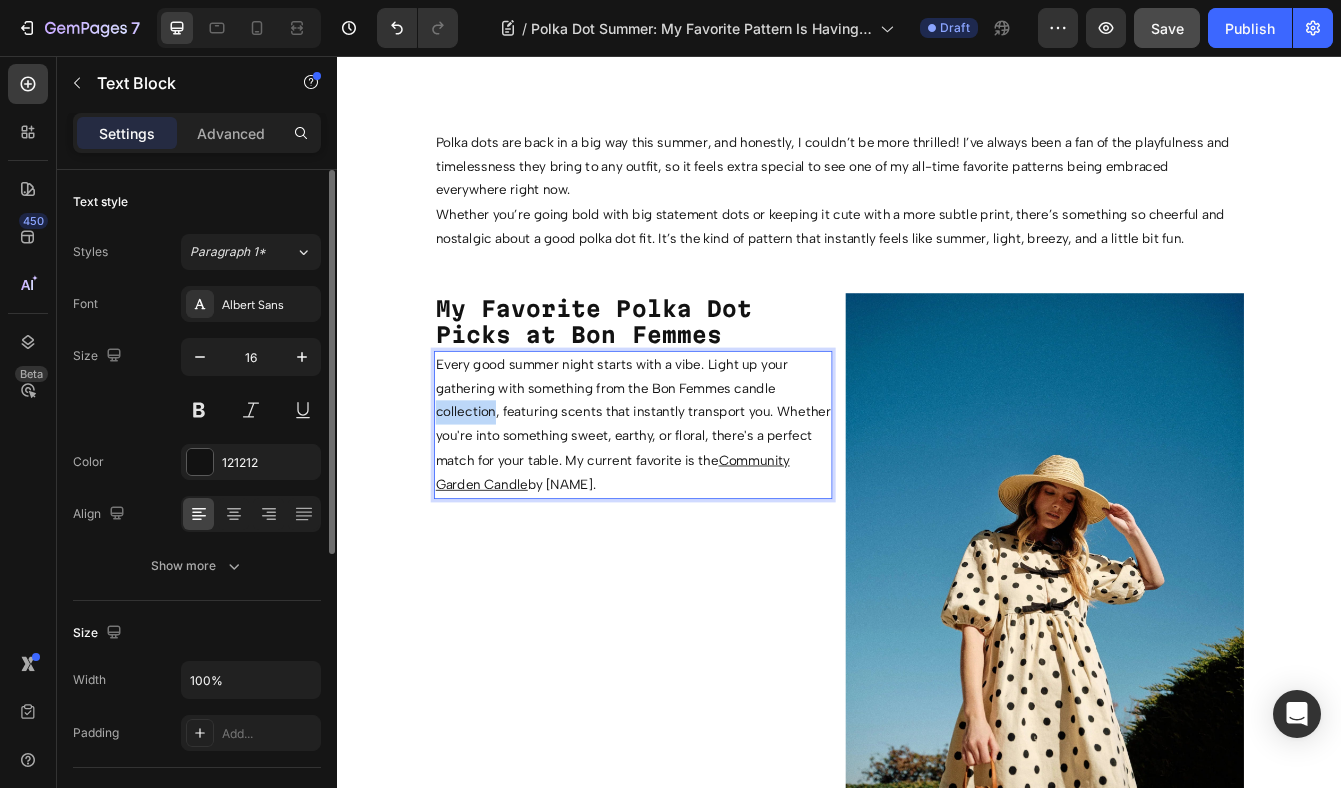 click on "Every good summer night starts with a vibe. Light up your gathering with something from the Bon Femmes candle collection, featuring scents that instantly transport you. Whether you're into something sweet, earthy, or floral, there's a perfect match for your table. My current favorite is the Community Garden Candle by Loam." at bounding box center [691, 496] 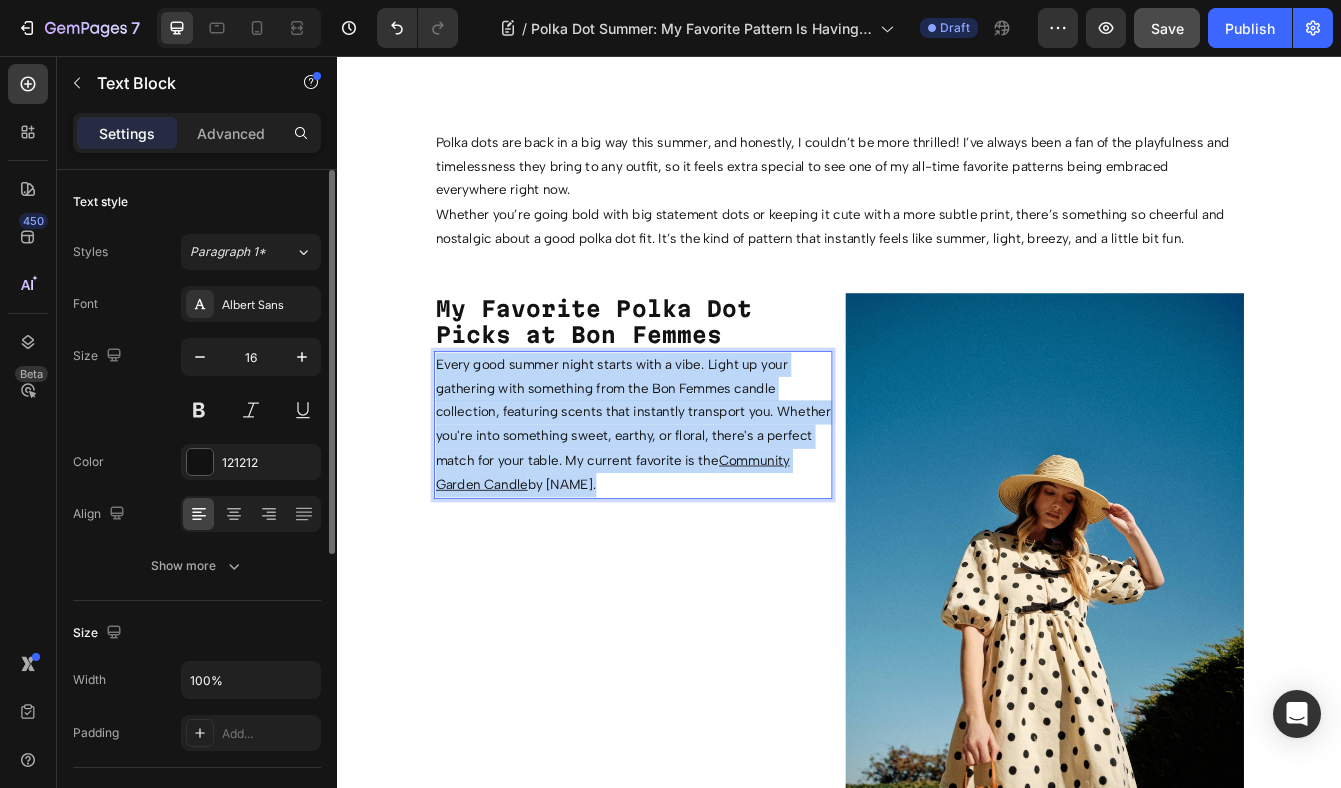 click on "Every good summer night starts with a vibe. Light up your gathering with something from the Bon Femmes candle collection, featuring scents that instantly transport you. Whether you're into something sweet, earthy, or floral, there's a perfect match for your table. My current favorite is the Community Garden Candle by Loam." at bounding box center (691, 496) 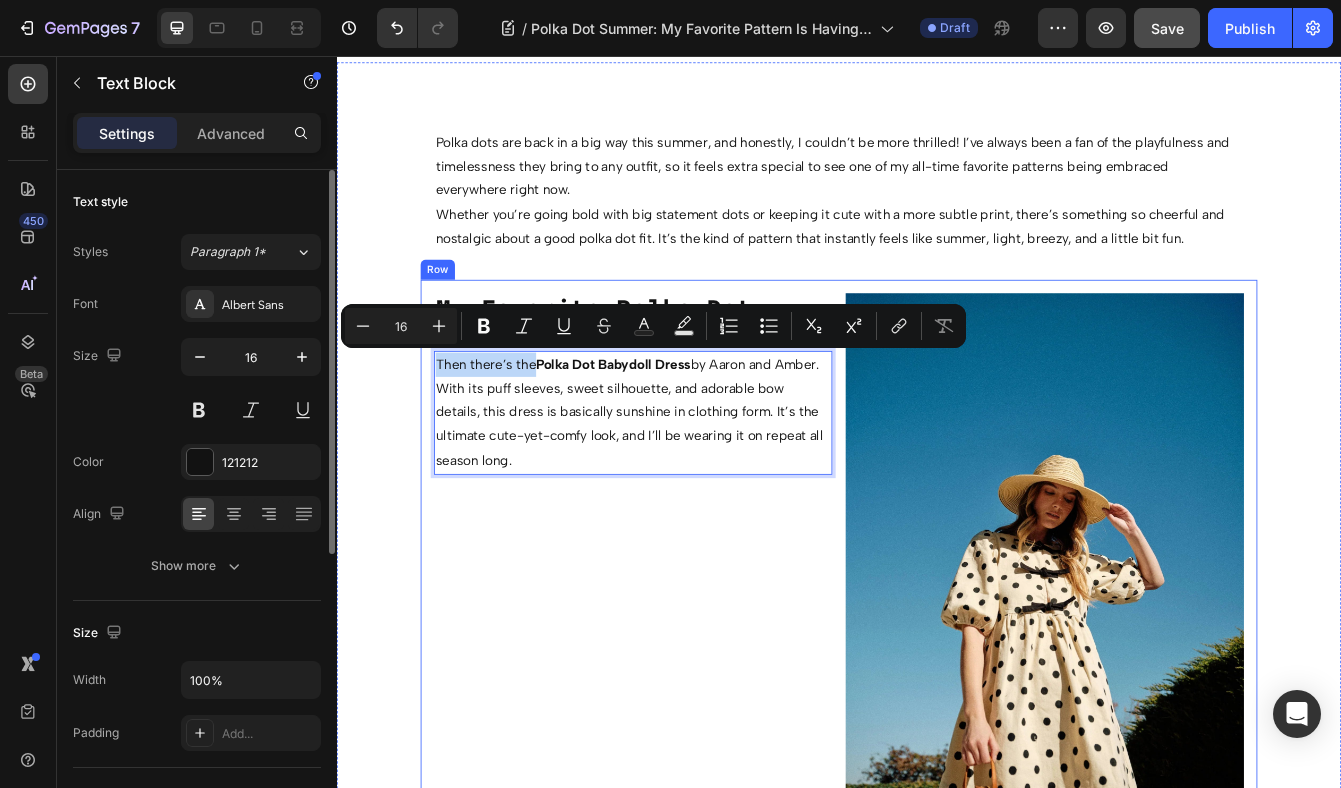 drag, startPoint x: 575, startPoint y: 419, endPoint x: 449, endPoint y: 422, distance: 126.035706 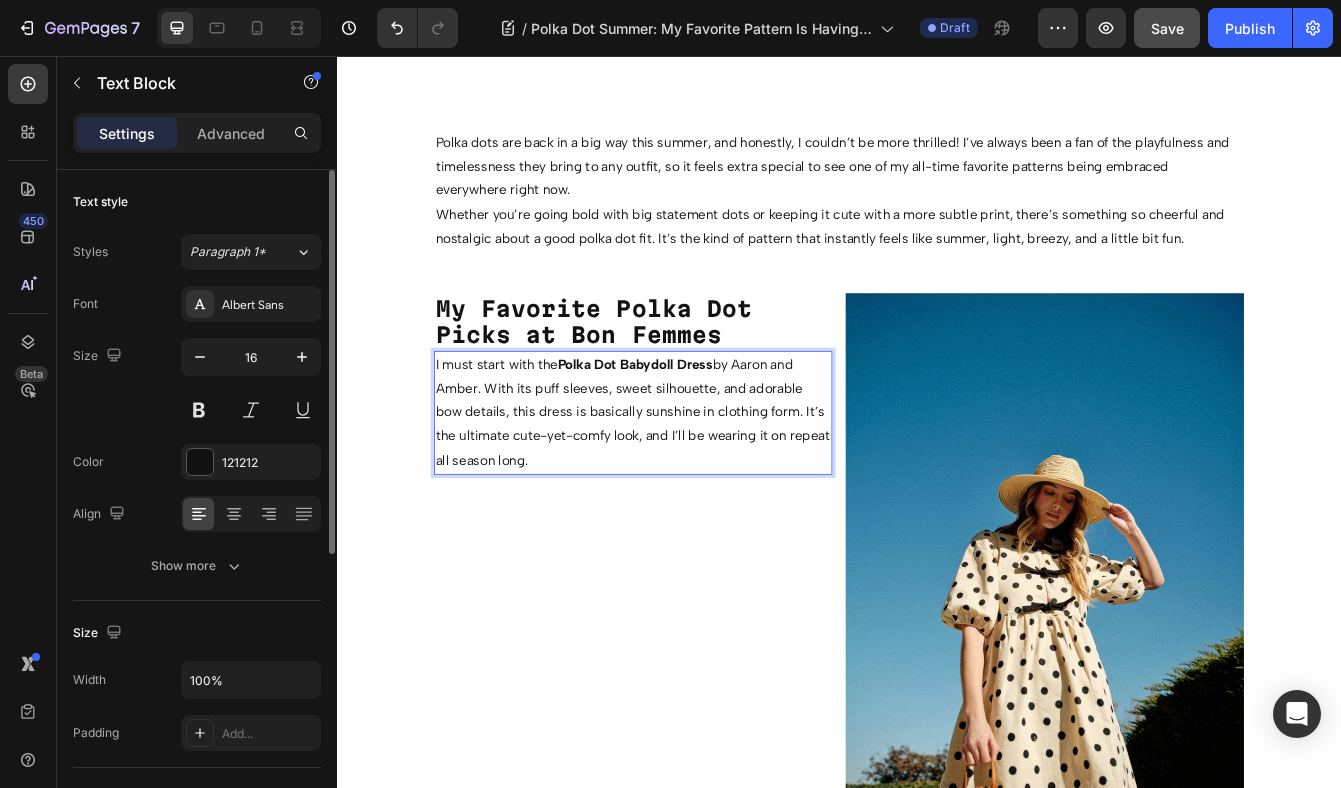 click on "Polka Dot Babydoll Dress" at bounding box center [693, 423] 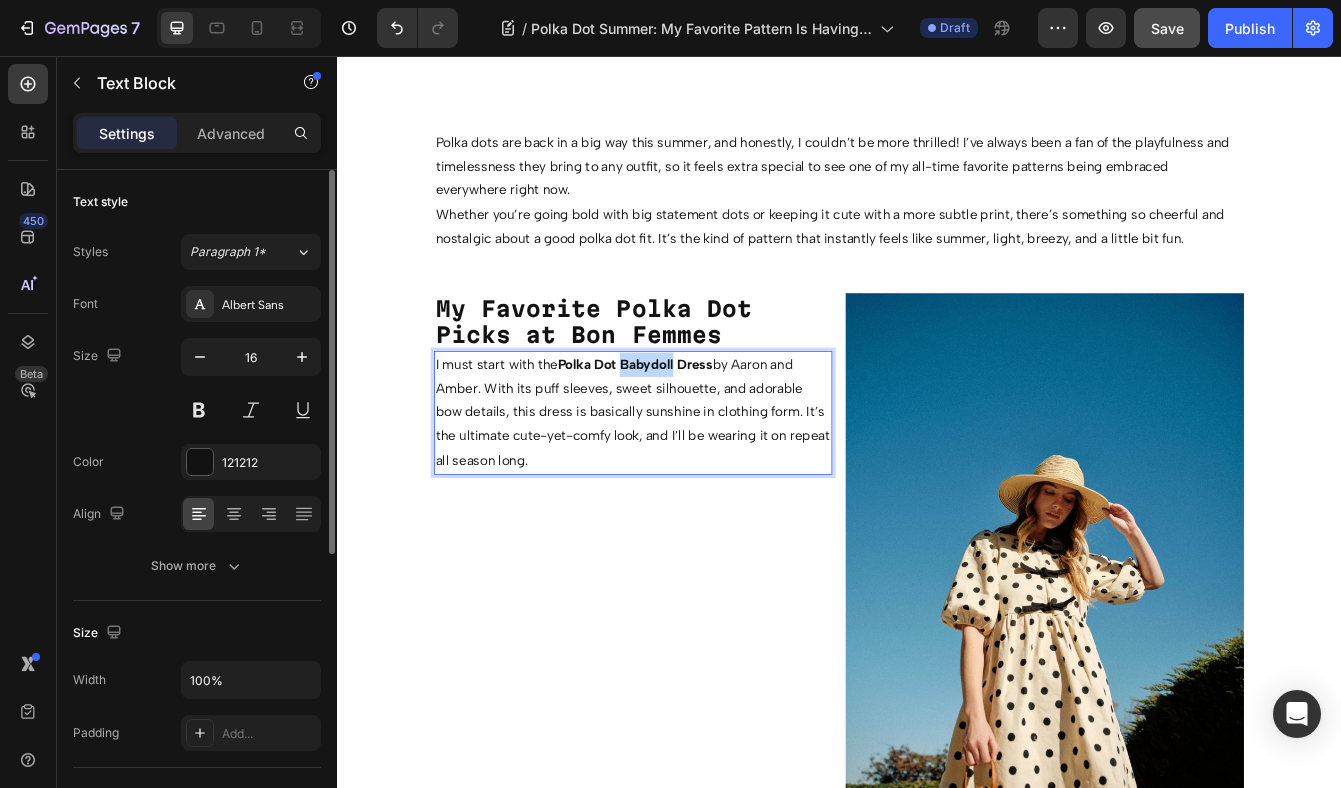 click on "Polka Dot Babydoll Dress" at bounding box center (693, 423) 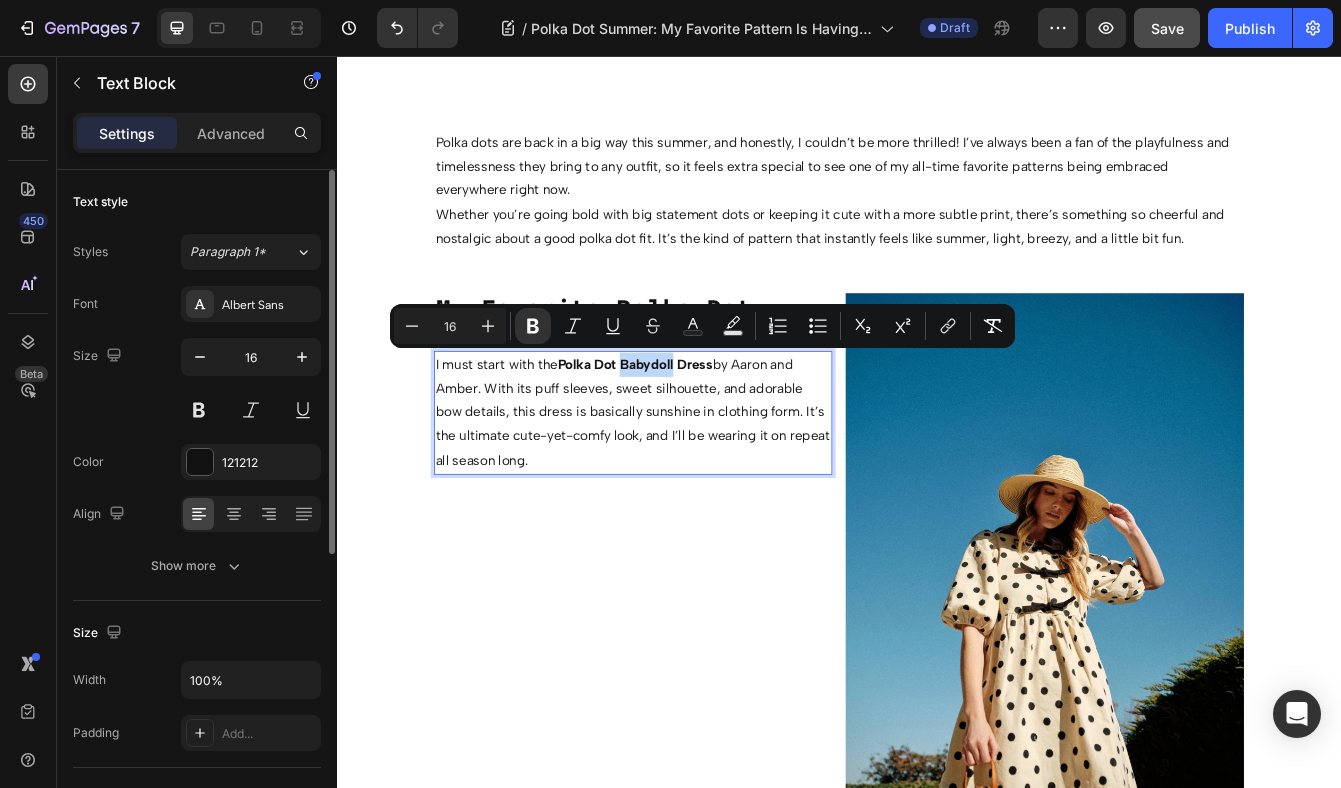 click on "Polka Dot Babydoll Dress" at bounding box center [693, 423] 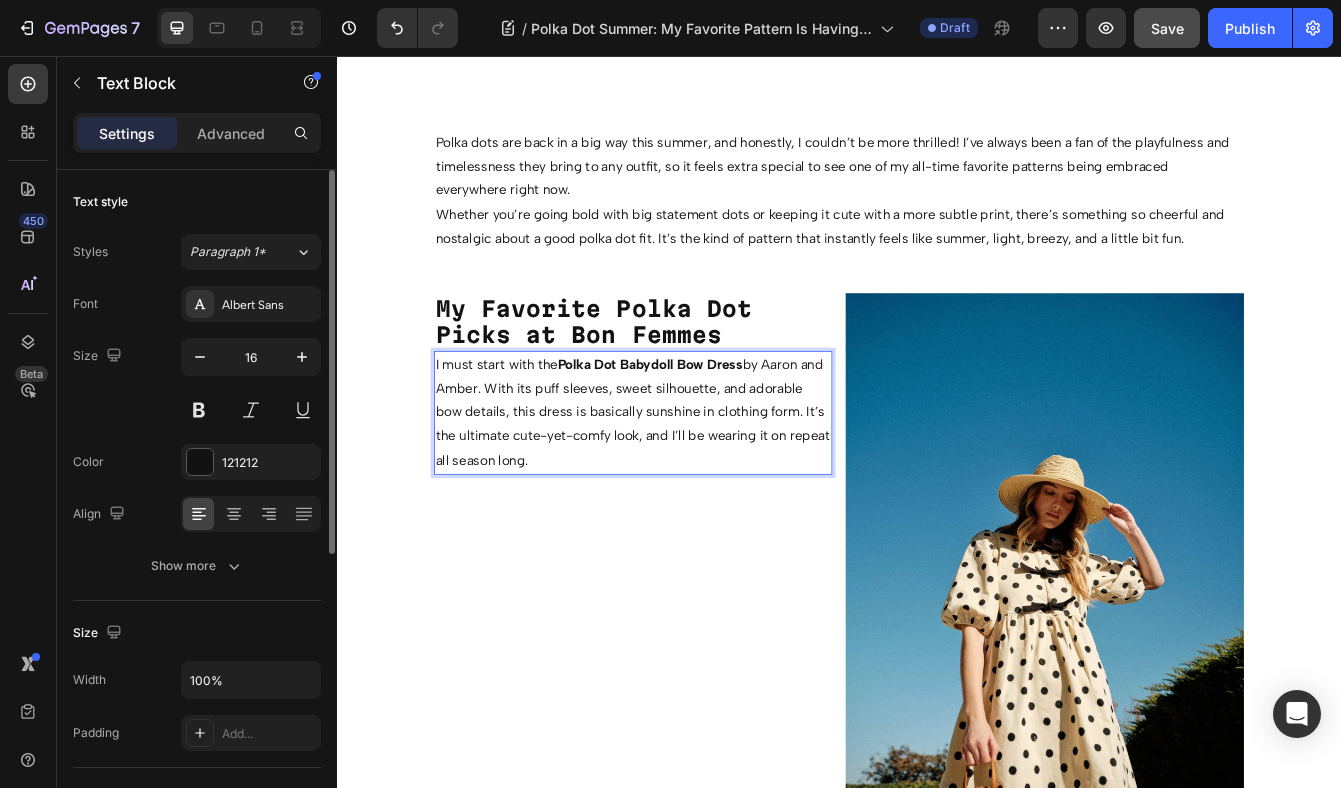 click on "I must start with the  Polka Dot Babydoll Bow Dress  by [NAME] and [NAME]. With its puff sleeves, sweet silhouette, and adorable bow details, this dress is basically sunshine in clothing form. It’s the ultimate cute-yet-comfy look, and I’ll be wearing it on repeat all season long." at bounding box center [691, 482] 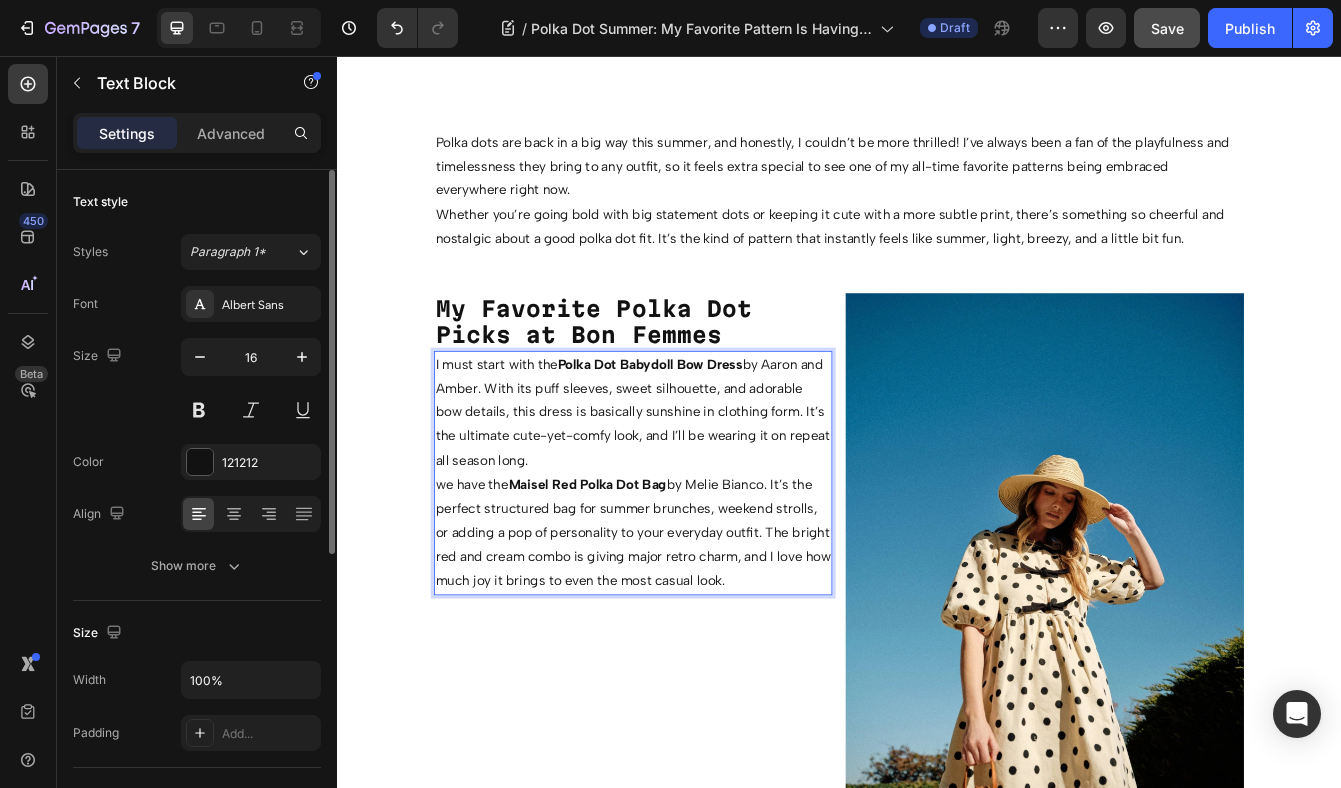 click on "we have the Maisel Red Polka Dot Bag by Melie Bianco. It’s the perfect structured bag for summer brunches, weekend strolls, or adding a pop of personality to your everyday outfit. The bright red and cream combo is giving major retro charm, and I love how much joy it brings to even the most casual look." at bounding box center [691, 626] 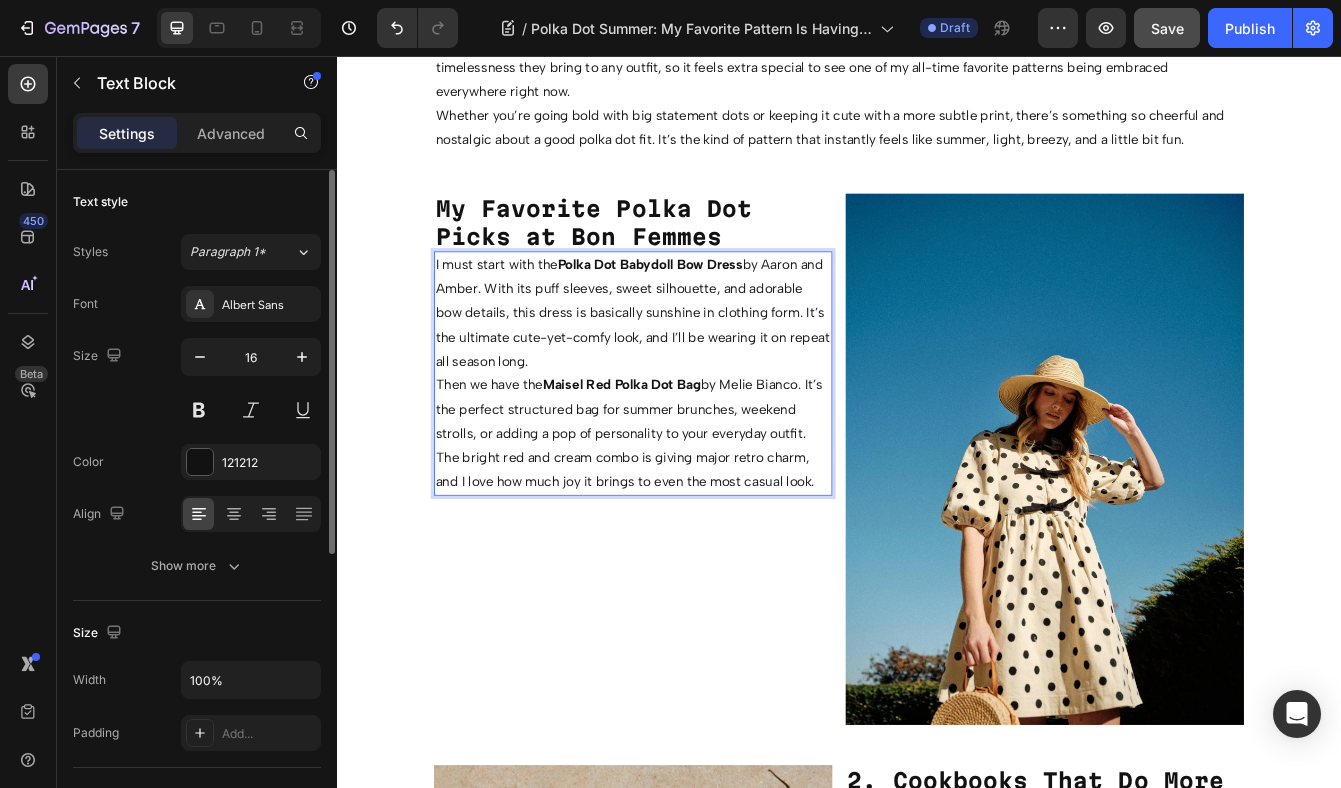scroll, scrollTop: 1586, scrollLeft: 0, axis: vertical 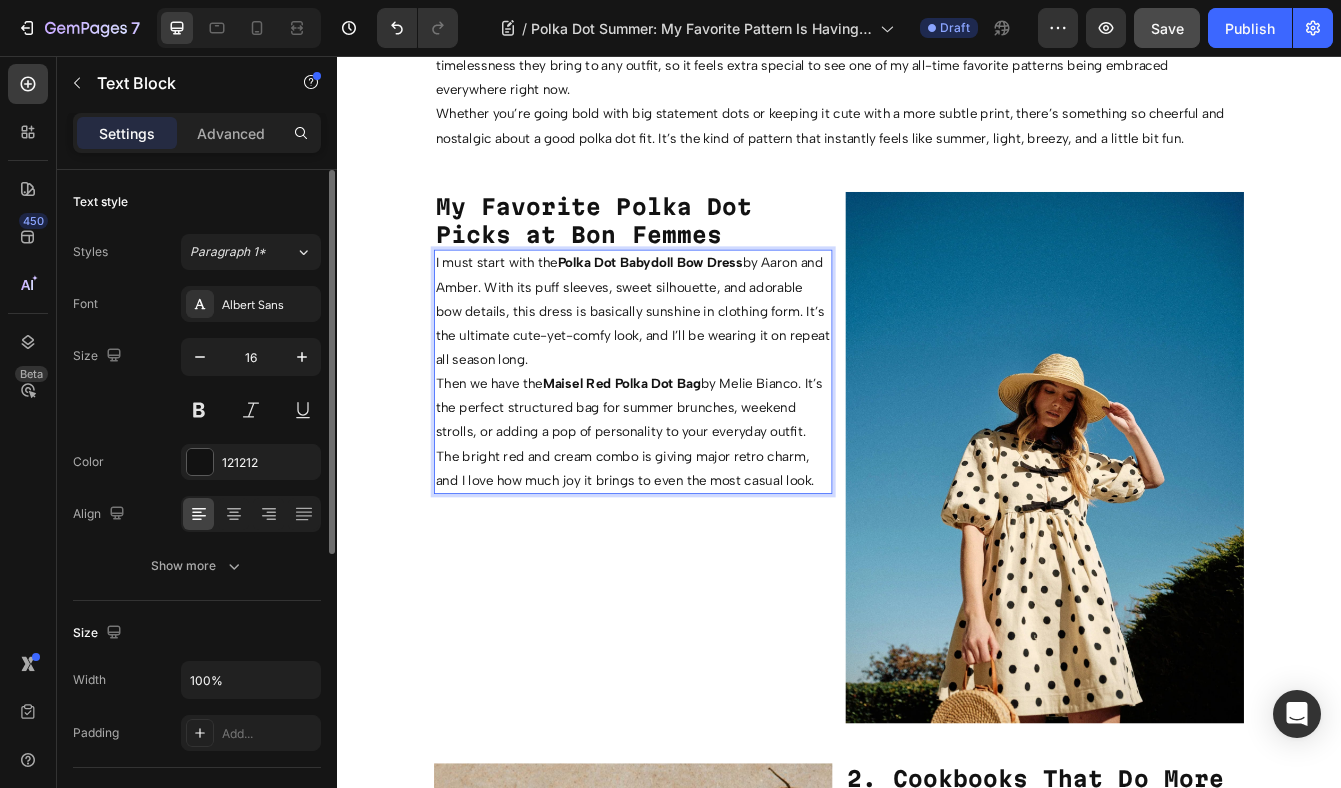 click on "Maisel Red Polka Dot Bag" at bounding box center (677, 446) 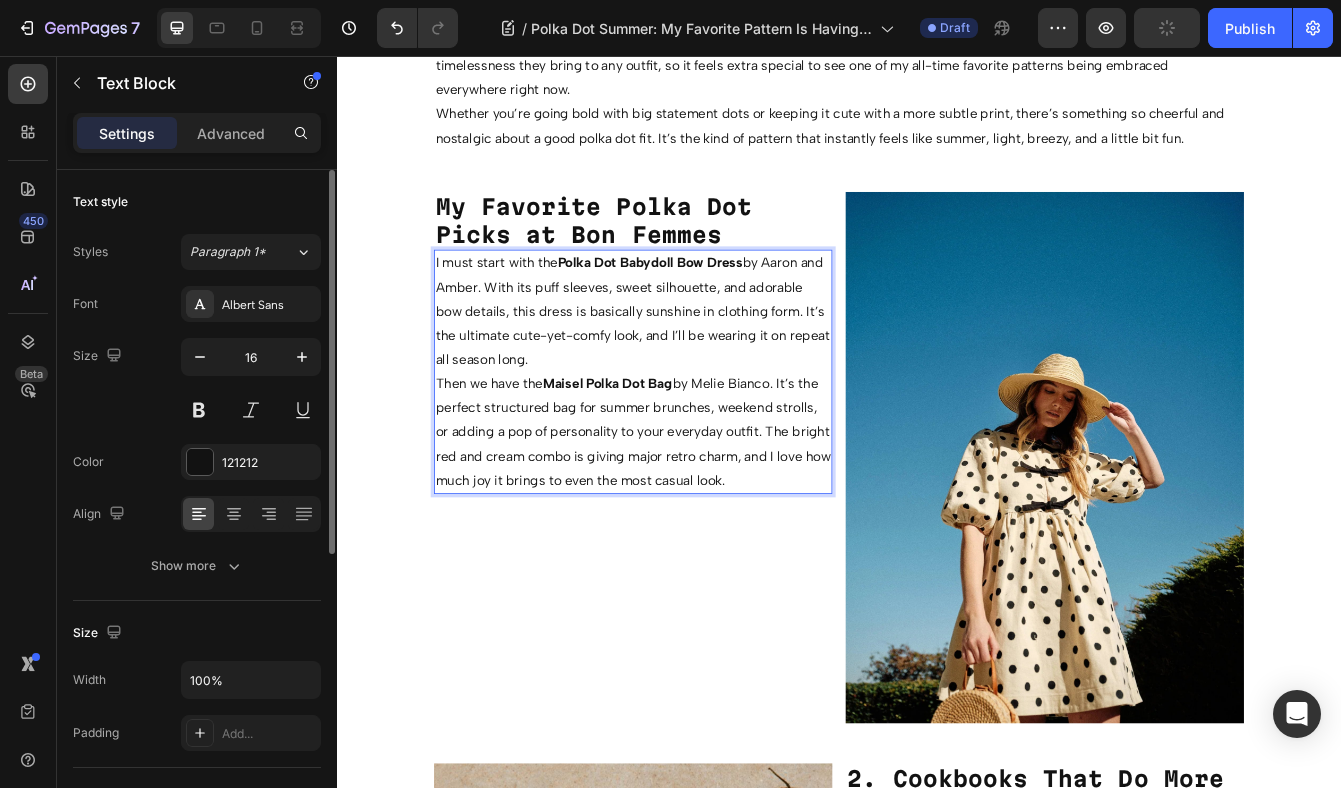click on "Maisel Polka Dot Bag" at bounding box center [660, 446] 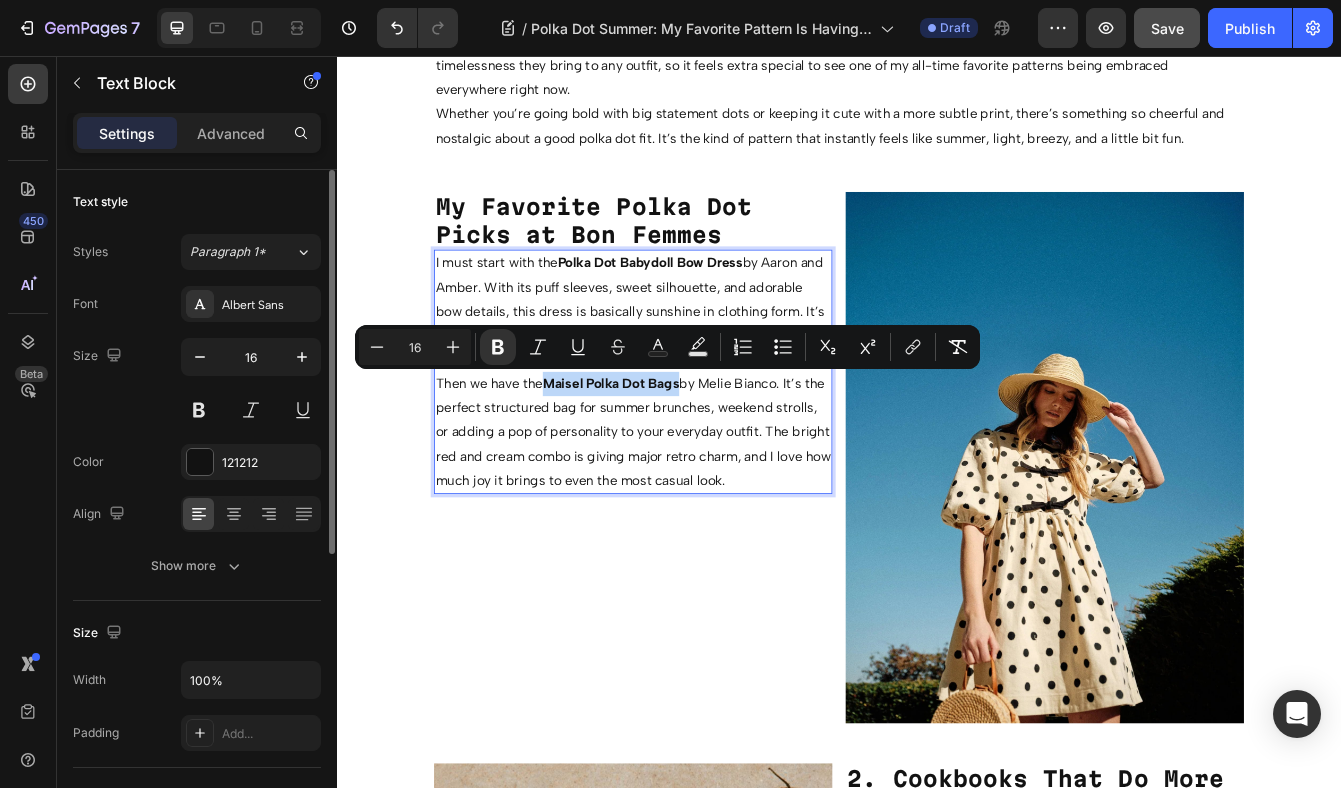 drag, startPoint x: 752, startPoint y: 450, endPoint x: 588, endPoint y: 453, distance: 164.02744 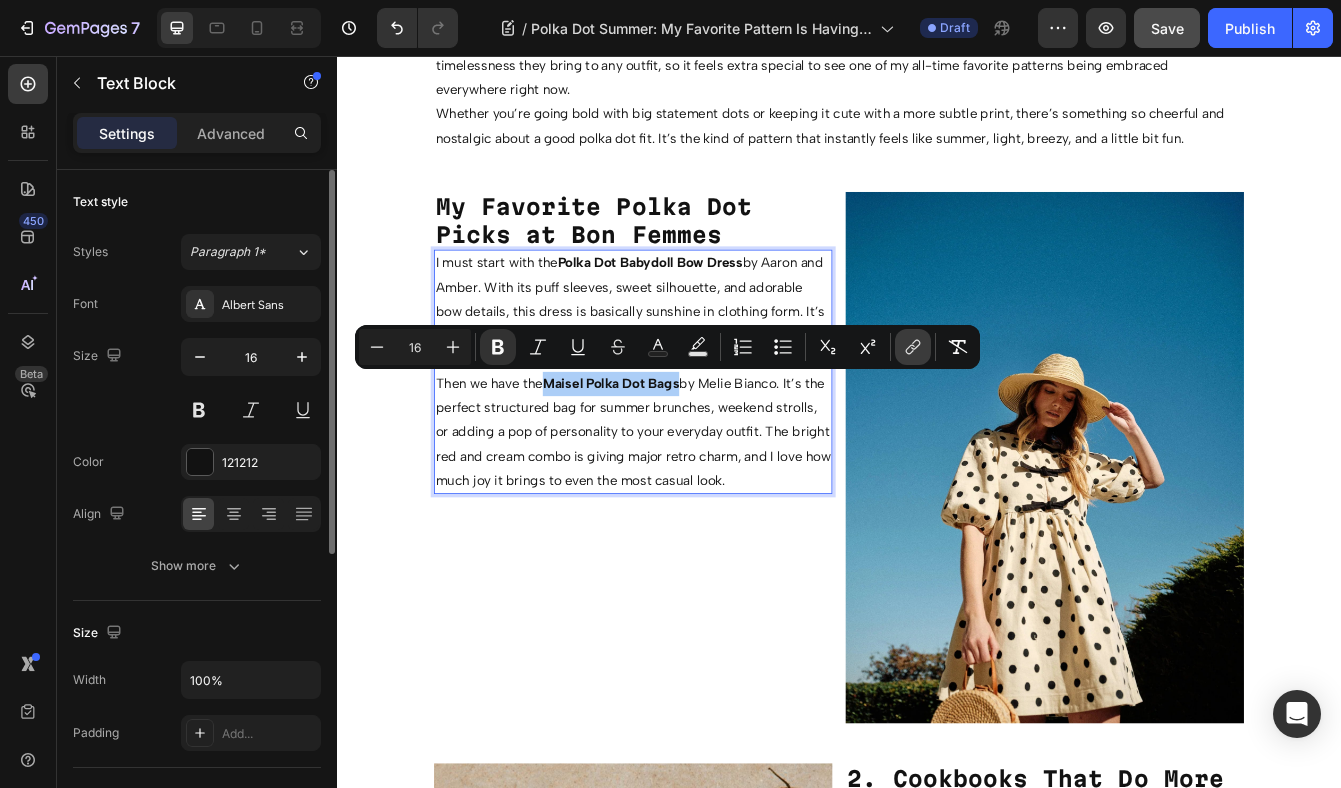 click 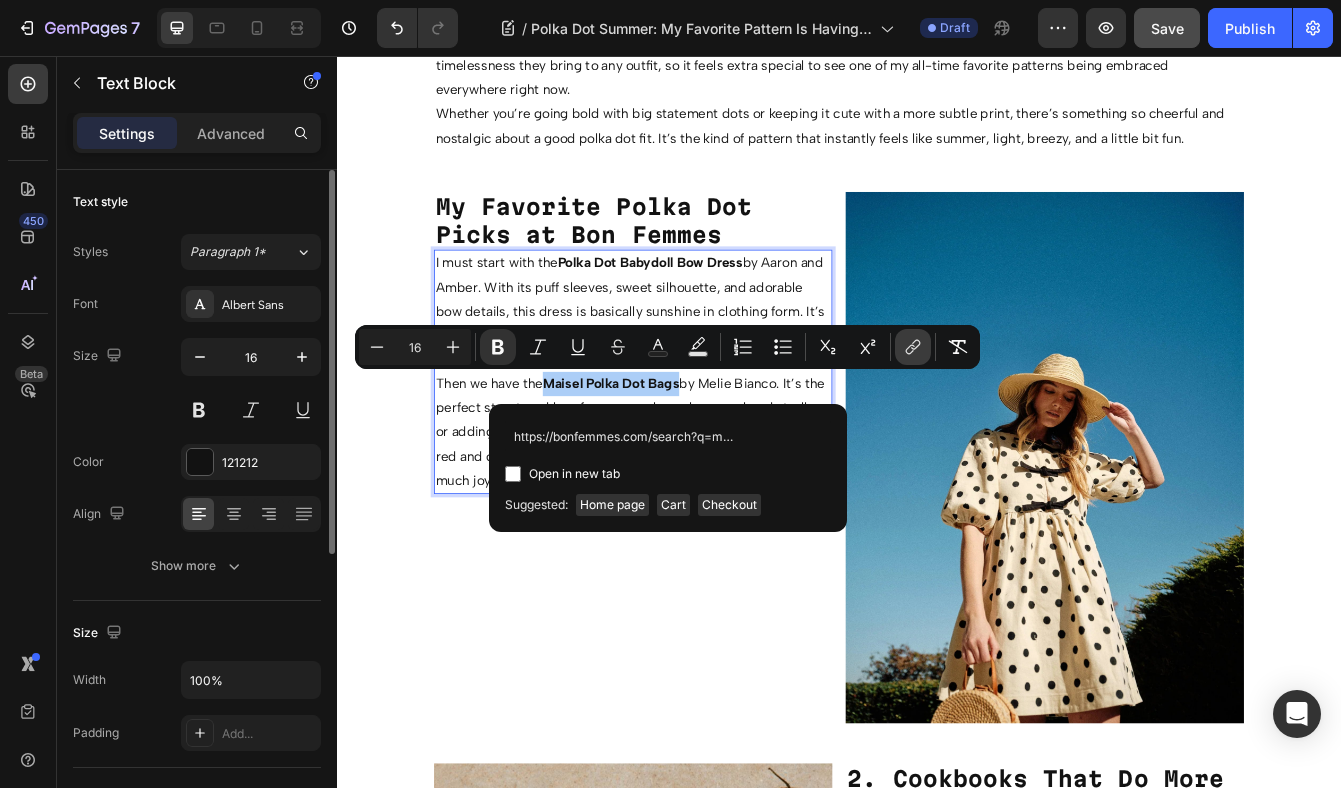 scroll, scrollTop: 0, scrollLeft: 176, axis: horizontal 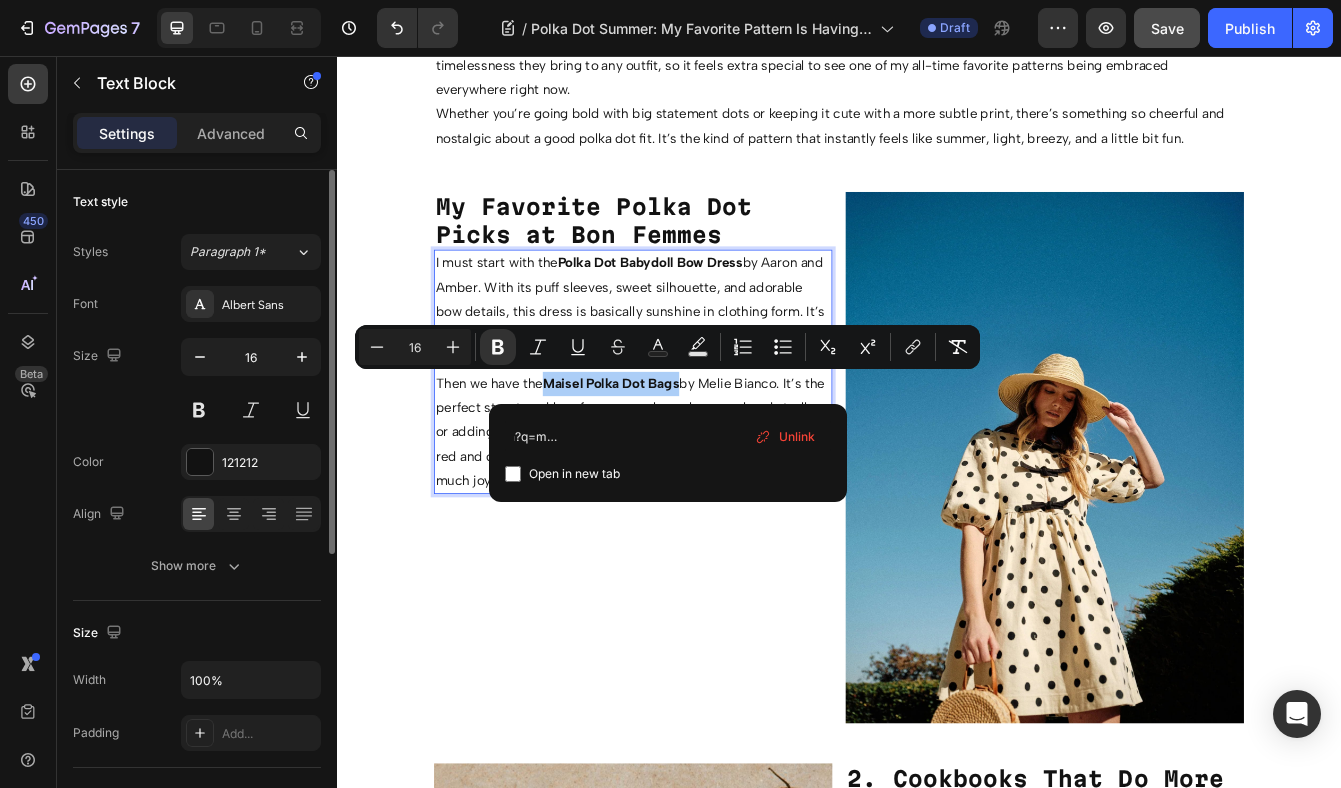 type on "https://bonfemmes.com/search?q=maisel&options%5Bprefix%5D=last" 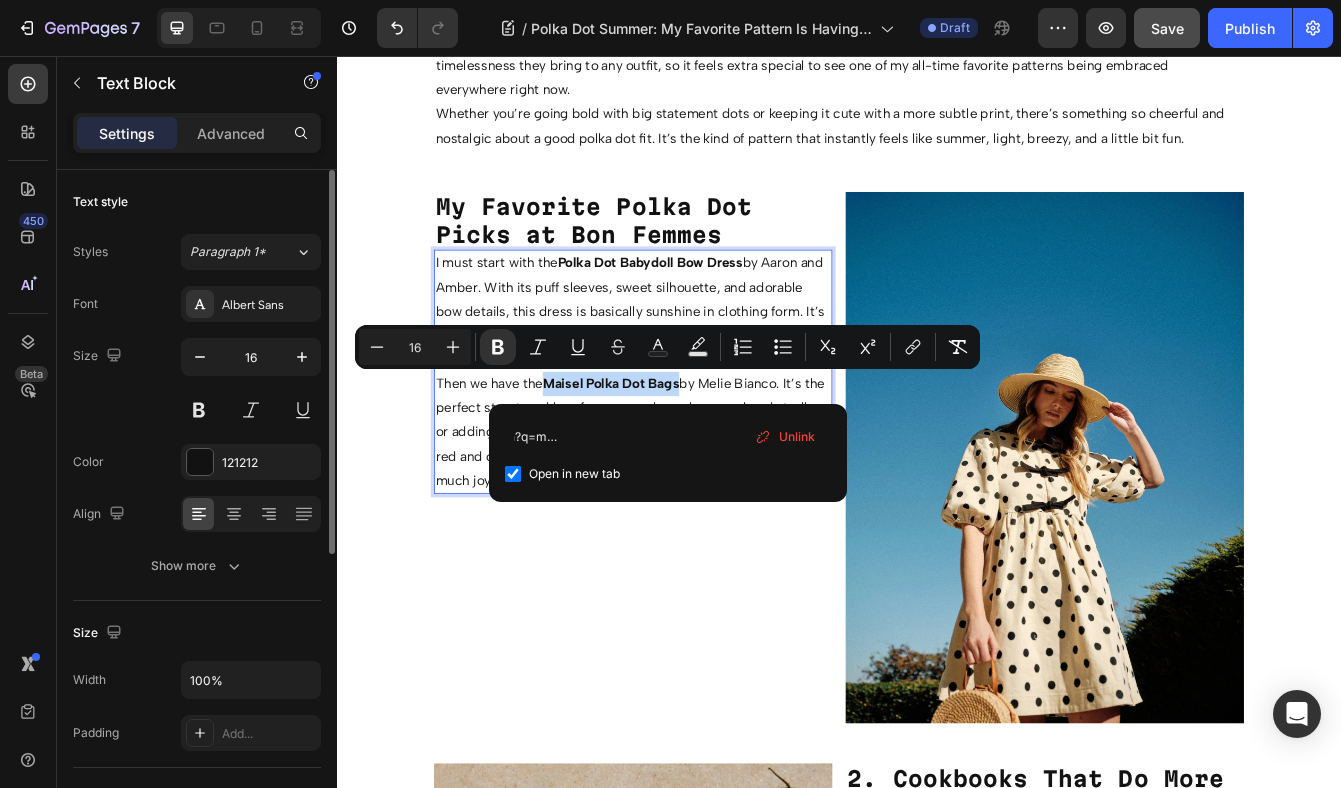 checkbox on "true" 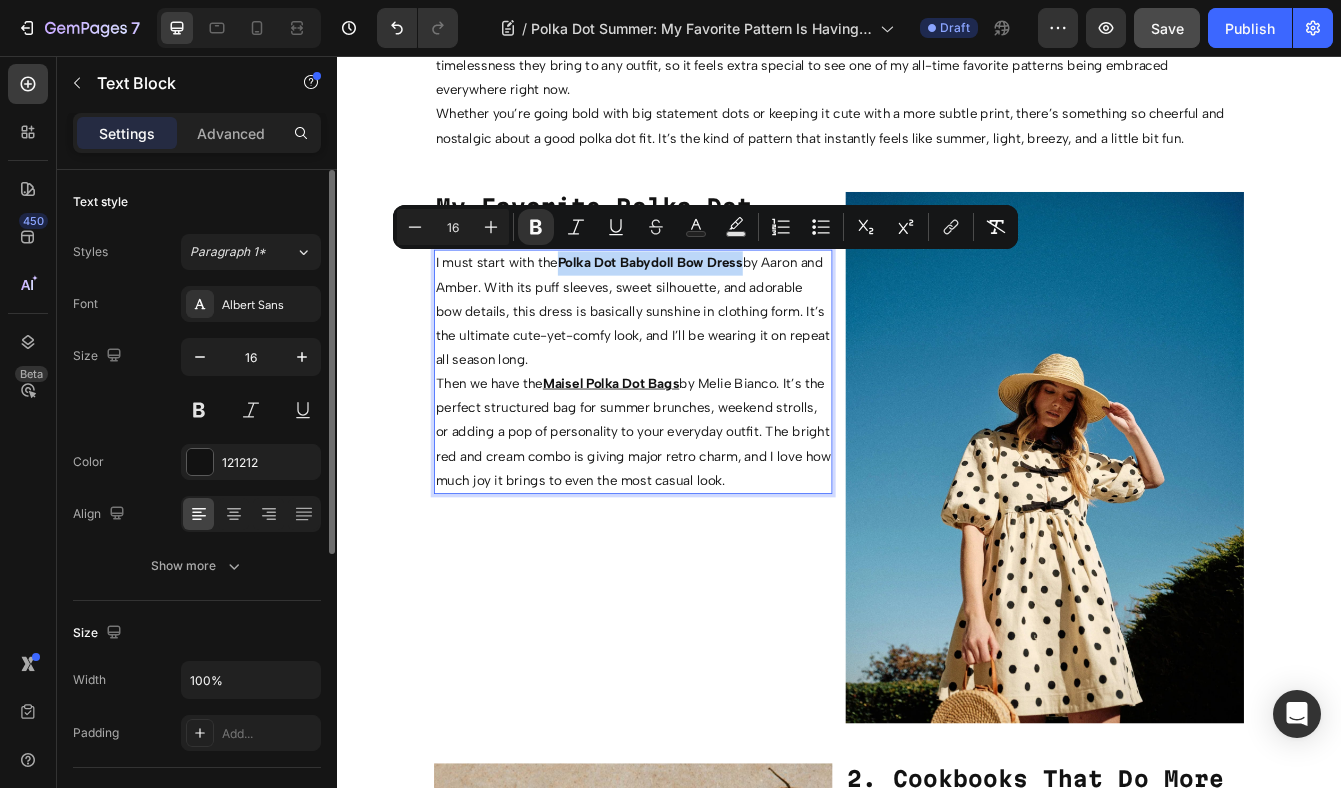 drag, startPoint x: 827, startPoint y: 308, endPoint x: 605, endPoint y: 305, distance: 222.02026 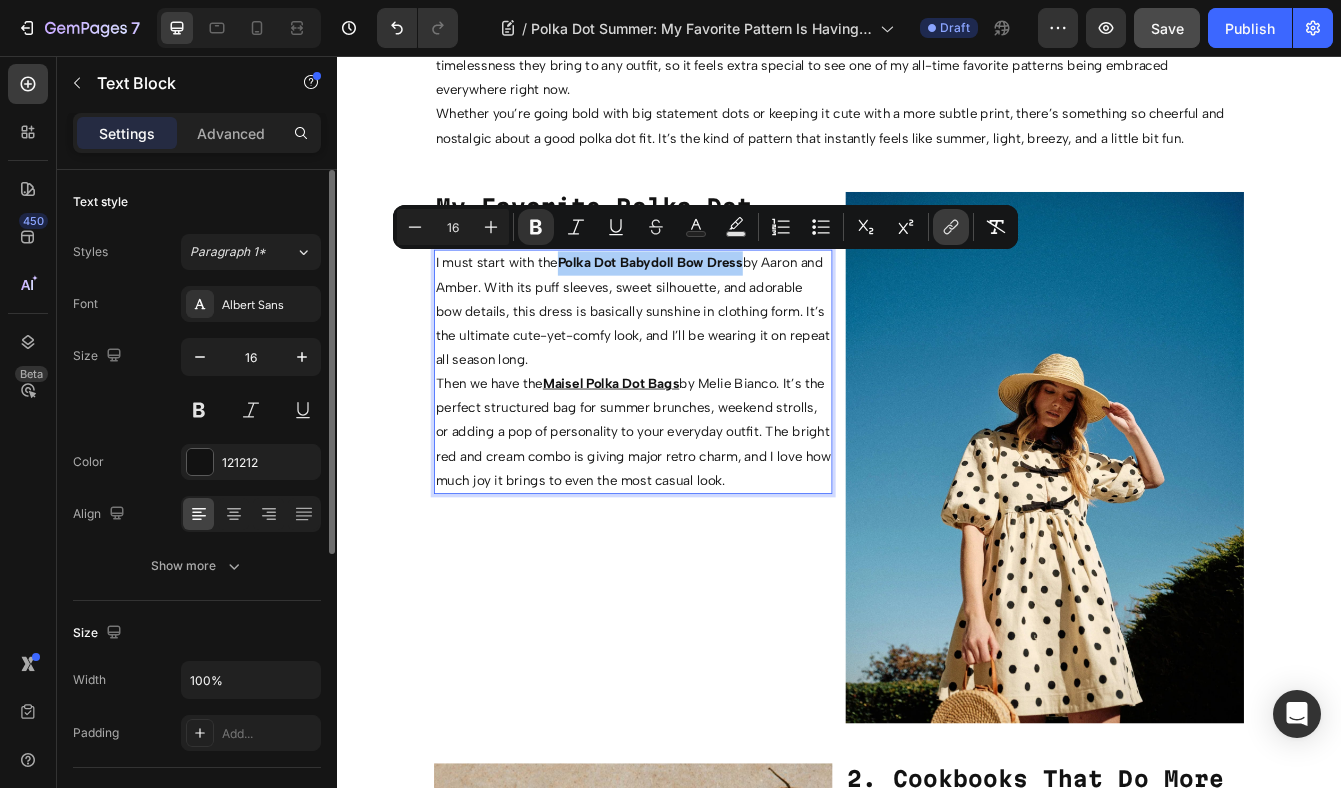 click 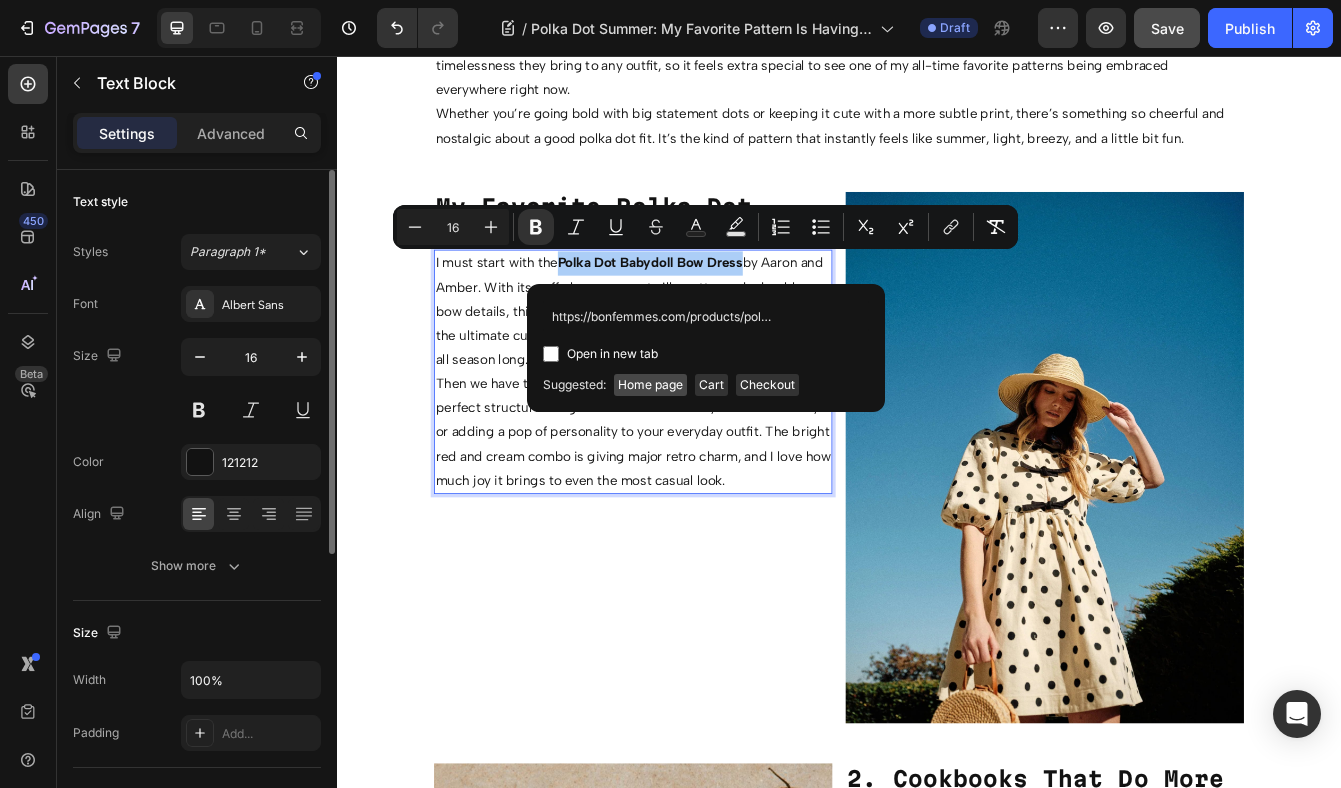 scroll, scrollTop: 0, scrollLeft: 145, axis: horizontal 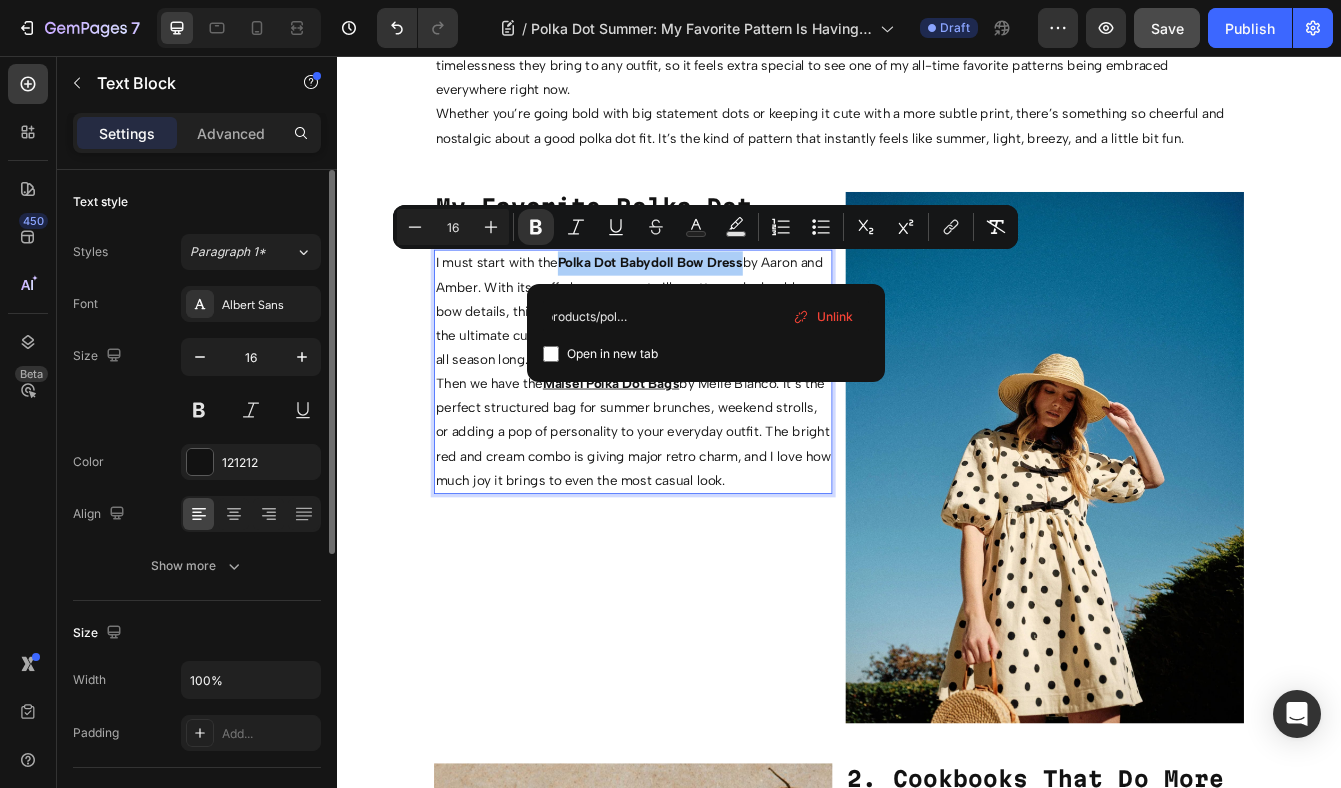 type on "https://bonfemmes.com/products/polka-dot-babydoll-bow-dress" 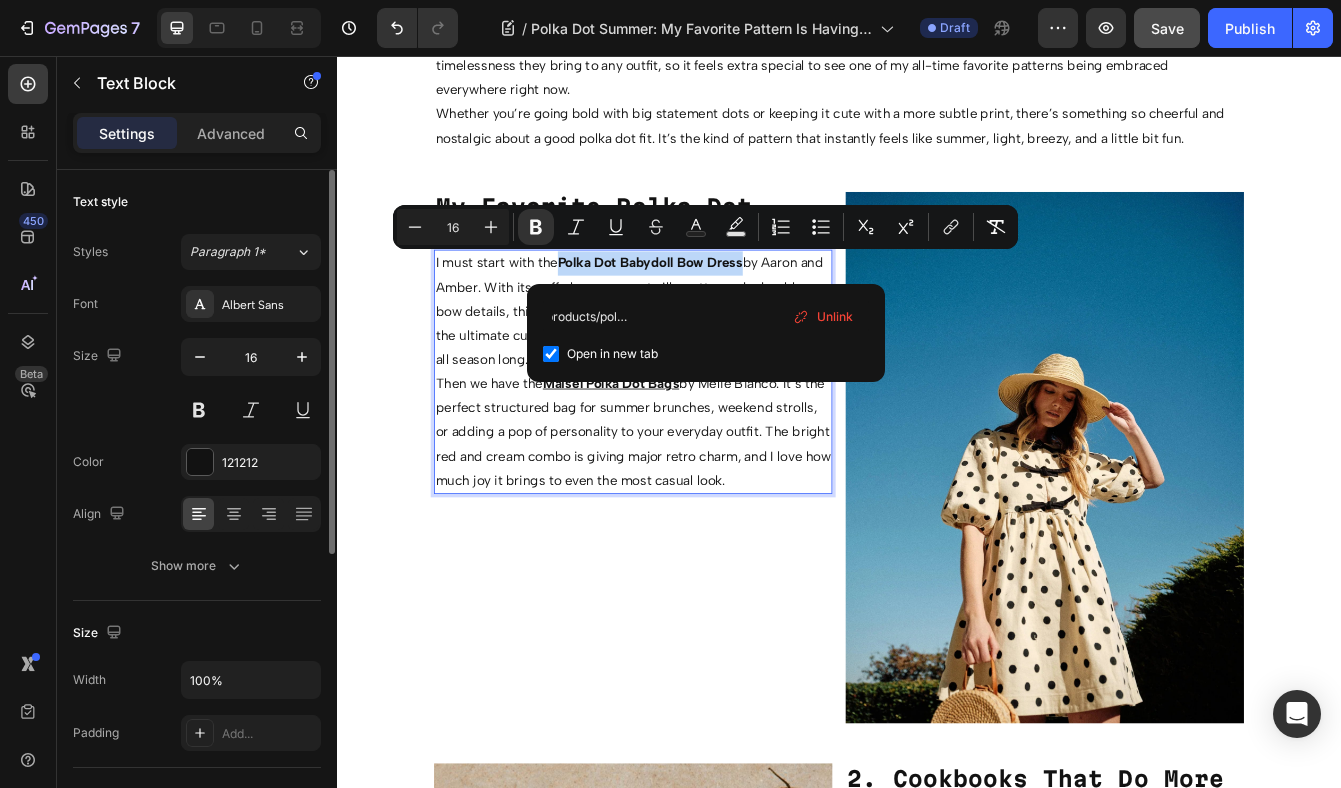 checkbox on "true" 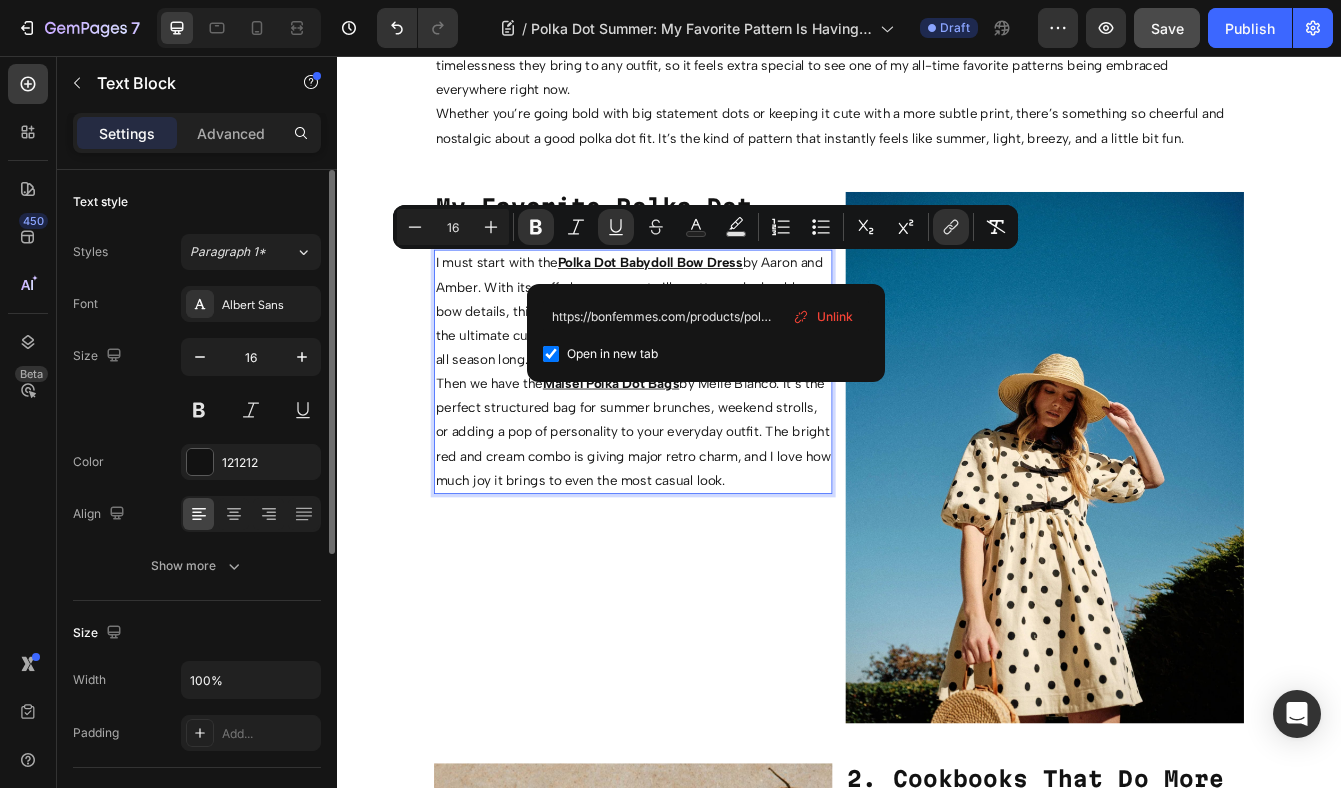 click on "Then we have the Maisel Polka Dot Bags by Melie Bianco. It’s the perfect structured bag for summer brunches, weekend strolls, or adding a pop of personality to your everyday outfit. The bright red and cream combo is giving major retro charm, and I love how much joy it brings to even the most casual look." at bounding box center (691, 505) 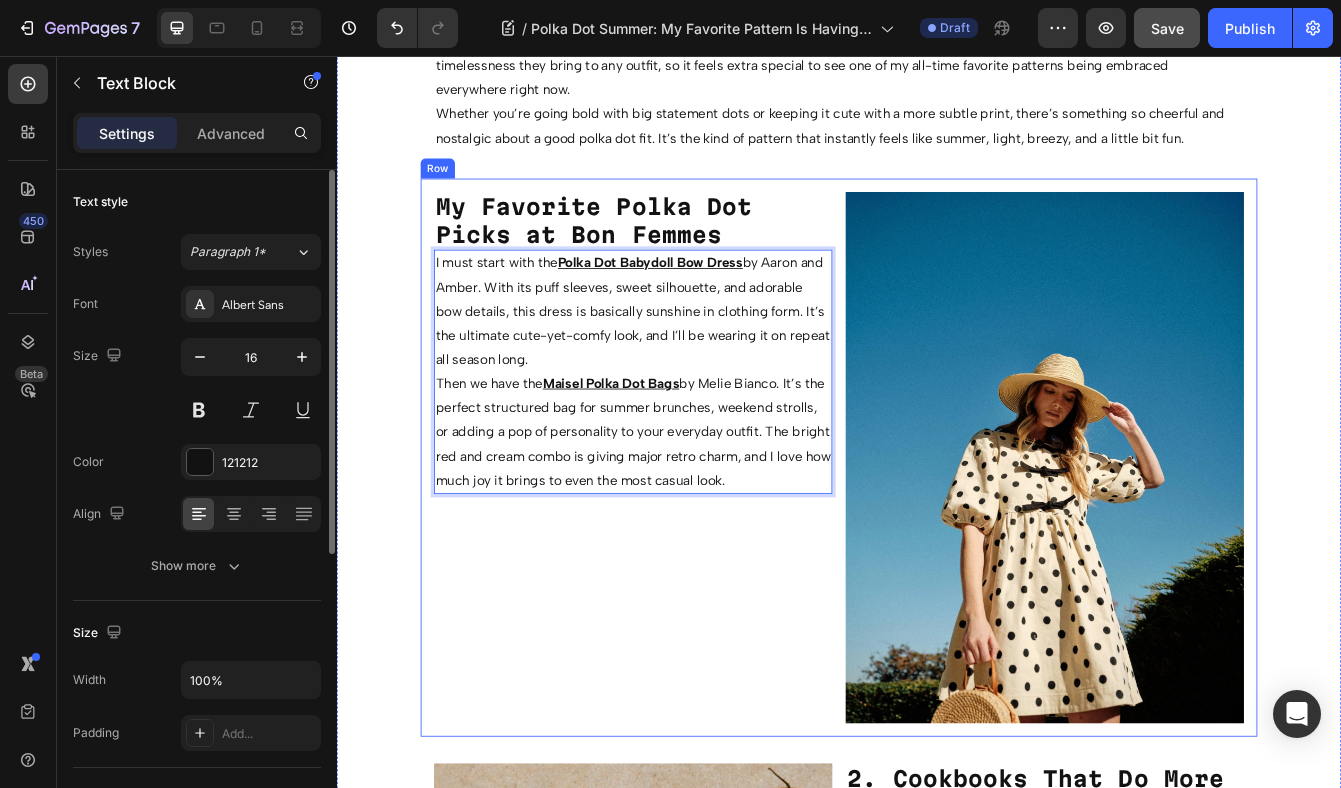 click on "My Favorite Polka Dot Picks at Bon Femmes Text Block I must start with the  Polka Dot Babydoll Bow Dress  by [NAME] and [NAME]. With its puff sleeves, sweet silhouette, and adorable bow details, this dress is basically sunshine in clothing form. It’s the ultimate cute-yet-comfy look, and I’ll be wearing it on repeat all season long. Then we have the  Maisel Polka Dot Bags  by [NAME]. It’s the perfect structured bag for summer brunches, weekend strolls, or adding a pop of personality to your everyday outfit. The bright red and cream combo is giving major retro charm, and I love how much joy it brings to even the most casual look. Text Block   0" at bounding box center [691, 535] 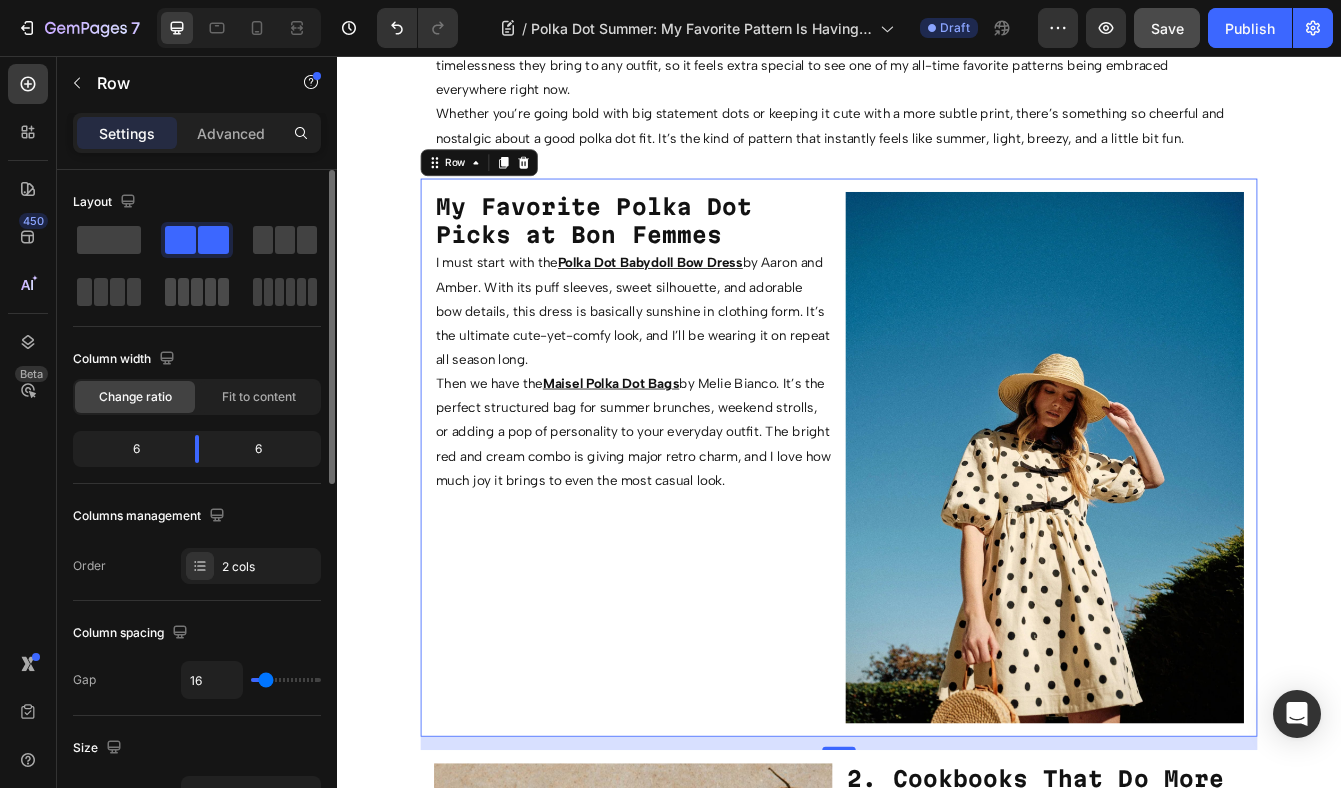 drag, startPoint x: 115, startPoint y: 235, endPoint x: 180, endPoint y: 284, distance: 81.400246 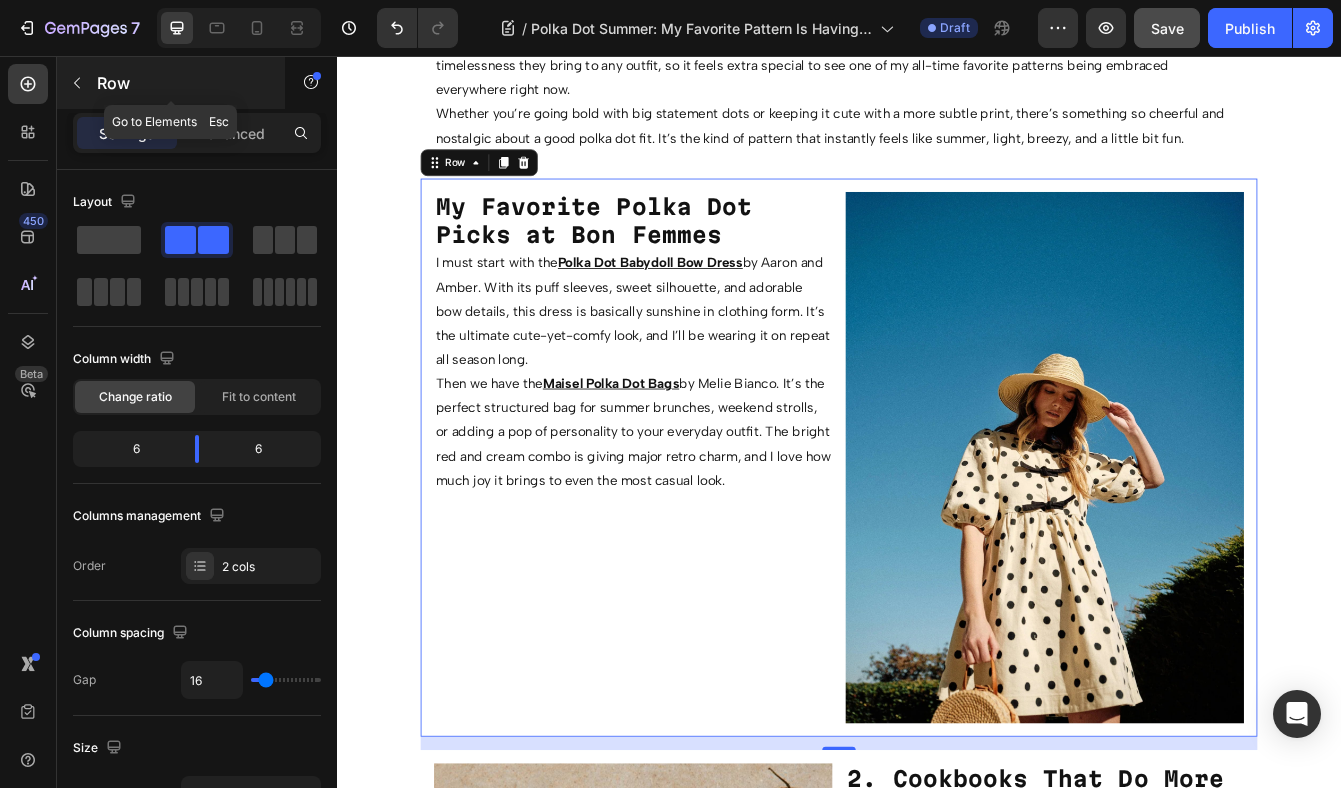 click 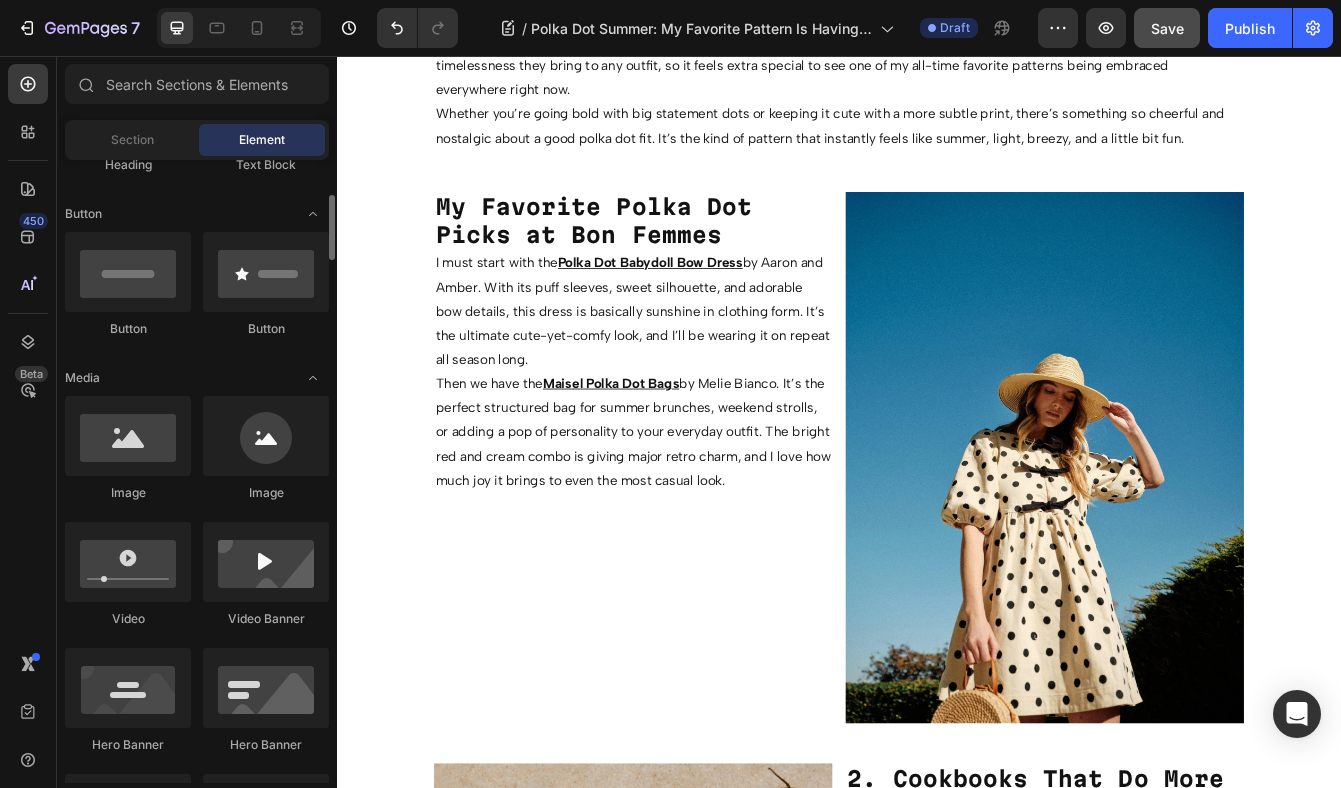 scroll, scrollTop: 429, scrollLeft: 0, axis: vertical 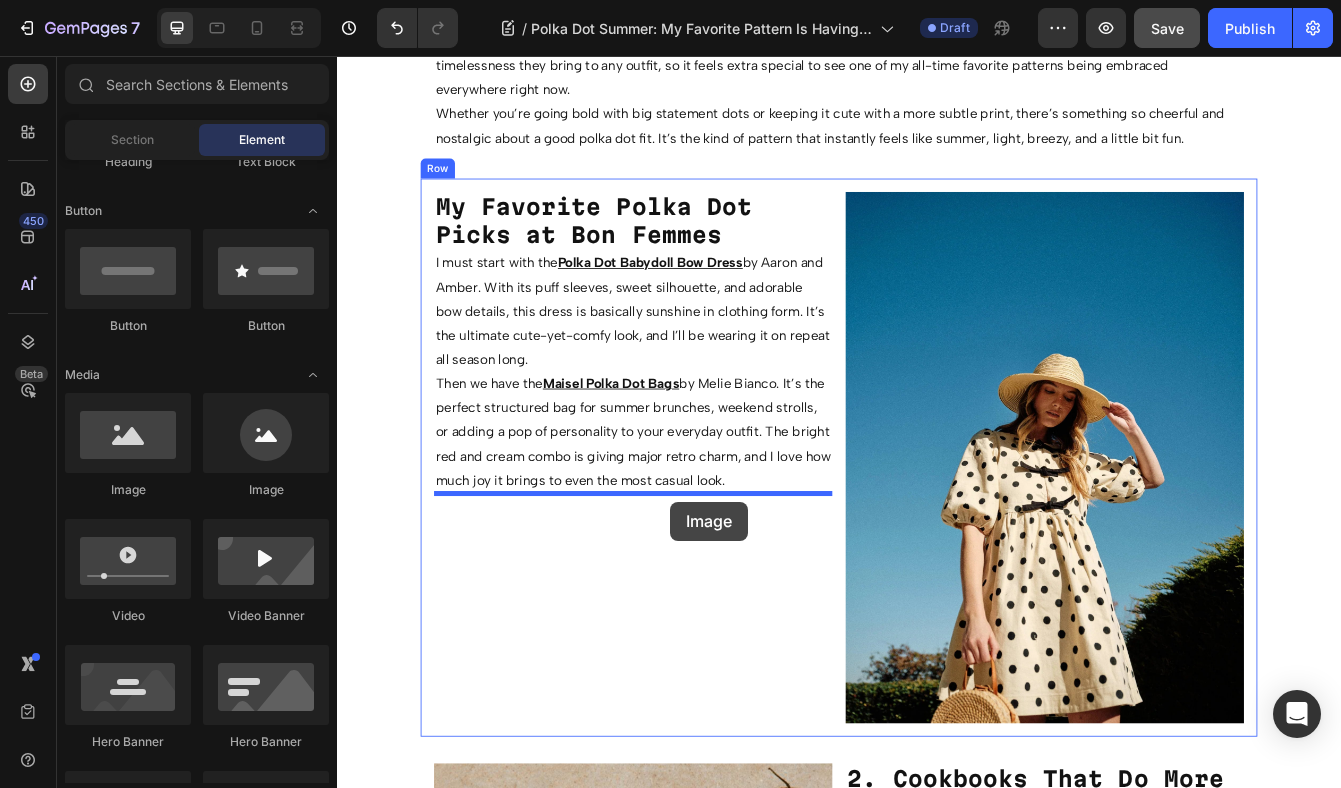 drag, startPoint x: 585, startPoint y: 512, endPoint x: 736, endPoint y: 587, distance: 168.60011 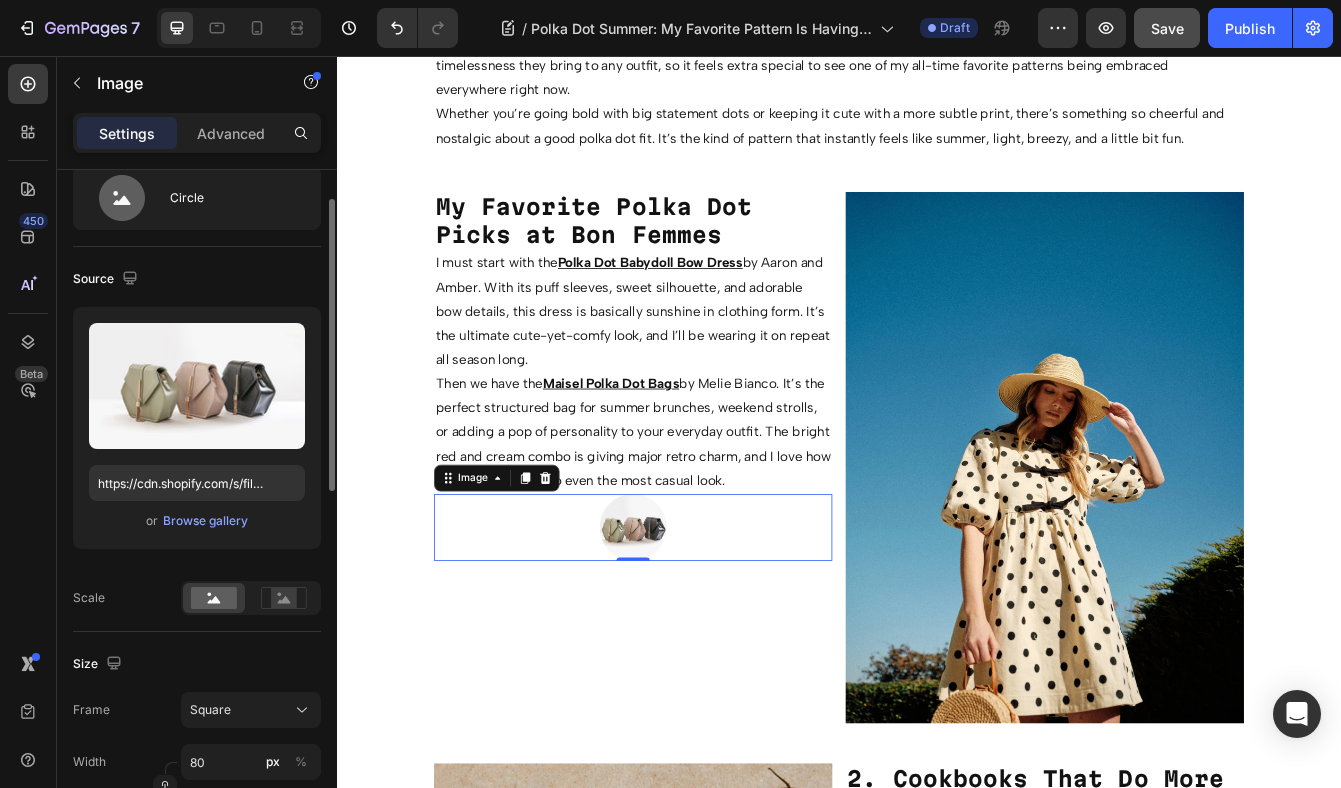 scroll, scrollTop: 68, scrollLeft: 0, axis: vertical 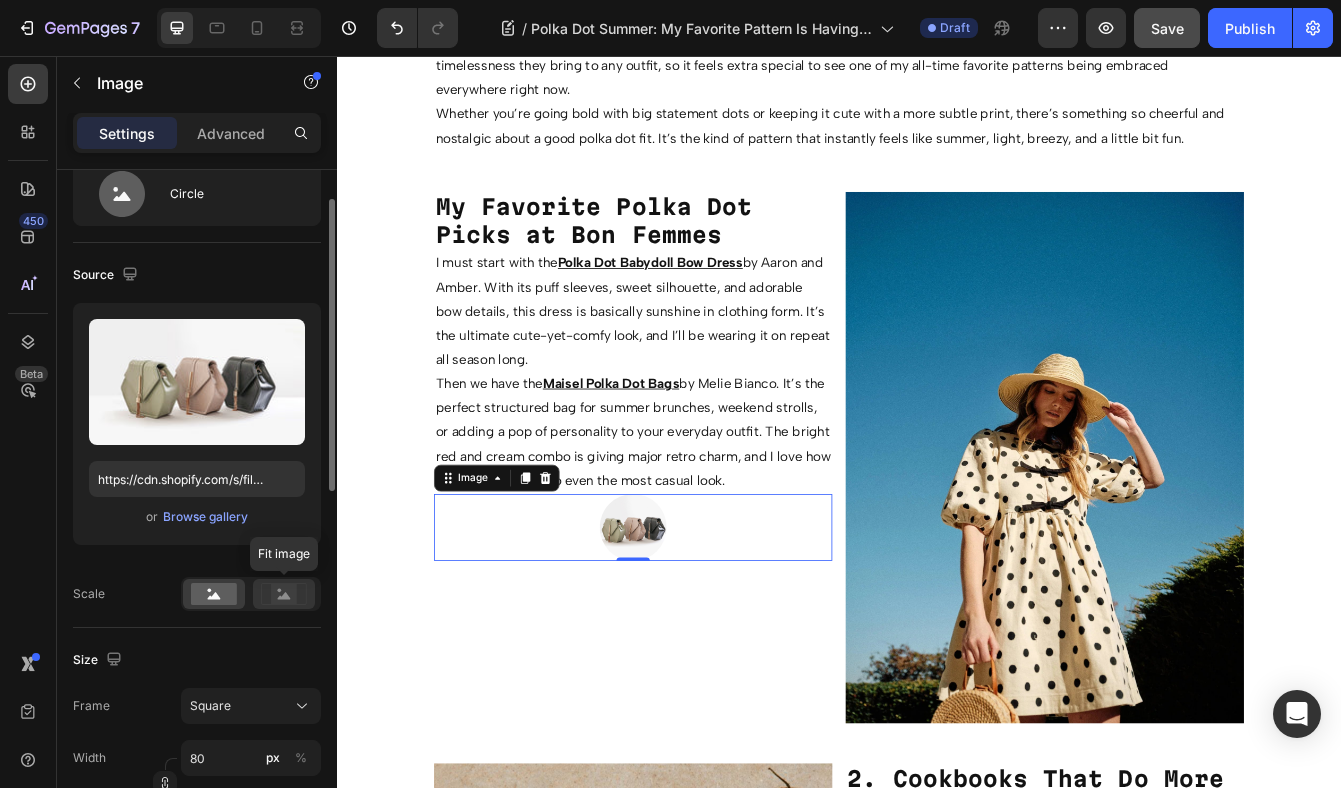 click 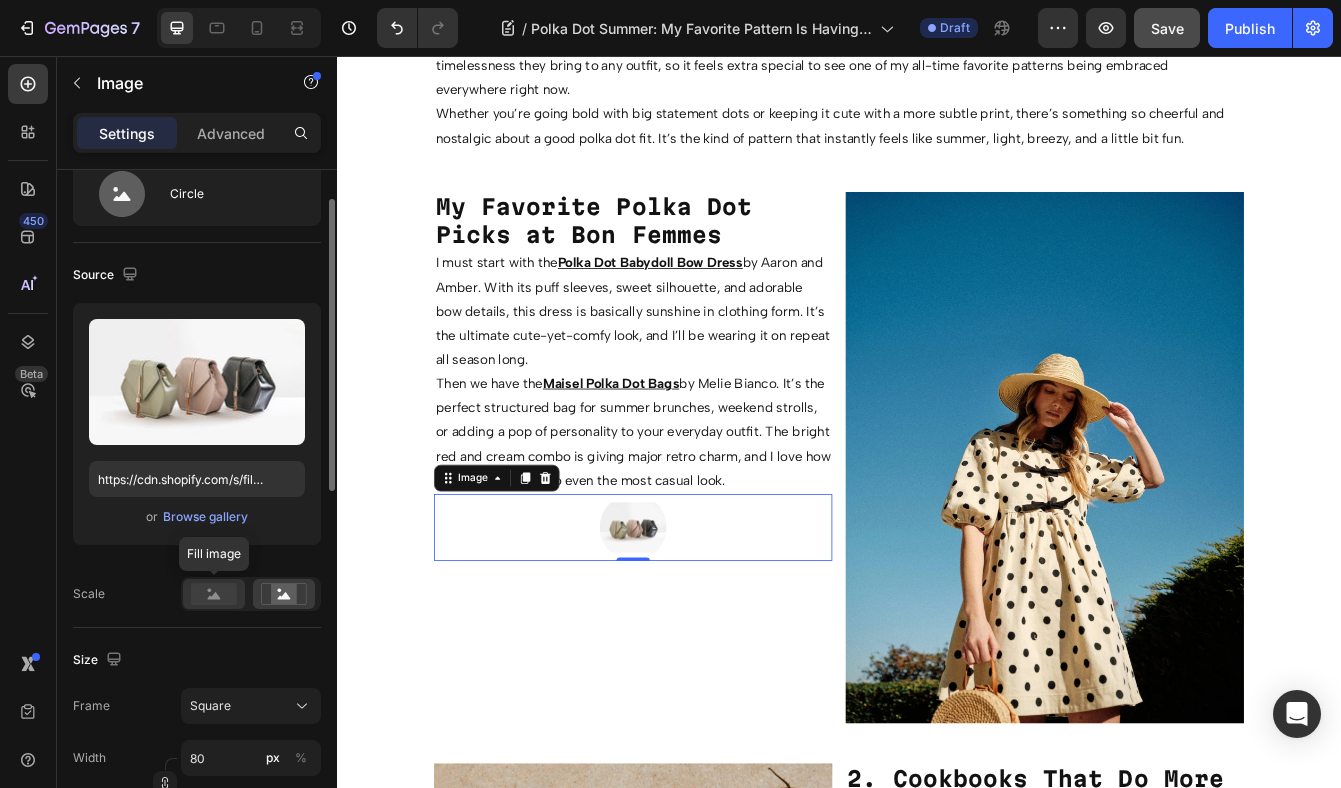 click 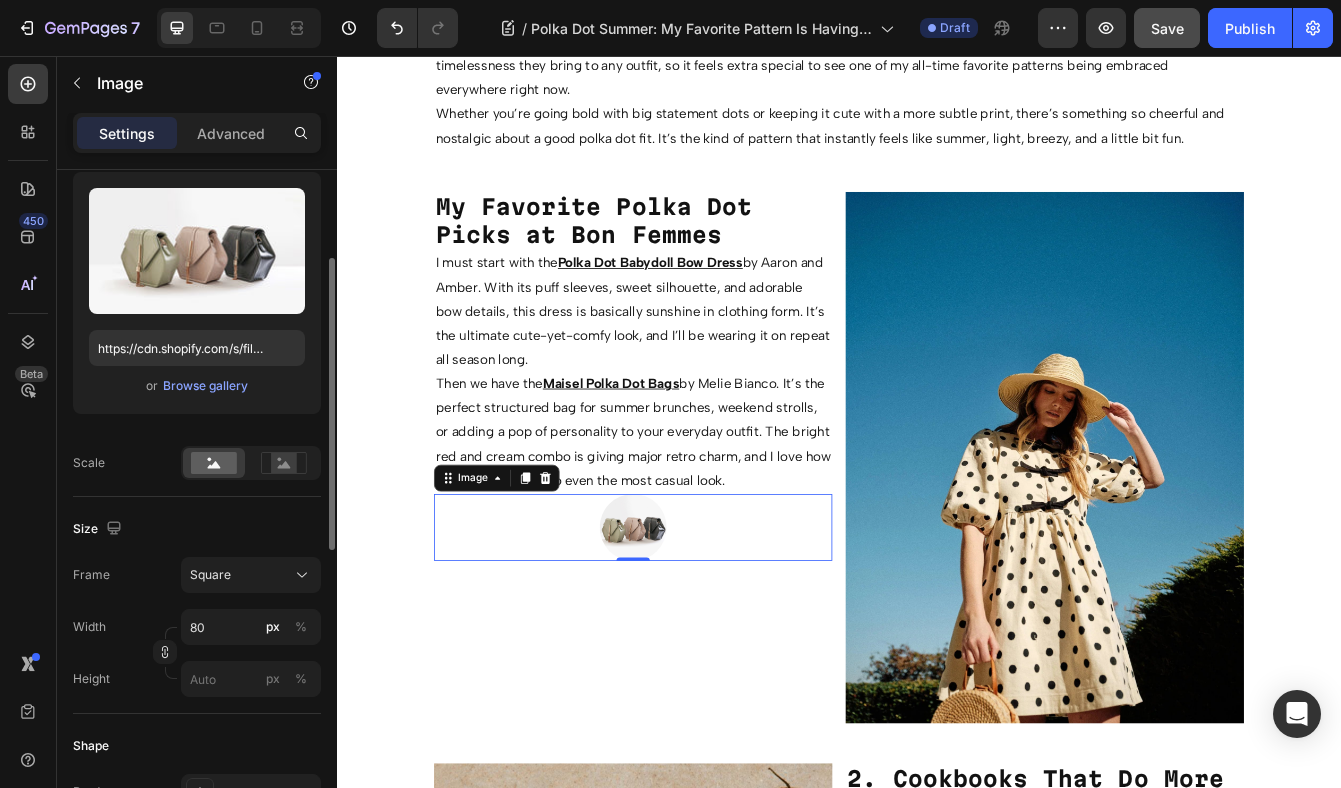 scroll, scrollTop: 201, scrollLeft: 0, axis: vertical 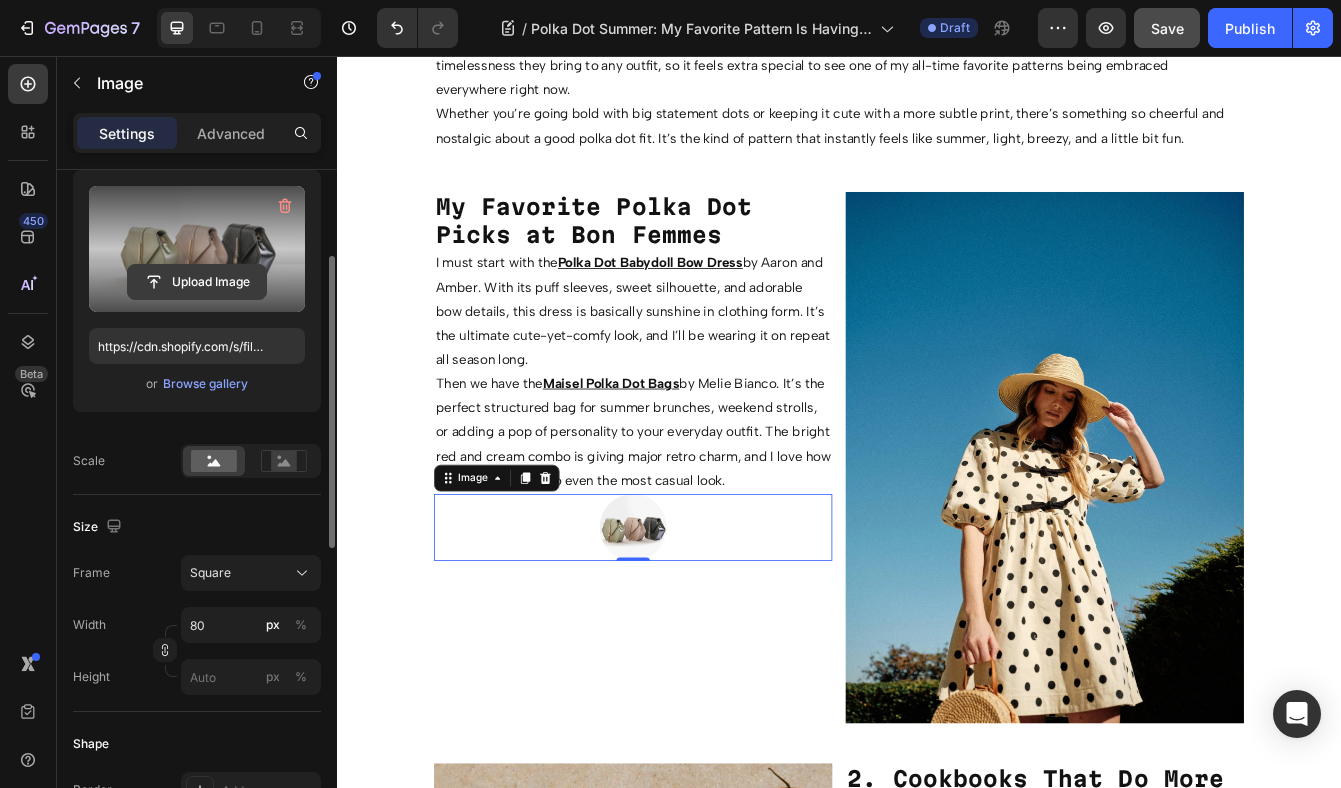 click 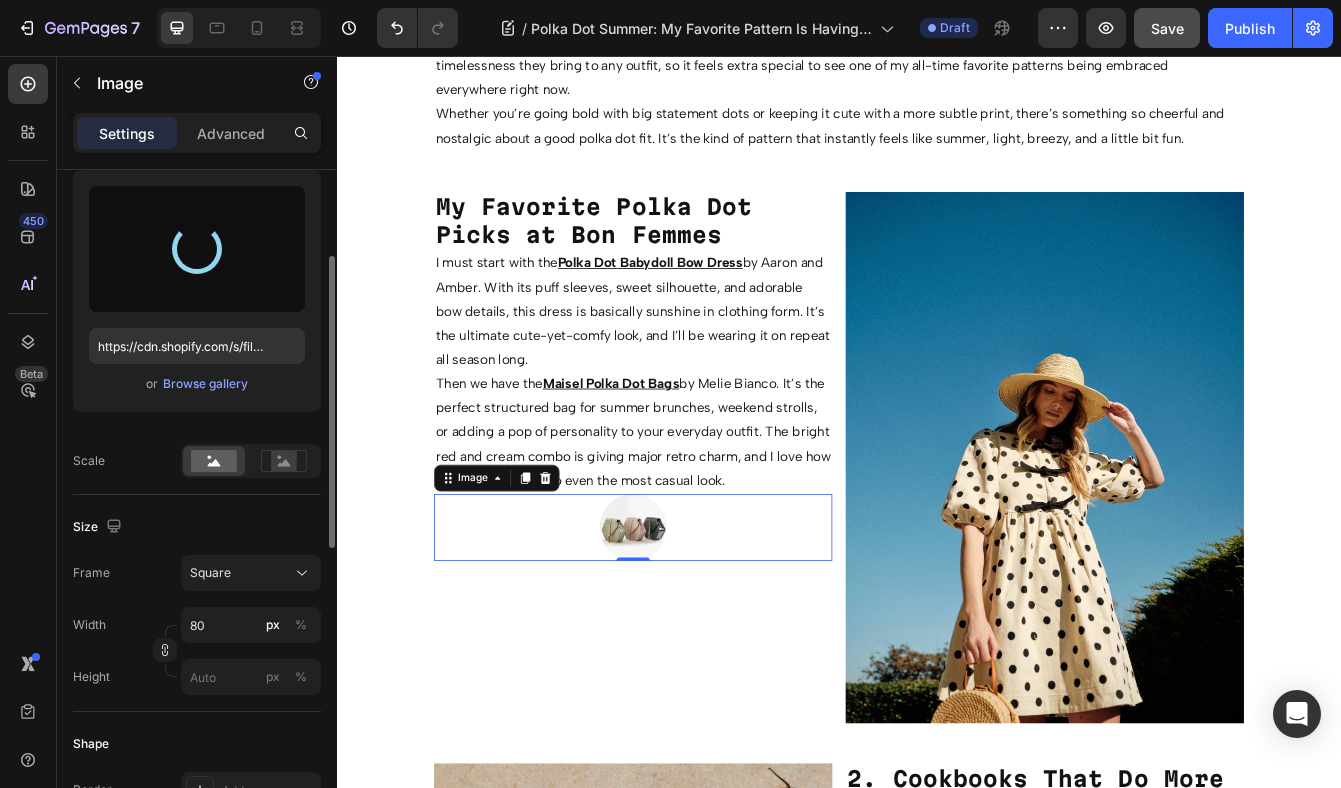 type on "https://cdn.shopify.com/s/files/1/0569/1513/2494/files/gempages_514813868476728135-f16d2f76-eaac-46f3-be61-1c2eb6552673.jpg" 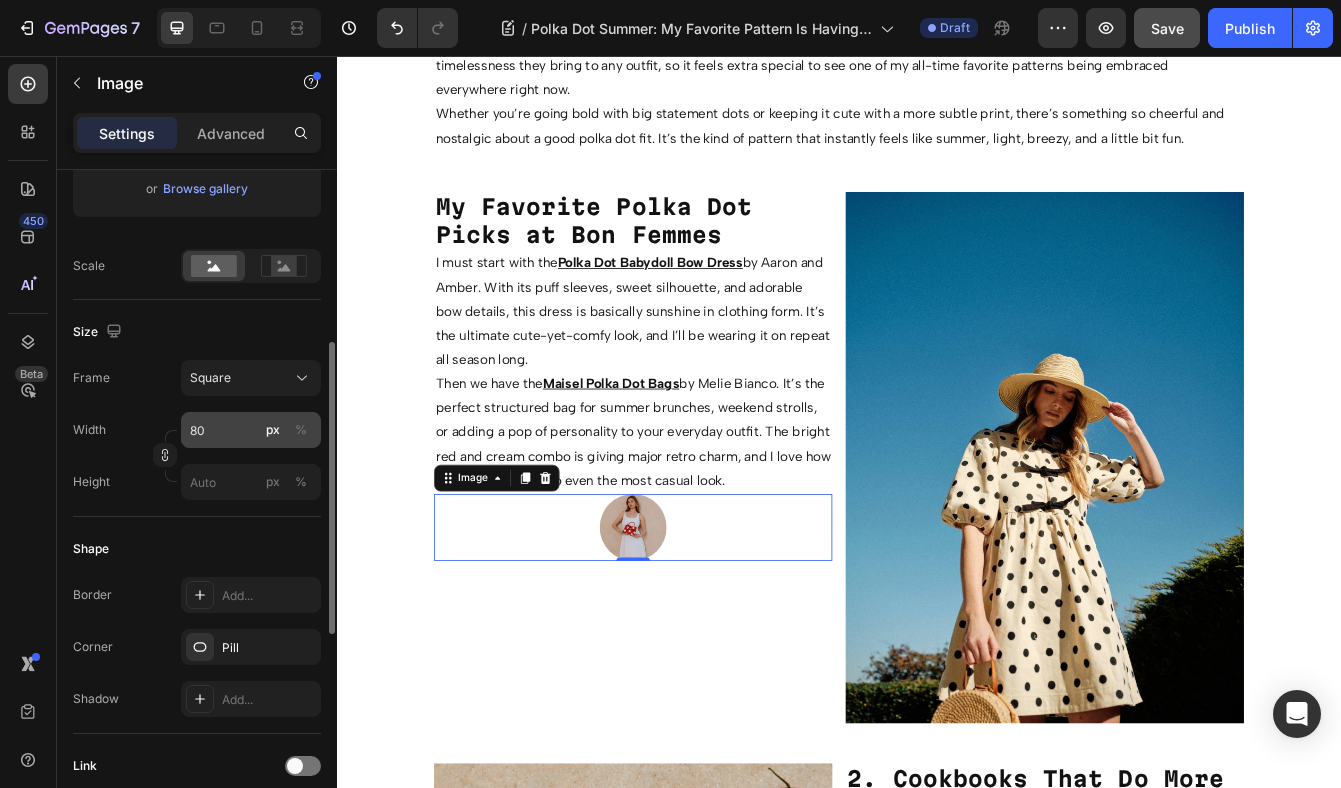 scroll, scrollTop: 397, scrollLeft: 0, axis: vertical 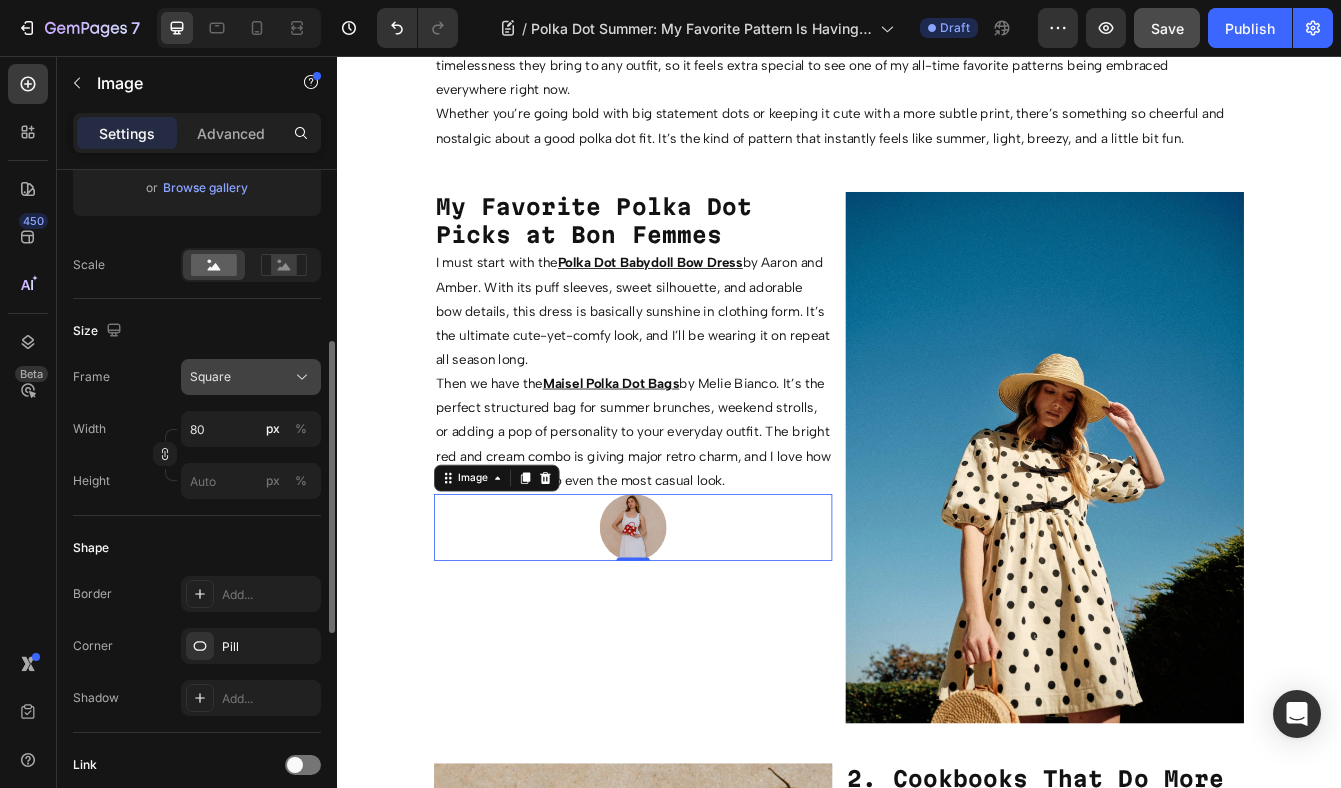 click 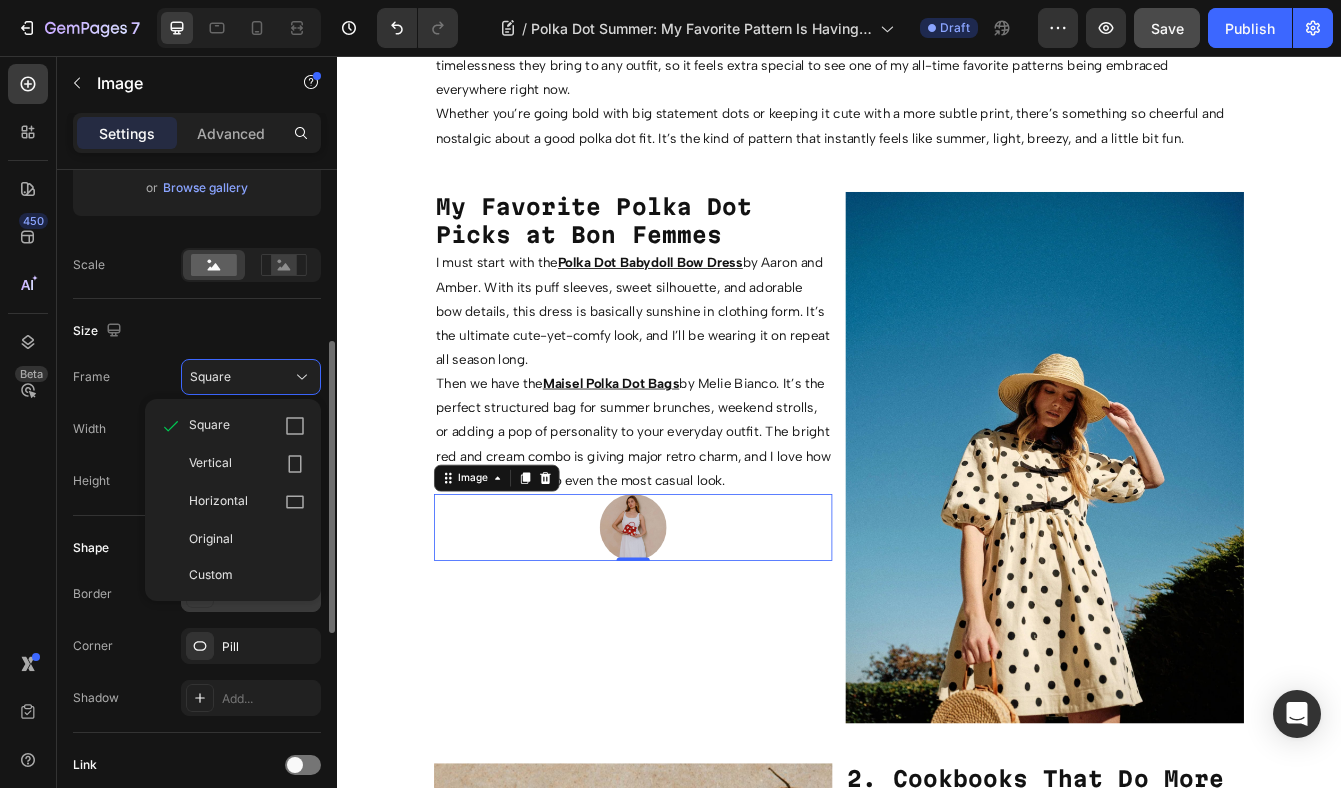 click on "Original" 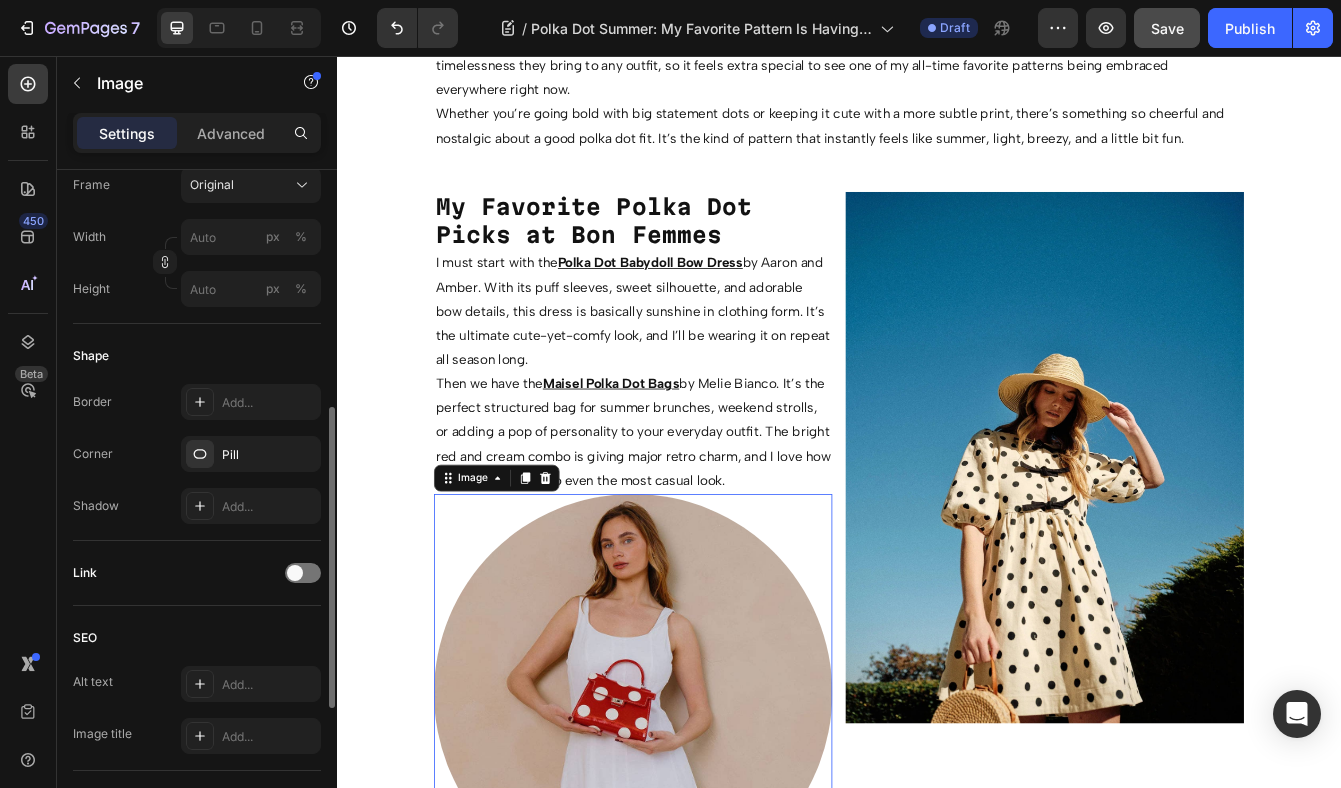 scroll, scrollTop: 550, scrollLeft: 0, axis: vertical 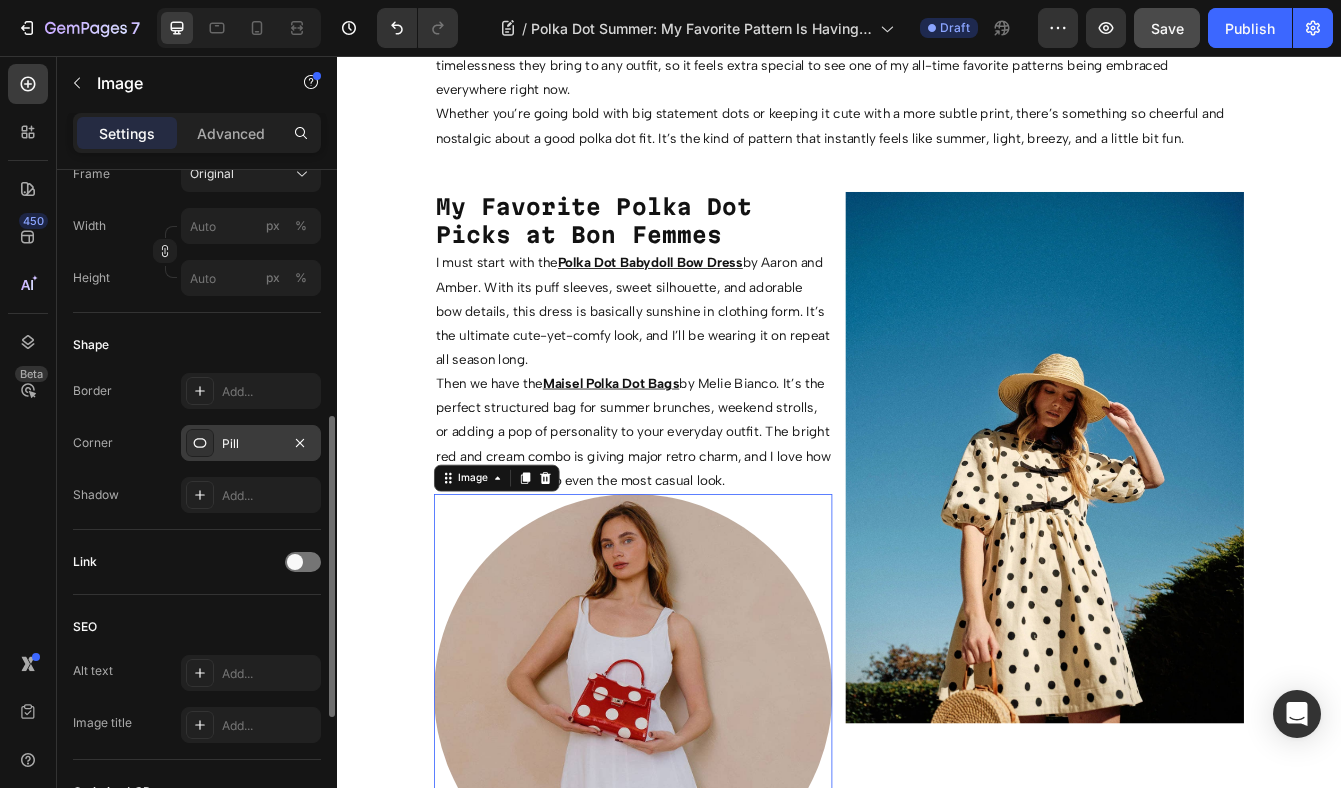 click on "Pill" at bounding box center [251, 444] 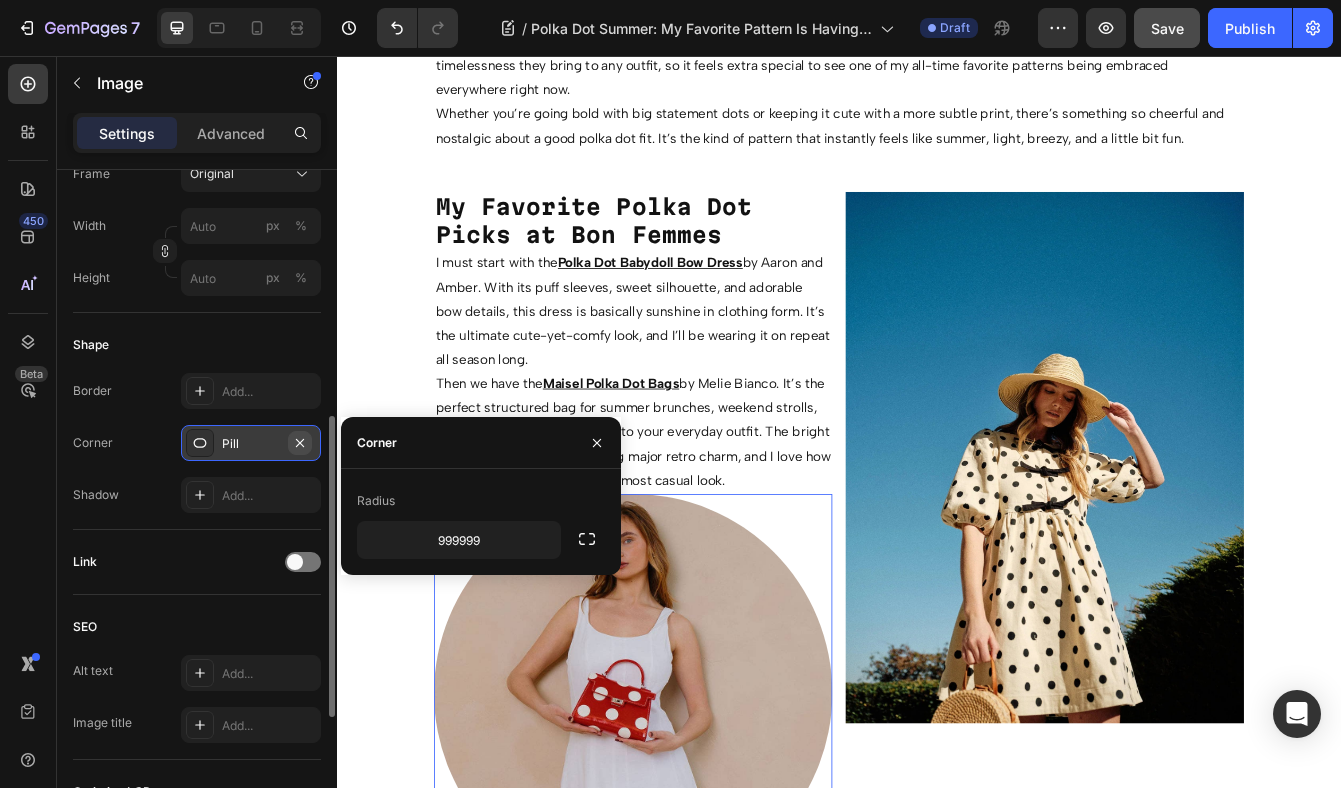 click 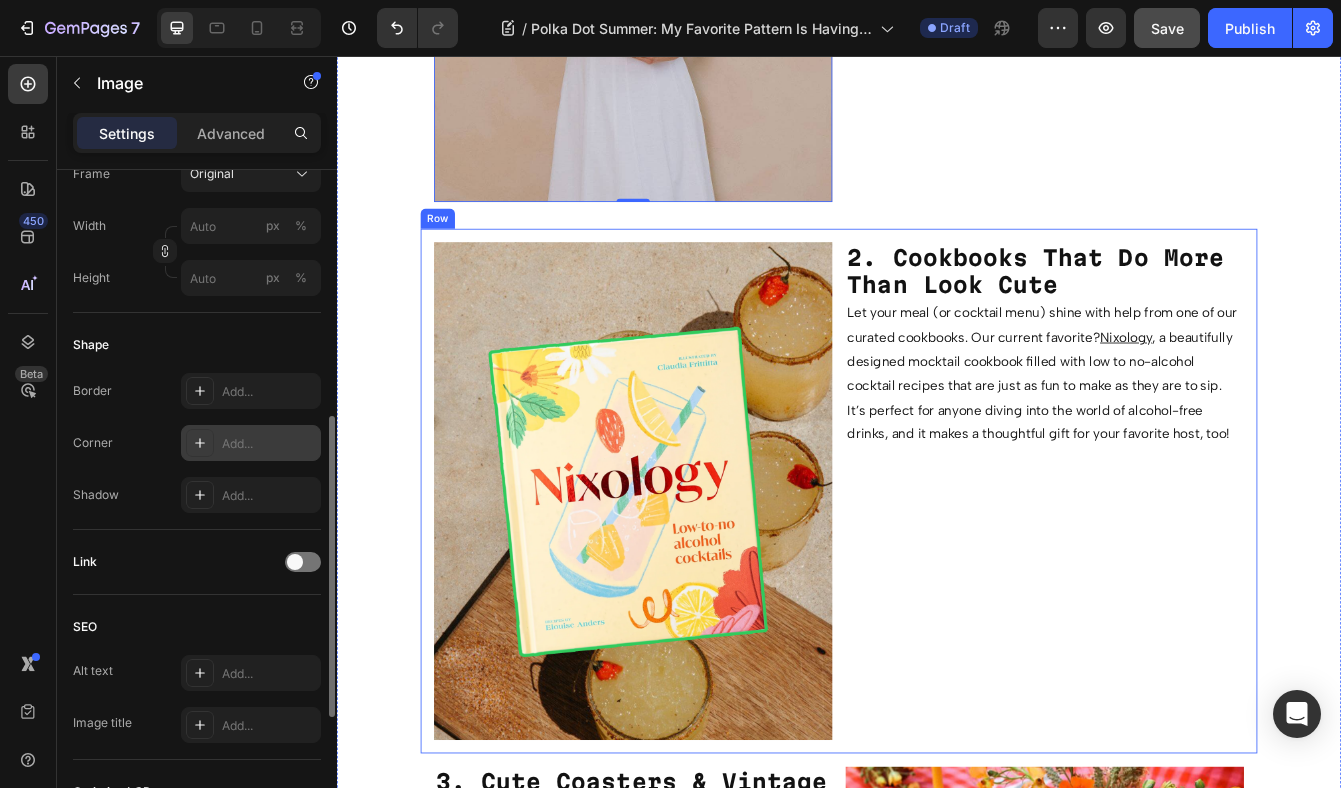 scroll, scrollTop: 2526, scrollLeft: 0, axis: vertical 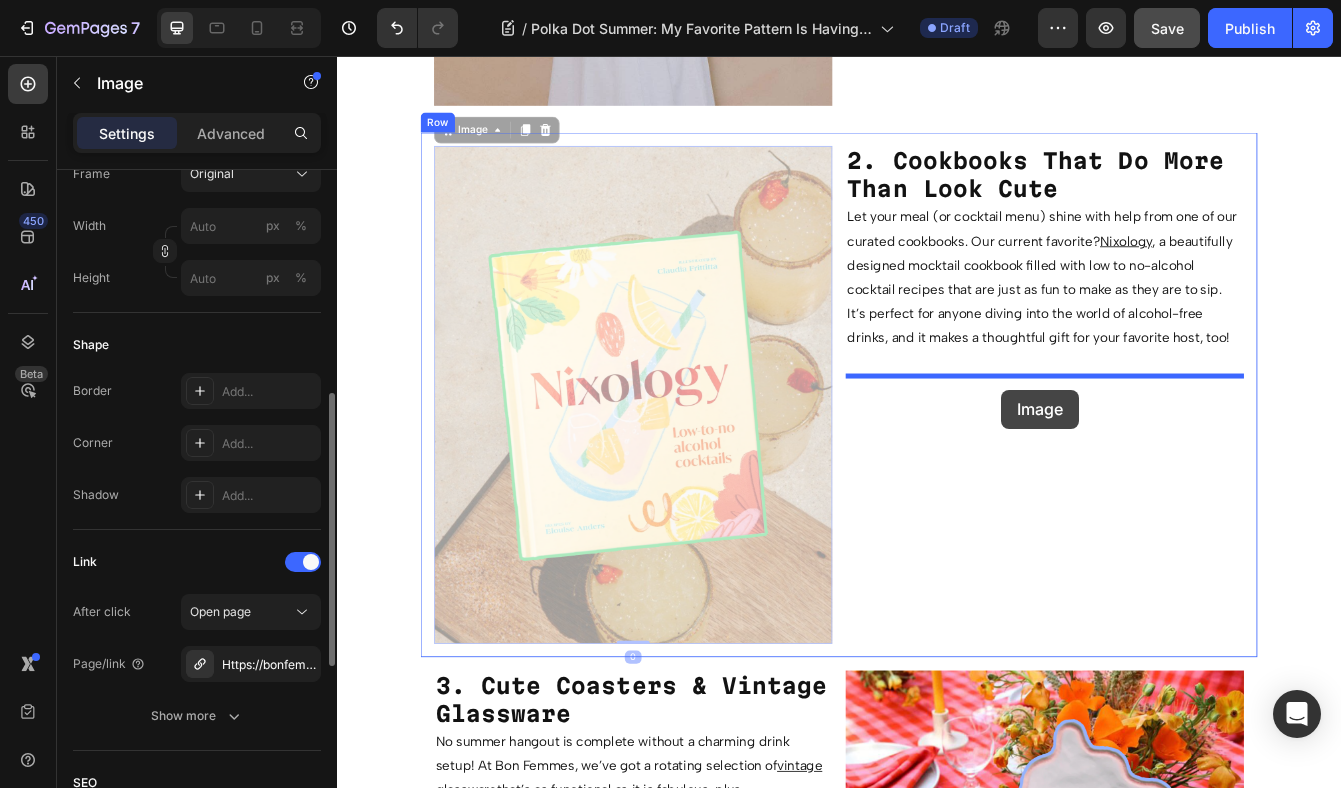 drag, startPoint x: 782, startPoint y: 277, endPoint x: 1131, endPoint y: 454, distance: 391.3183 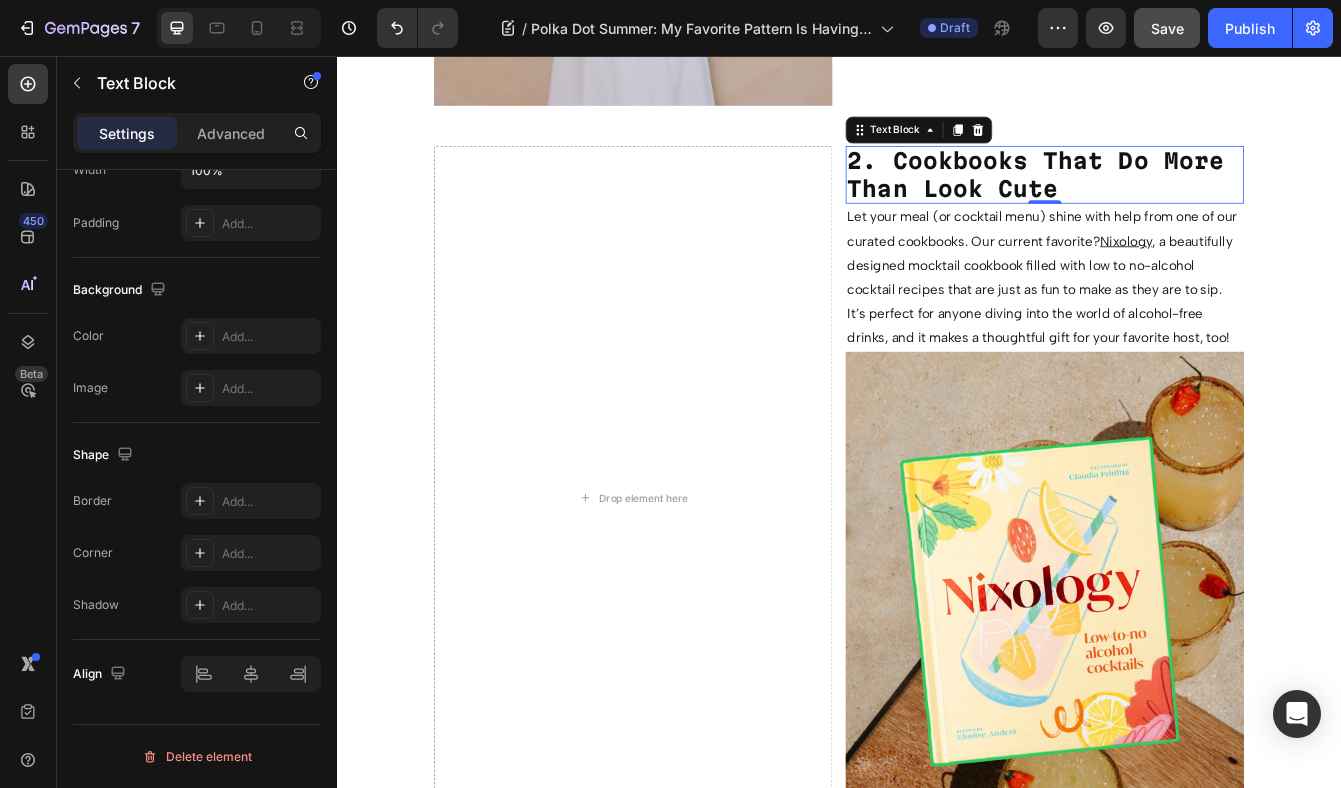 scroll, scrollTop: 0, scrollLeft: 0, axis: both 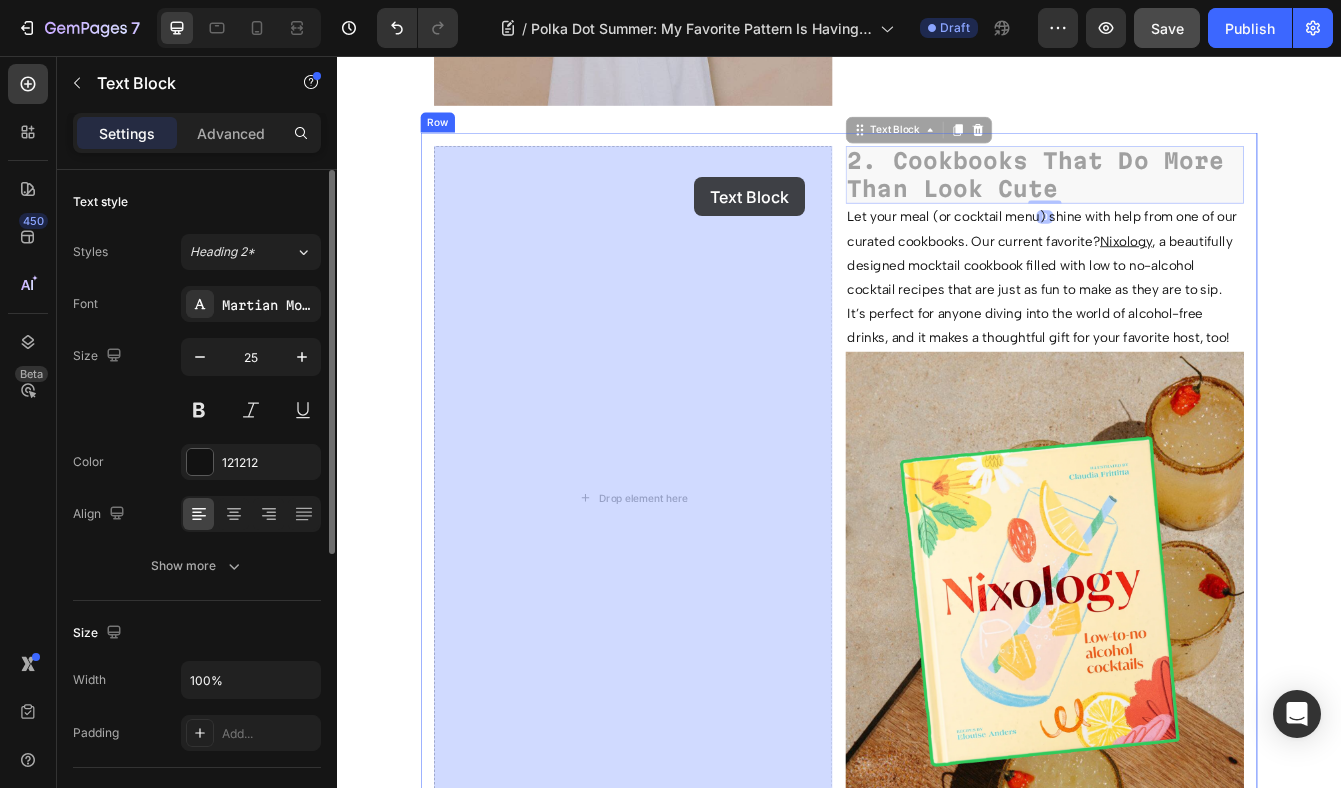drag, startPoint x: 1103, startPoint y: 201, endPoint x: 764, endPoint y: 199, distance: 339.0059 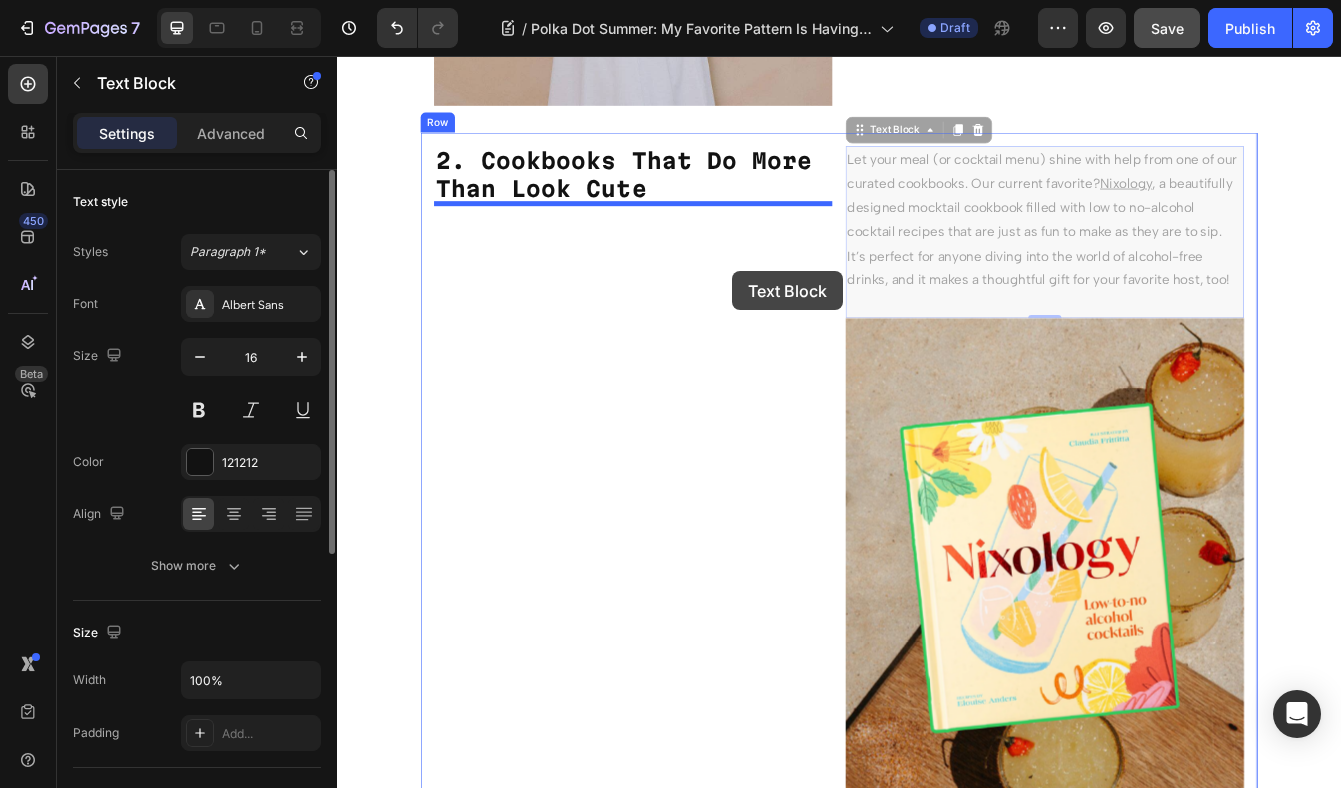 drag, startPoint x: 1084, startPoint y: 212, endPoint x: 809, endPoint y: 313, distance: 292.96075 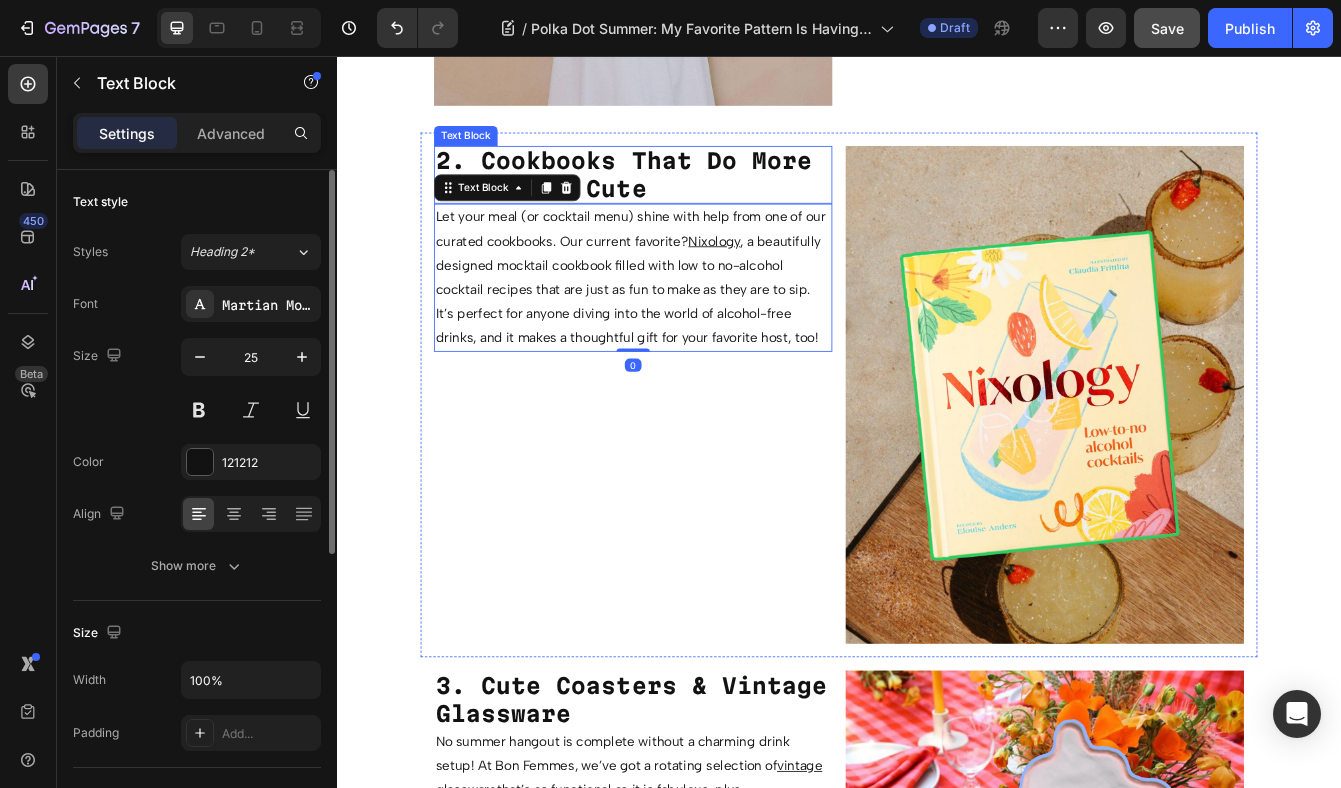 click on "2. Cookbooks That Do More Than Look Cute" at bounding box center [680, 197] 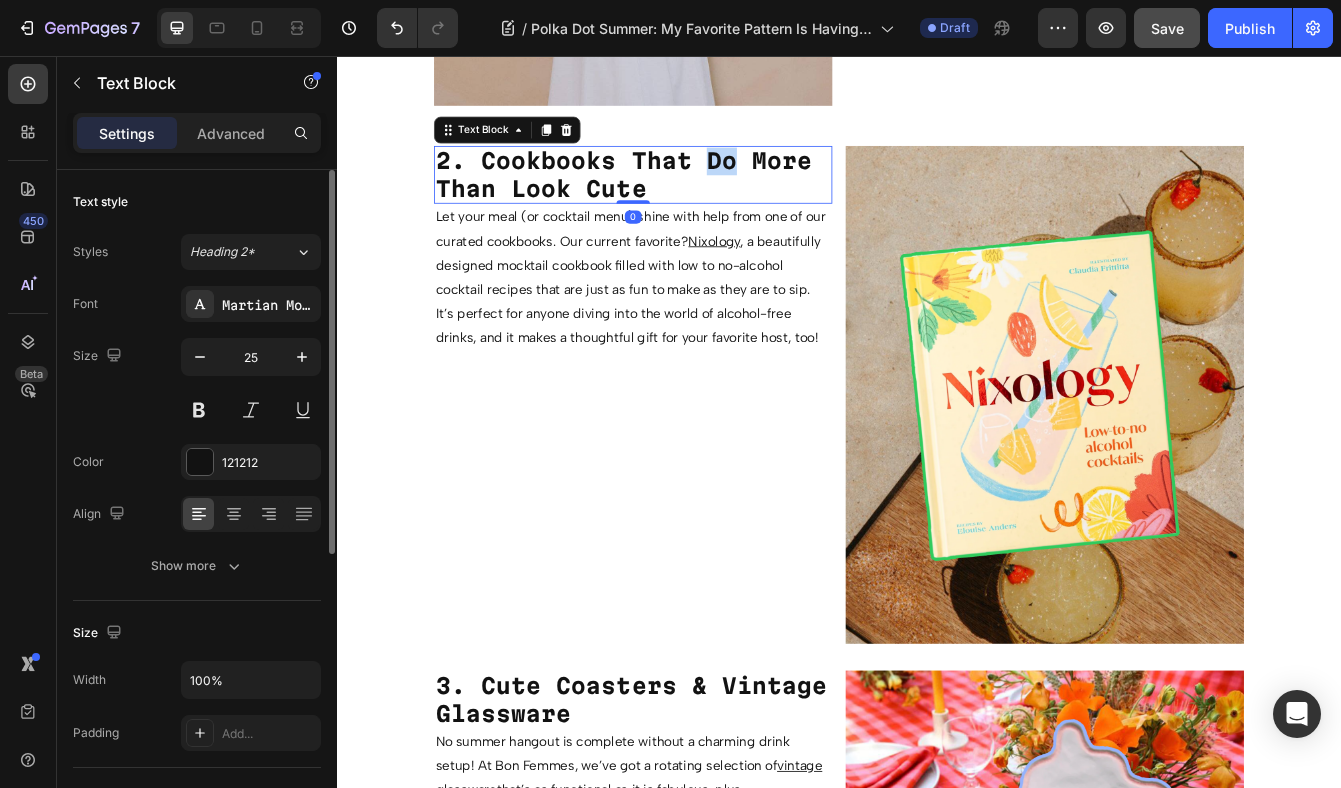 click on "2. Cookbooks That Do More Than Look Cute" at bounding box center (680, 197) 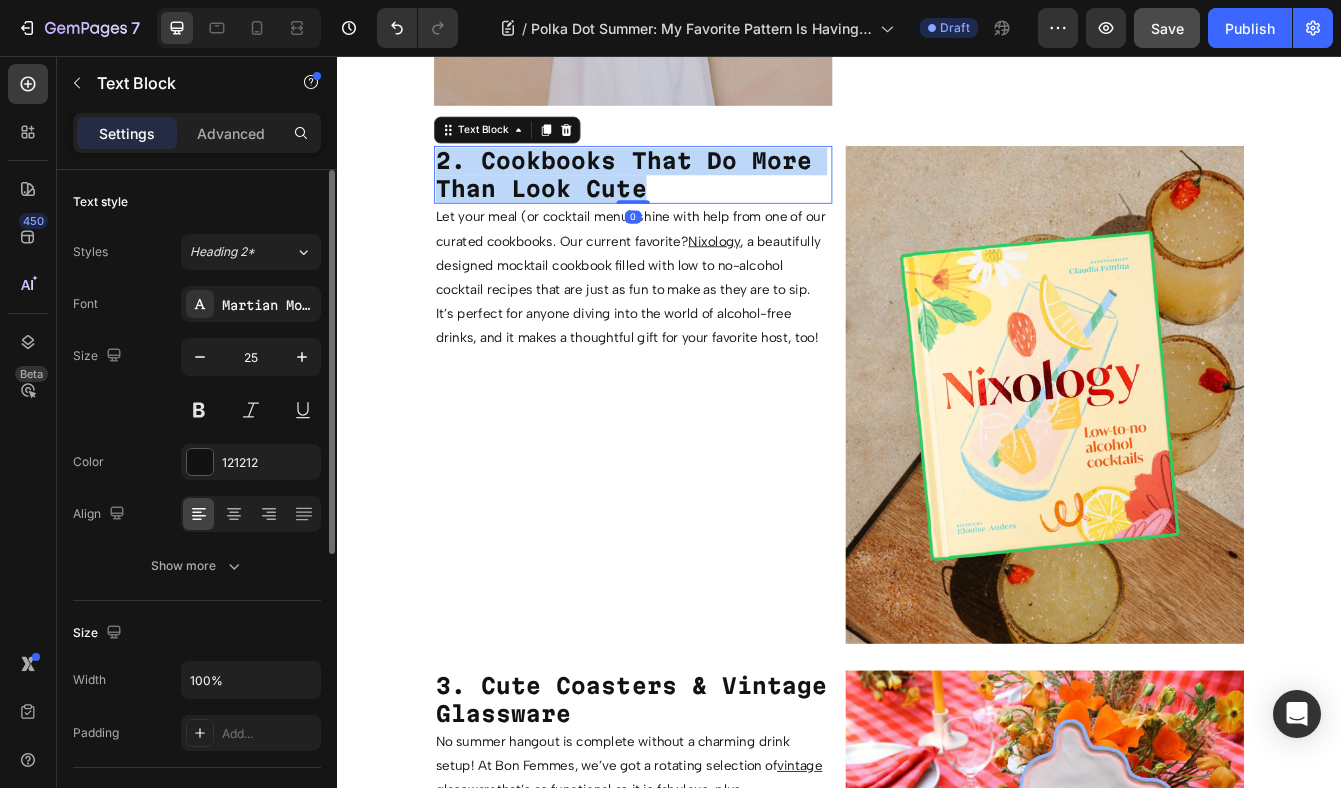 click on "2. Cookbooks That Do More Than Look Cute" at bounding box center [680, 197] 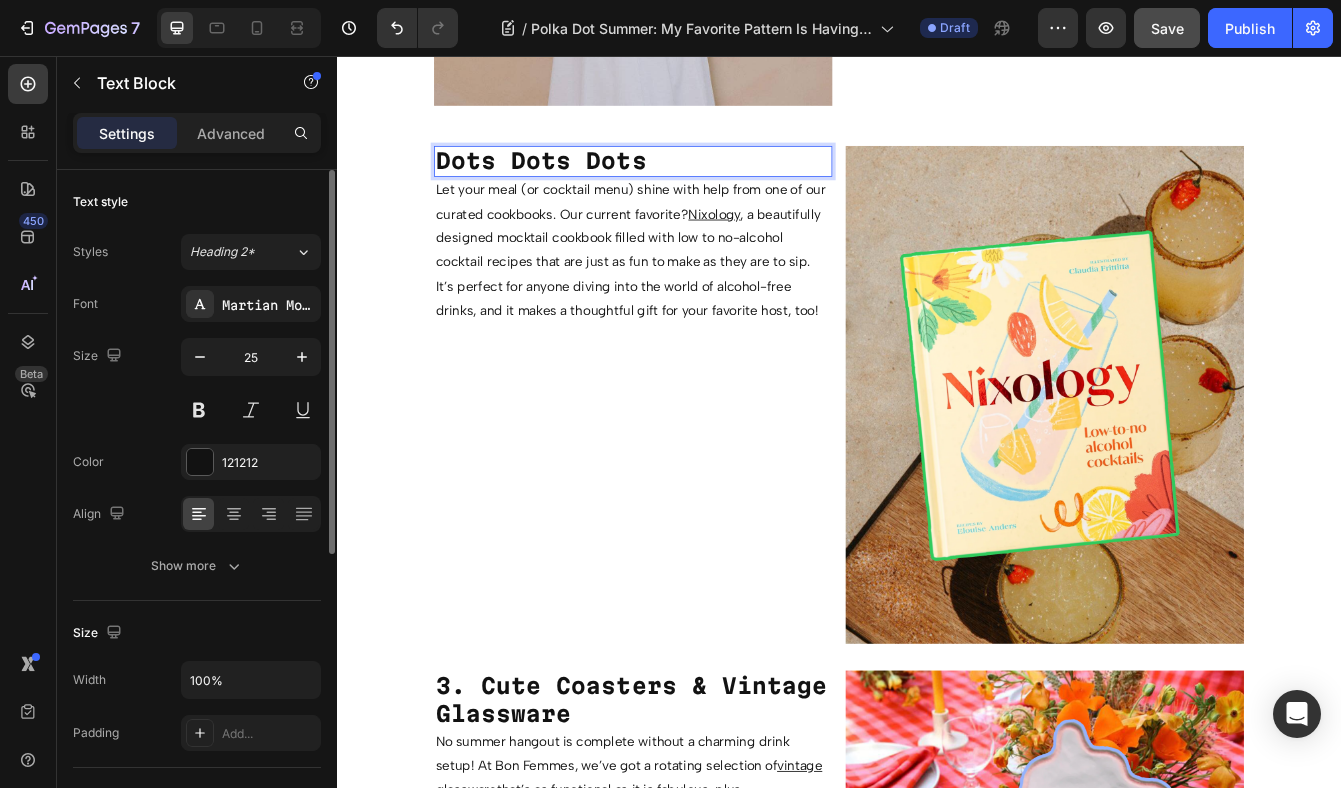 click on "Dots Dots Dots" at bounding box center (581, 181) 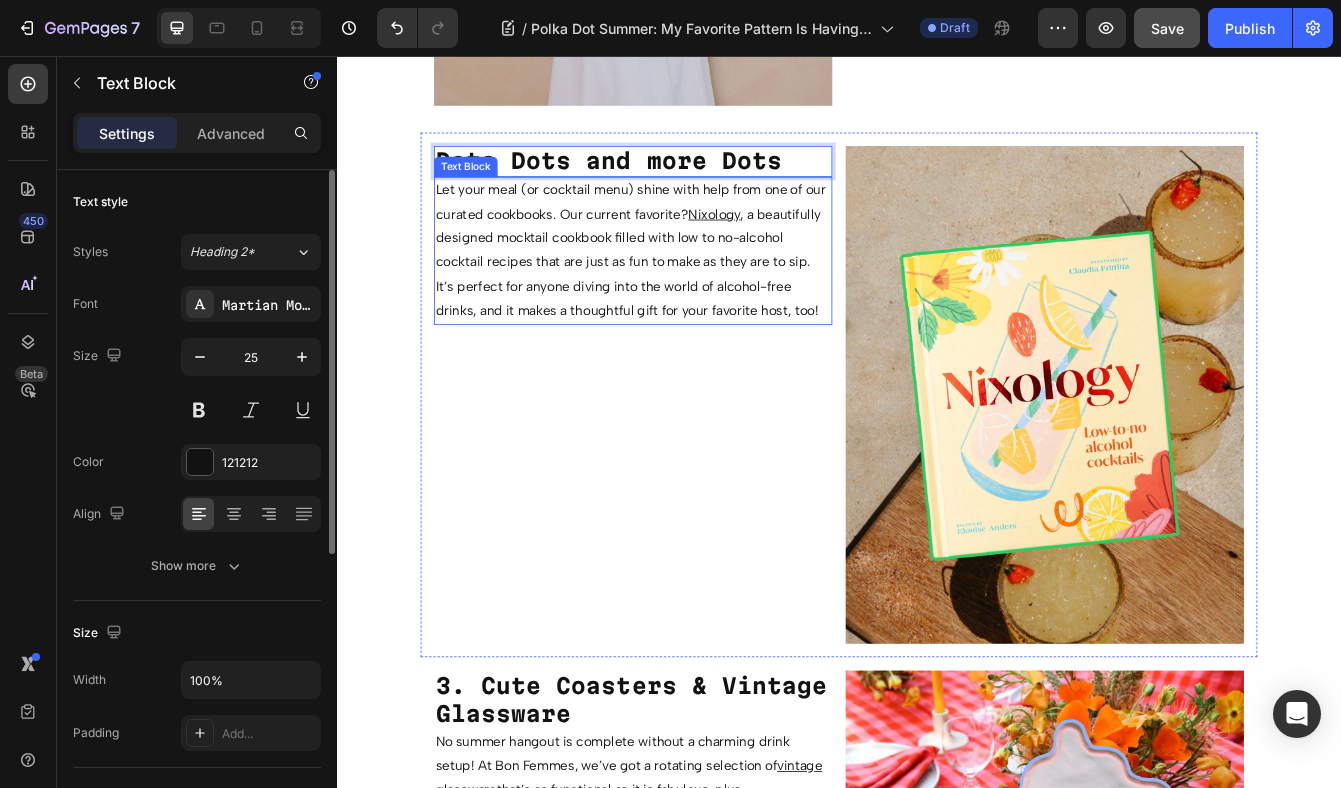 click on "Let your meal (or cocktail menu) shine with help from one of our curated cookbooks. Our current favorite? Nixology , a beautifully designed mocktail cookbook filled with low to no-alcohol cocktail recipes that are just as fun to make as they are to sip. It’s perfect for anyone diving into the world of alcohol-free drinks, and it makes a thoughtful gift for your favorite host, too!" at bounding box center [691, 288] 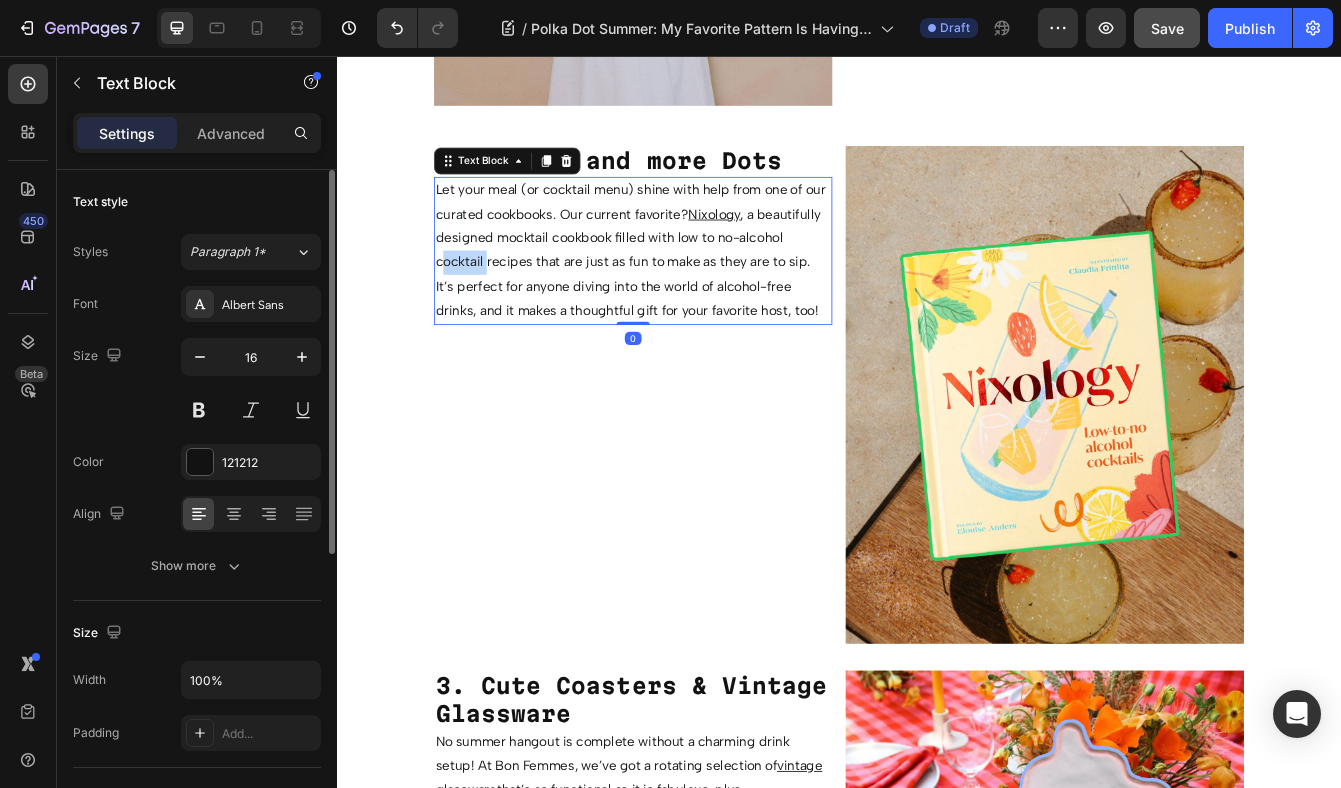 click on "Let your meal (or cocktail menu) shine with help from one of our curated cookbooks. Our current favorite? Nixology , a beautifully designed mocktail cookbook filled with low to no-alcohol cocktail recipes that are just as fun to make as they are to sip. It’s perfect for anyone diving into the world of alcohol-free drinks, and it makes a thoughtful gift for your favorite host, too!" at bounding box center [691, 288] 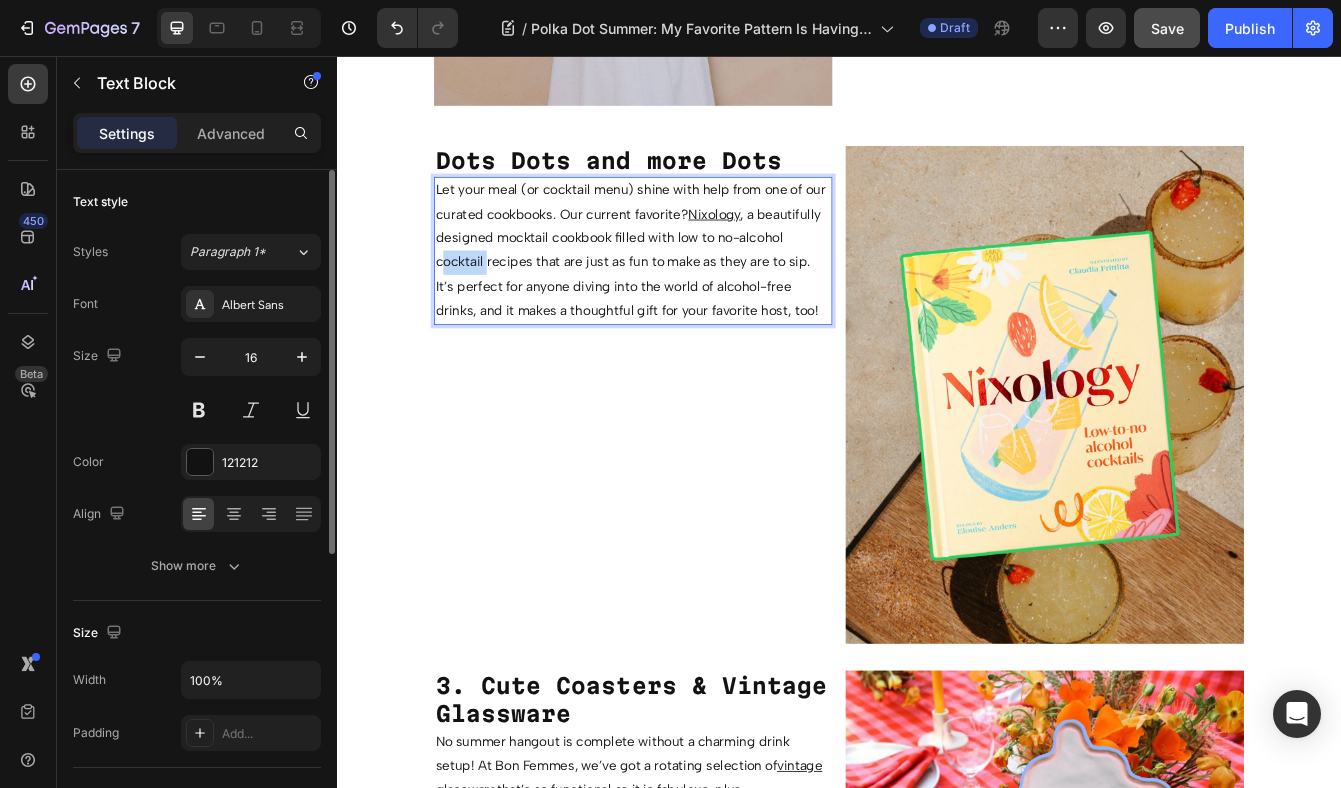 click on "Let your meal (or cocktail menu) shine with help from one of our curated cookbooks. Our current favorite? Nixology , a beautifully designed mocktail cookbook filled with low to no-alcohol cocktail recipes that are just as fun to make as they are to sip. It’s perfect for anyone diving into the world of alcohol-free drinks, and it makes a thoughtful gift for your favorite host, too!" at bounding box center [691, 288] 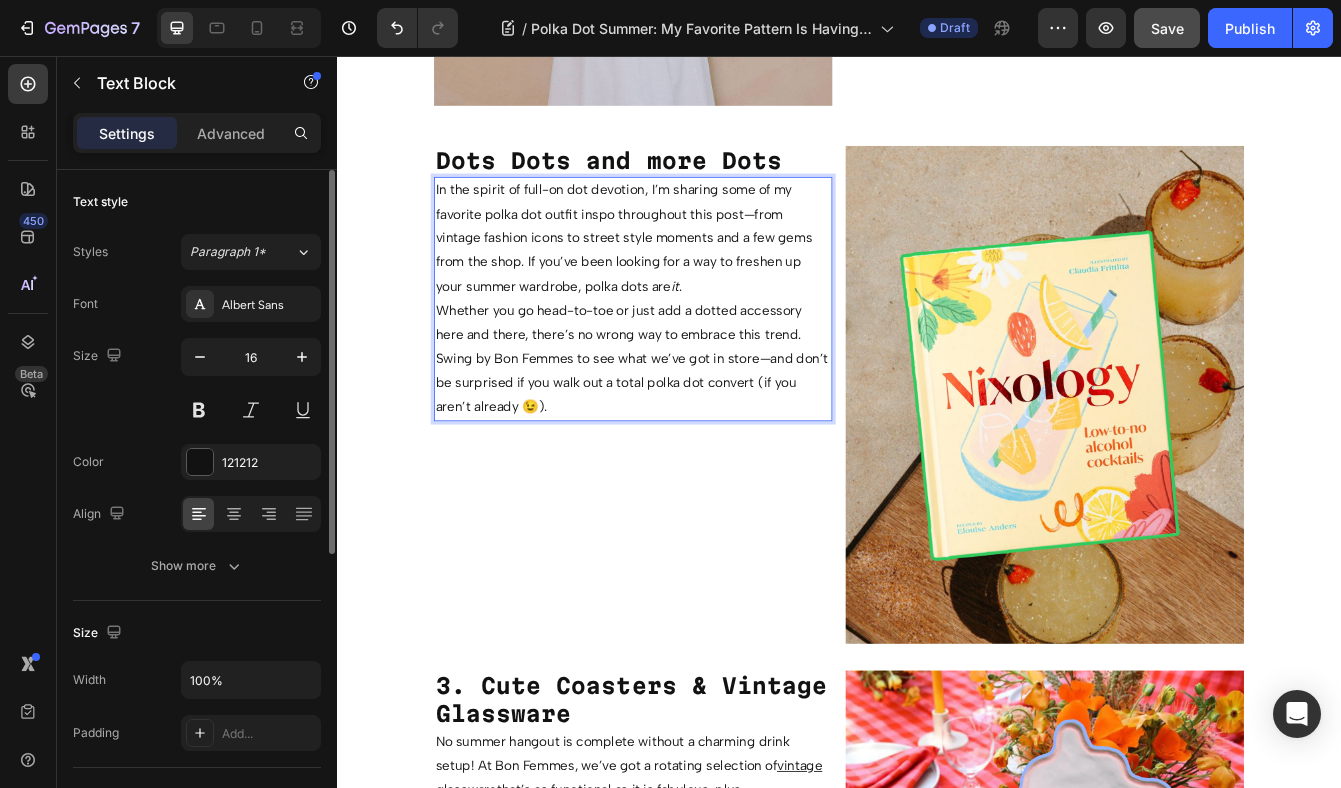 click on "In the spirit of full-on dot devotion, I’m sharing some of my favorite polka dot outfit inspo throughout this post—from vintage fashion icons to street style moments and a few gems from the shop. If you’ve been looking for a way to freshen up your summer wardrobe, polka dots are  it ." at bounding box center (691, 274) 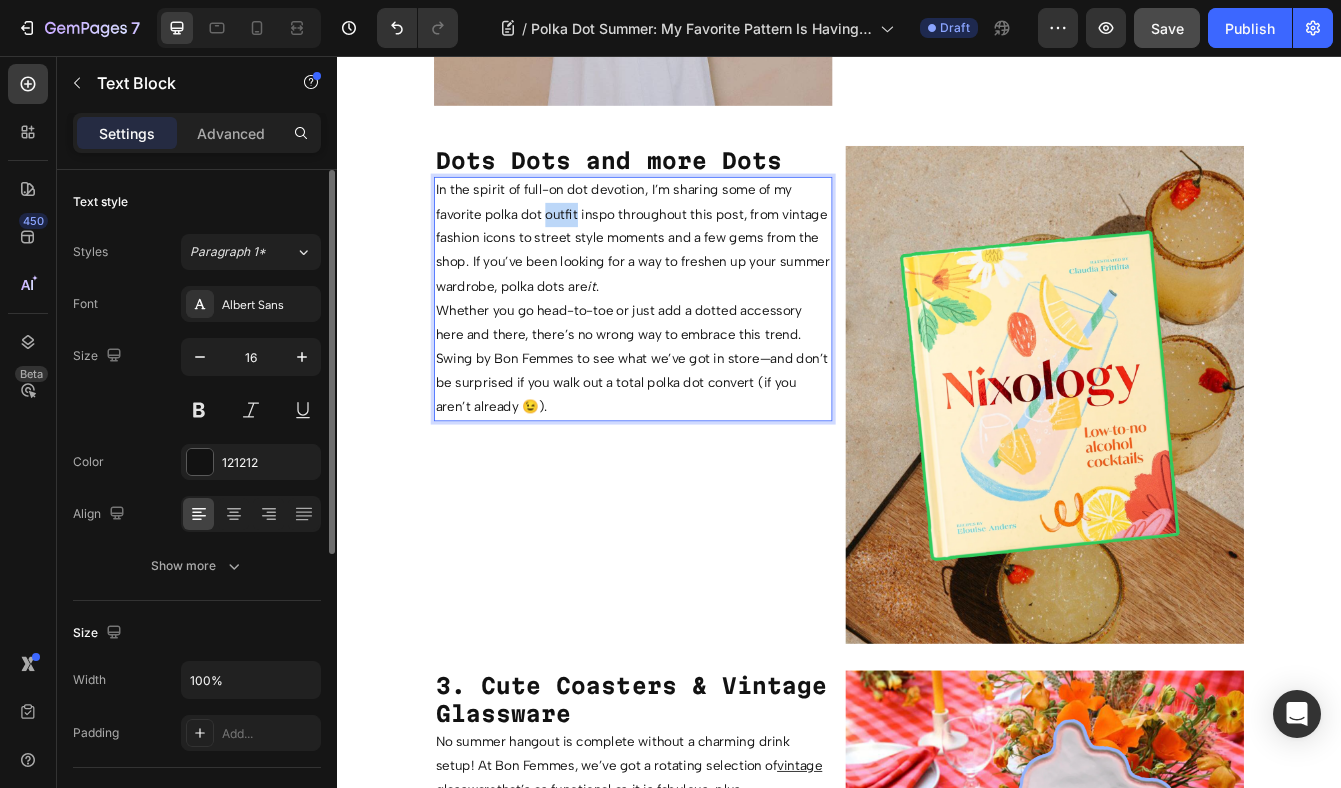 drag, startPoint x: 626, startPoint y: 246, endPoint x: 589, endPoint y: 243, distance: 37.12142 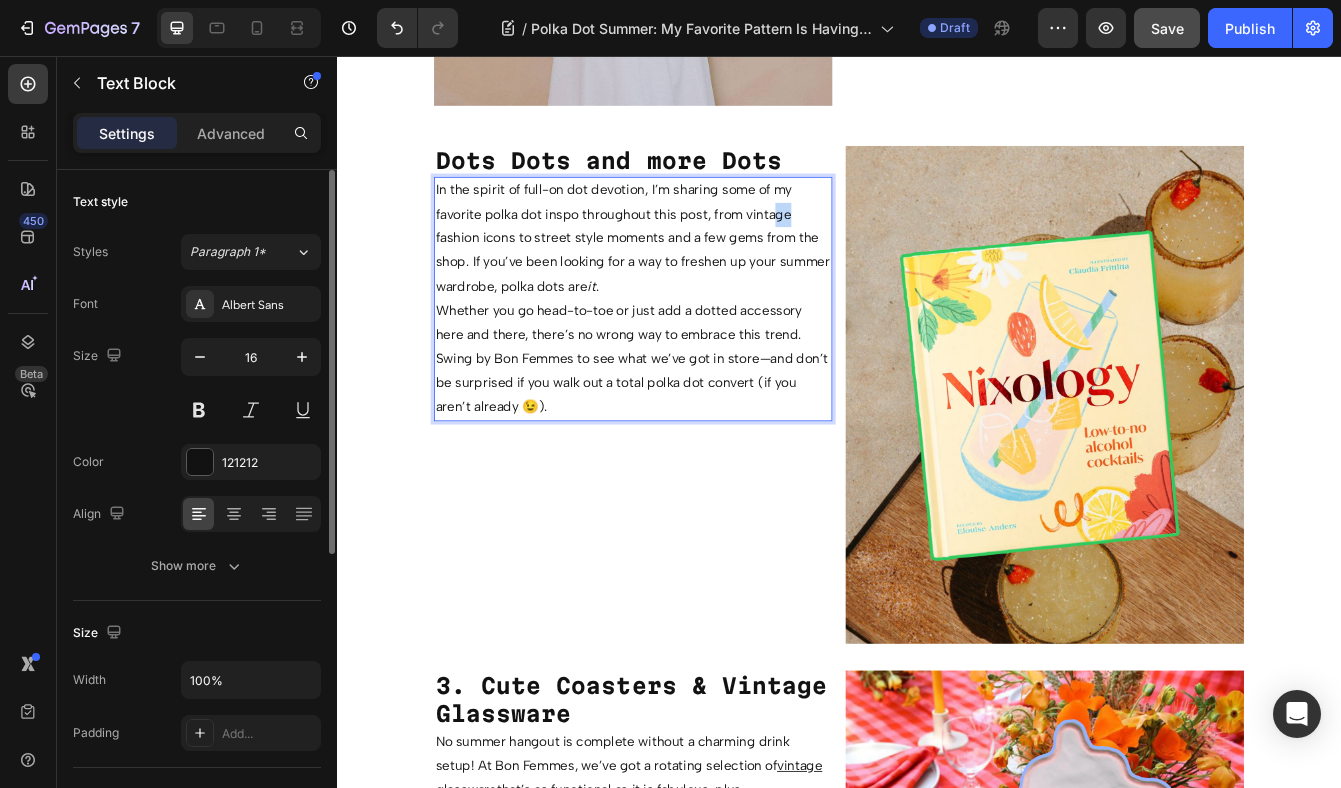 drag, startPoint x: 883, startPoint y: 248, endPoint x: 868, endPoint y: 248, distance: 15 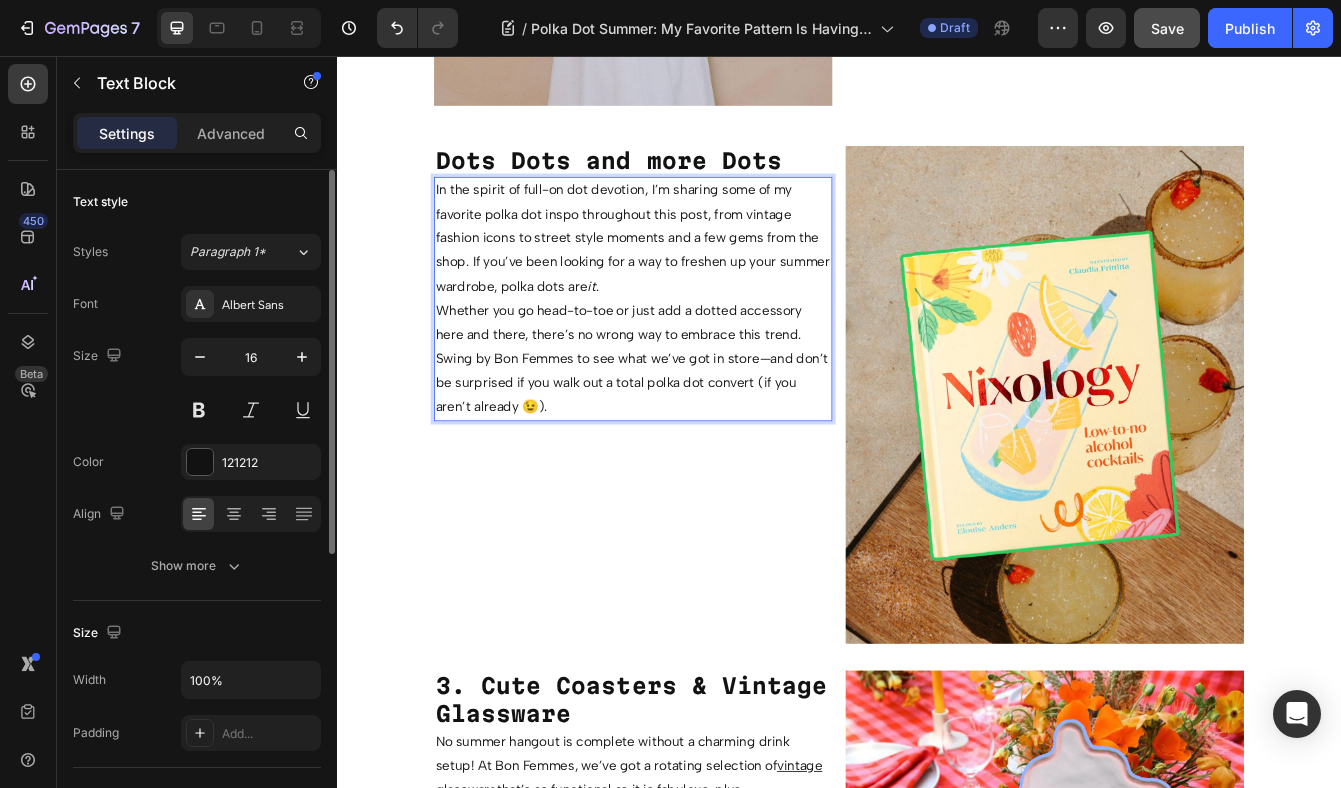click on "In the spirit of full-on dot devotion, I’m sharing some of my favorite polka dot inspo throughout this post, from vintage fashion icons to street style moments and a few gems from the shop. If you’ve been looking for a way to freshen up your summer wardrobe, polka dots are  it ." at bounding box center (691, 274) 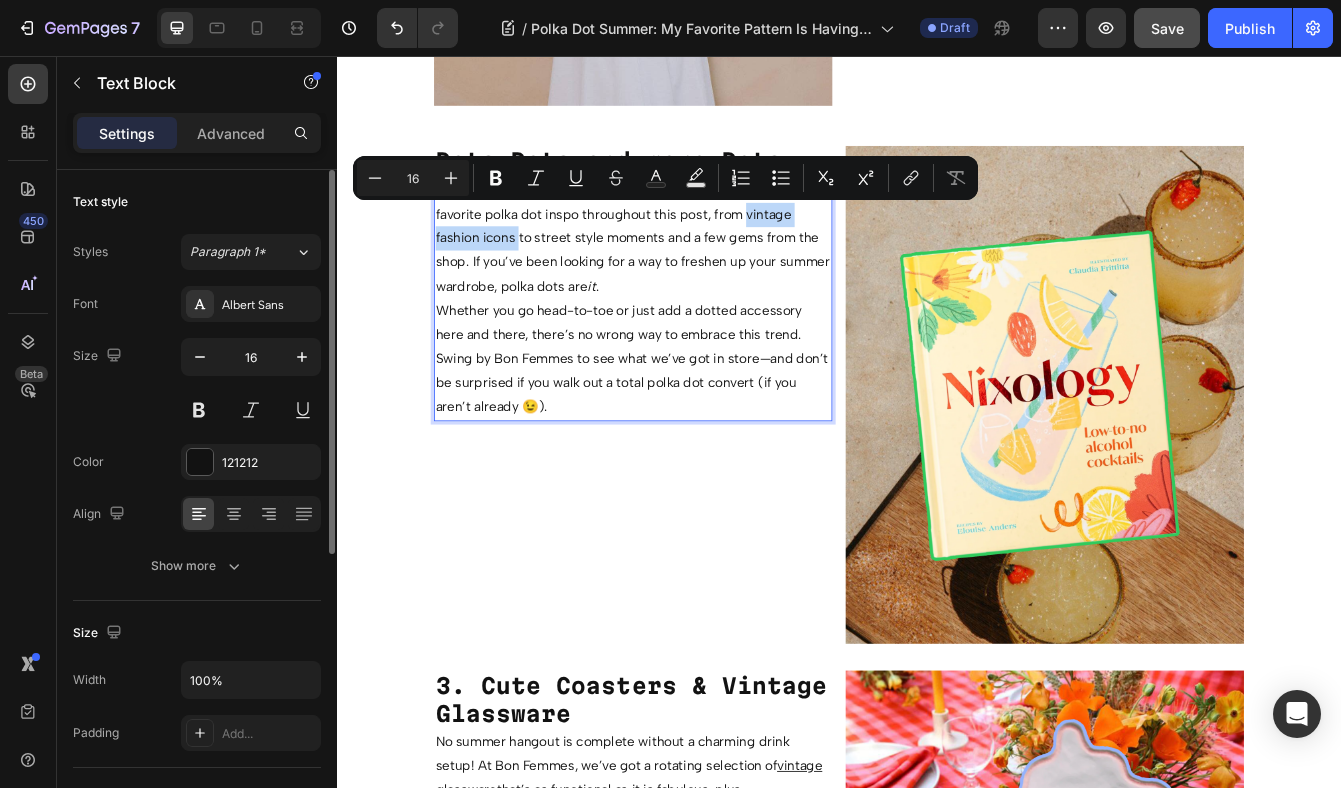 drag, startPoint x: 556, startPoint y: 276, endPoint x: 829, endPoint y: 247, distance: 274.53598 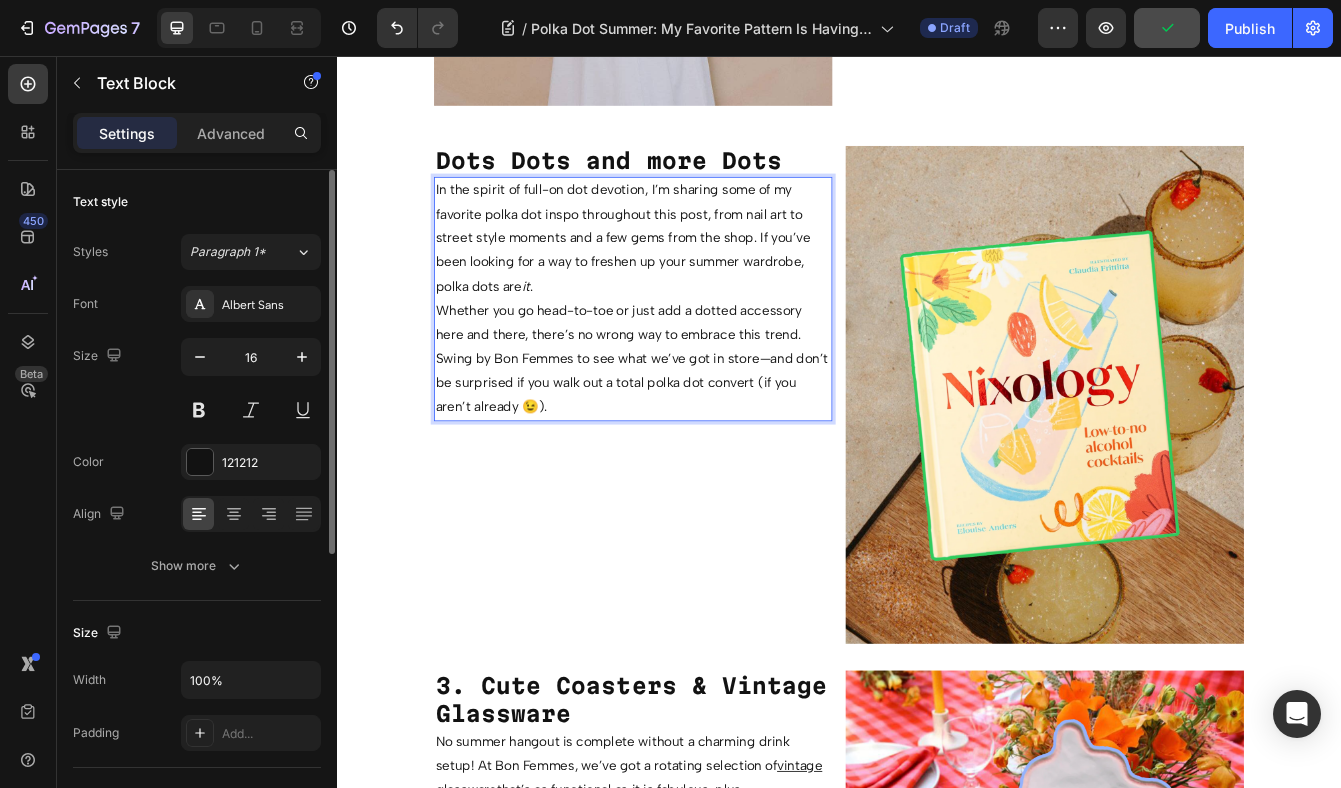 click on "Whether you go head-to-toe or just add a dotted accessory here and there, there’s no wrong way to embrace this trend. Swing by Bon Femmes to see what we’ve got in store—and don’t be surprised if you walk out a total polka dot convert (if you aren’t already 😉)." at bounding box center (691, 418) 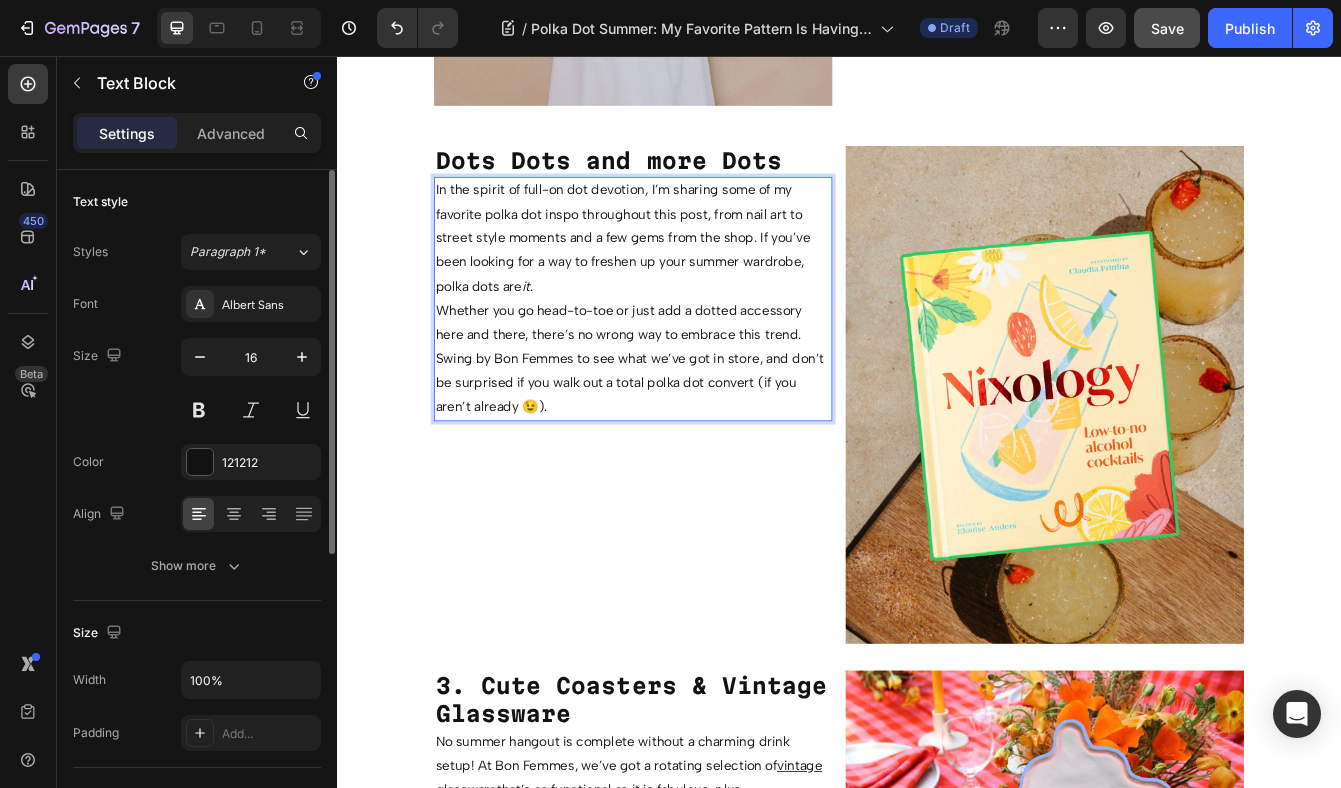 click on "Whether you go head-to-toe or just add a dotted accessory here and there, there’s no wrong way to embrace this trend. Swing by Bon Femmes to see what we’ve got in store, and don’t be surprised if you walk out a total polka dot convert (if you aren’t already 😉)." at bounding box center [691, 418] 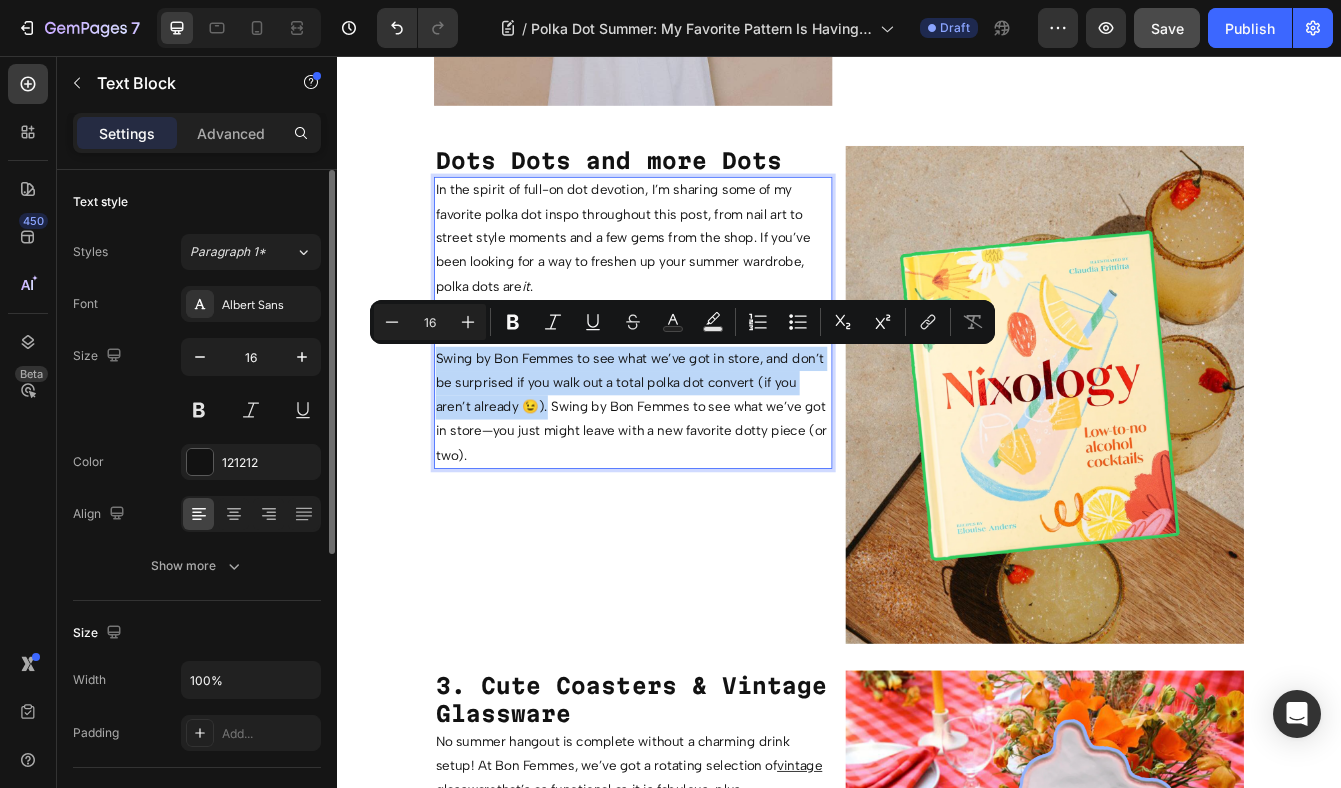 drag, startPoint x: 586, startPoint y: 479, endPoint x: 455, endPoint y: 423, distance: 142.46754 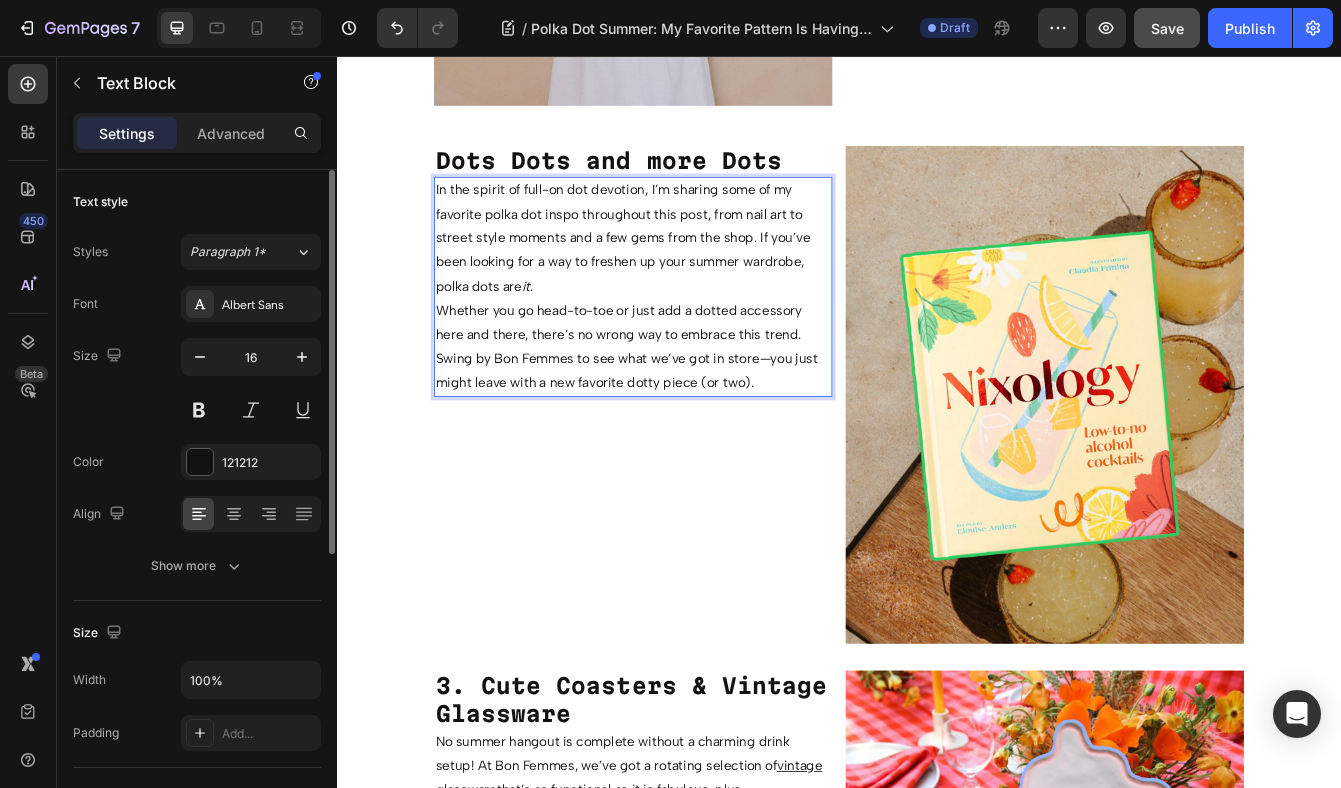 click on "Whether you go head-to-toe or just add a dotted accessory here and there, there’s no wrong way to embrace this trend. Swing by Bon Femmes to see what we’ve got in store—you just might leave with a new favorite dotty piece (or two)." at bounding box center (691, 403) 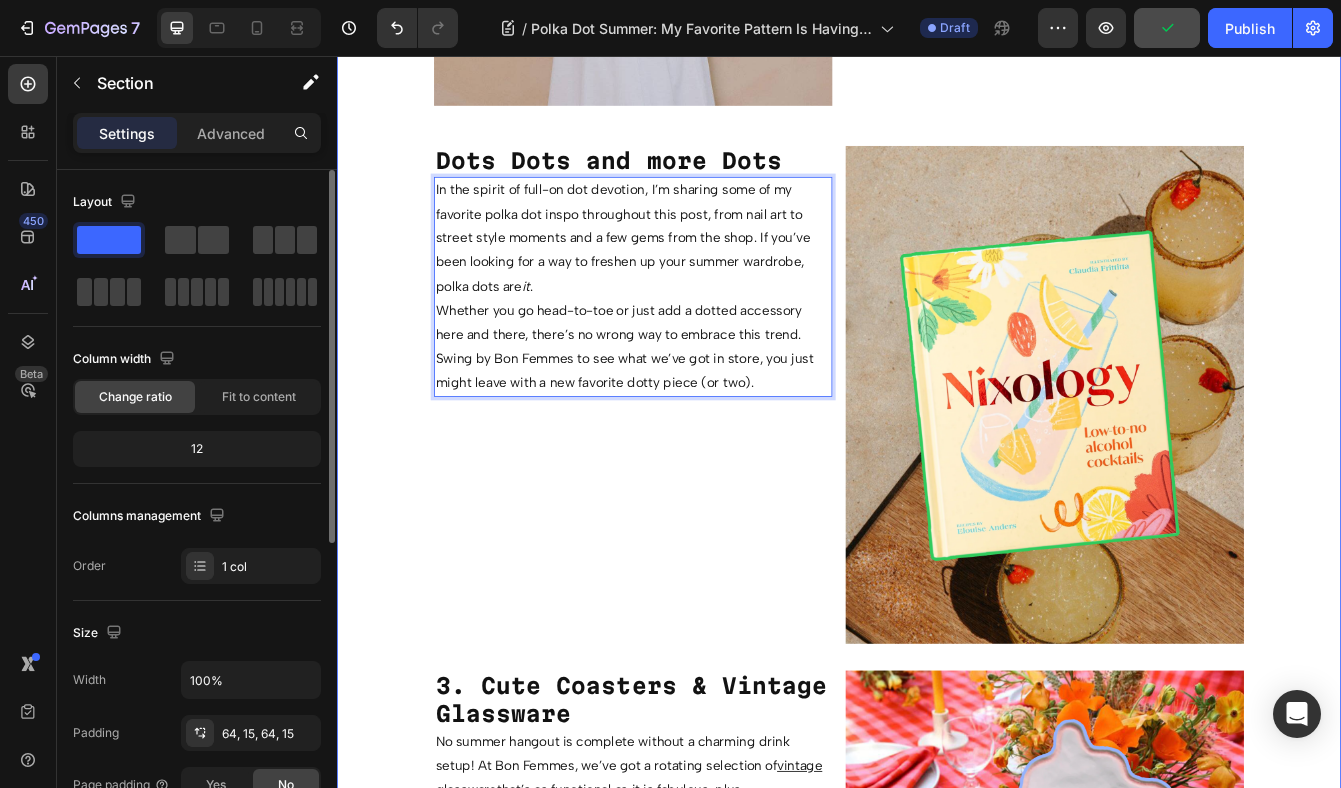 click on "Polka dots are back in a big way this summer, and honestly, I couldn’t be more thrilled! I’ve always been a fan of the playfulness and timelessness they bring to any outfit, so it feels extra special to see one of my all-time favorite patterns being embraced everywhere right now. Whether you’re going bold with big statement dots or keeping it cute with a more subtle print, there’s something so cheerful and nostalgic about a good polka dot fit. It’s the kind of pattern that instantly feels like summer, light, breezy, and a little bit fun. Text Block Row My Favorite Polka Dot Picks at Bon Femmes Text Block I must start with the Polka Dot Babydoll Bow Dress by Aaron and Amber. With its puff sleeves, sweet silhouette, and adorable bow details, this dress is basically sunshine in clothing form. It’s the ultimate cute-yet-comfy look, and I’ll be wearing it on repeat all season long. Then we have the Maisel Polka Dot Bags Text Block Image Image Row Dots Dots and more Dots Text Block it . Text Block" at bounding box center [937, 558] 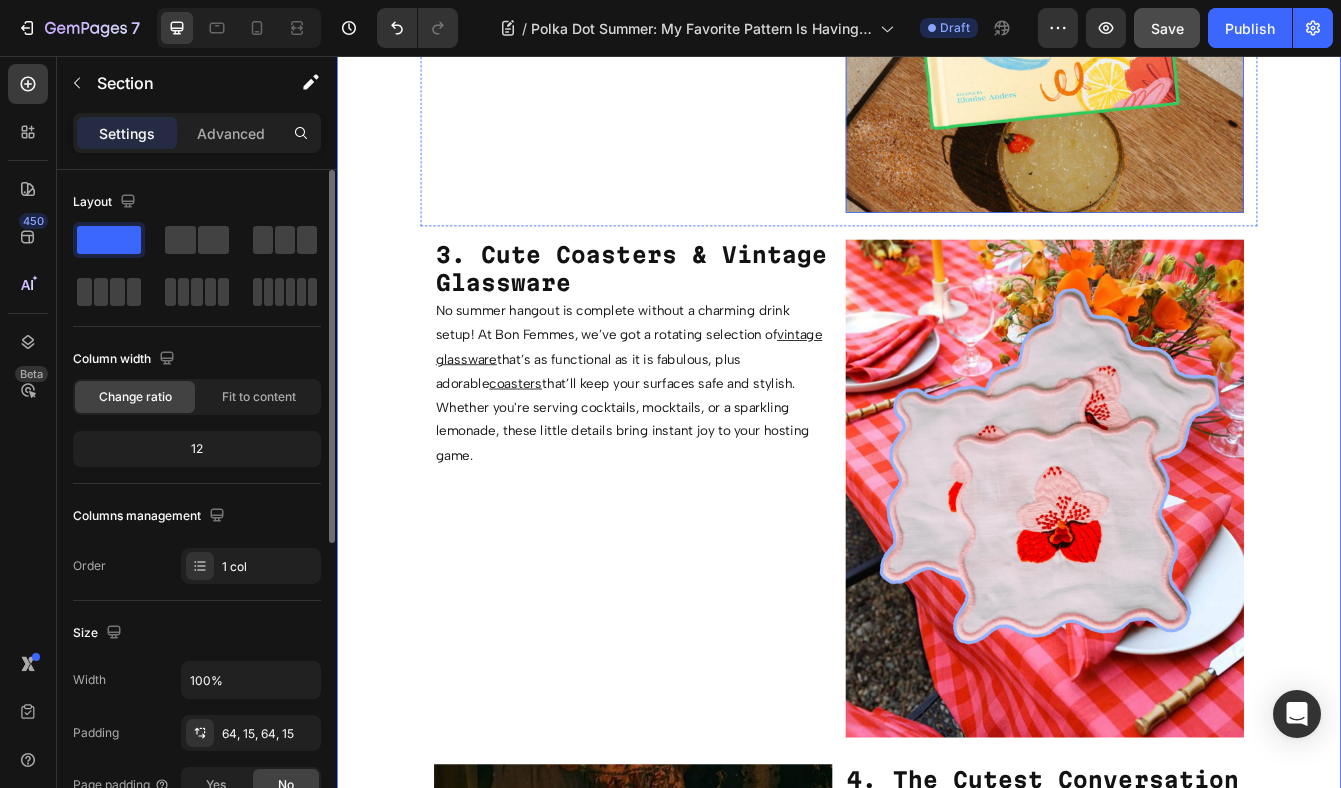 scroll, scrollTop: 3028, scrollLeft: 0, axis: vertical 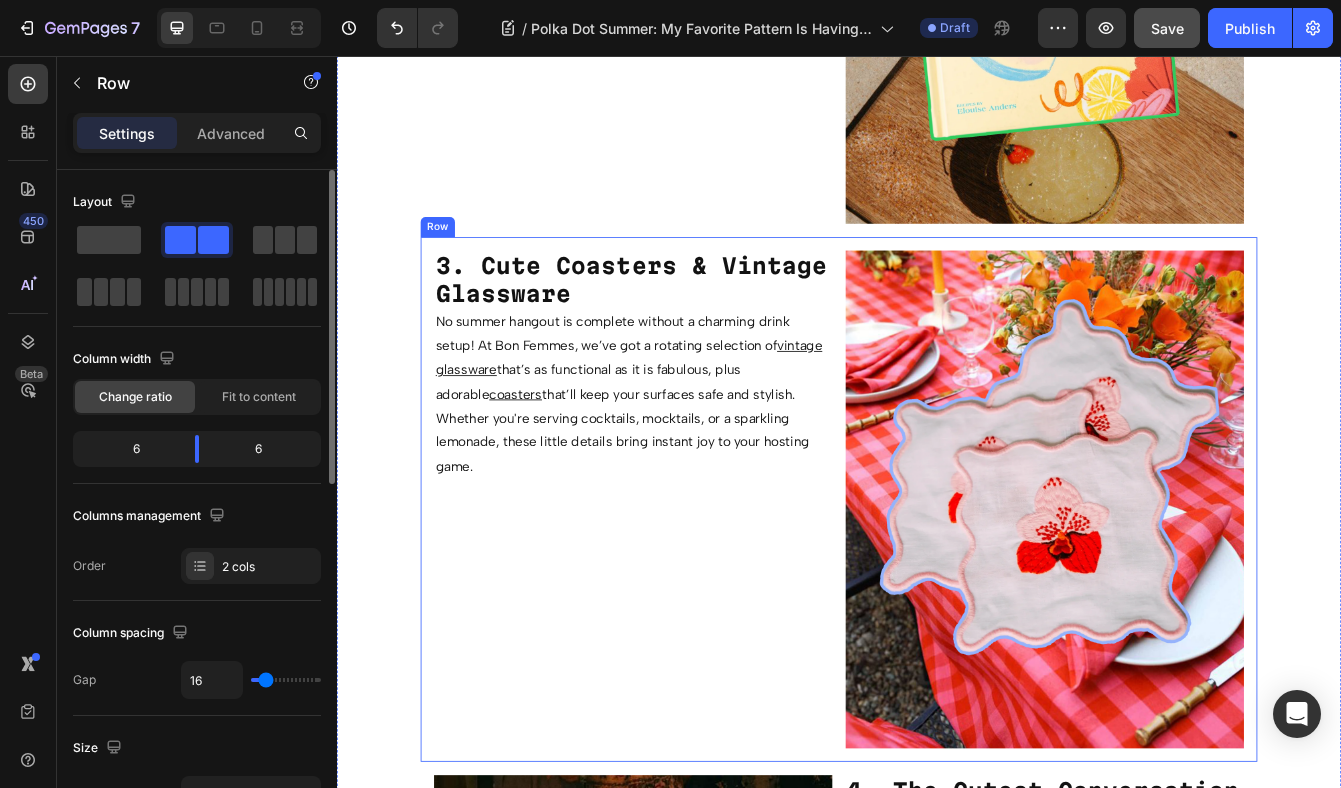 click on "3. Cute Coasters & Vintage Glassware Text Block No summer hangout is complete without a charming drink setup! At Bon Femmes, we’ve got a rotating selection of  vintage glassware  that’s as functional as it is fabulous, plus adorable  coasters  that’ll keep your surfaces safe and stylish. Whether you're serving cocktails, mocktails, or a sparkling lemonade, these little details bring instant joy to your hosting game. Text Block Image Row" at bounding box center [937, 585] 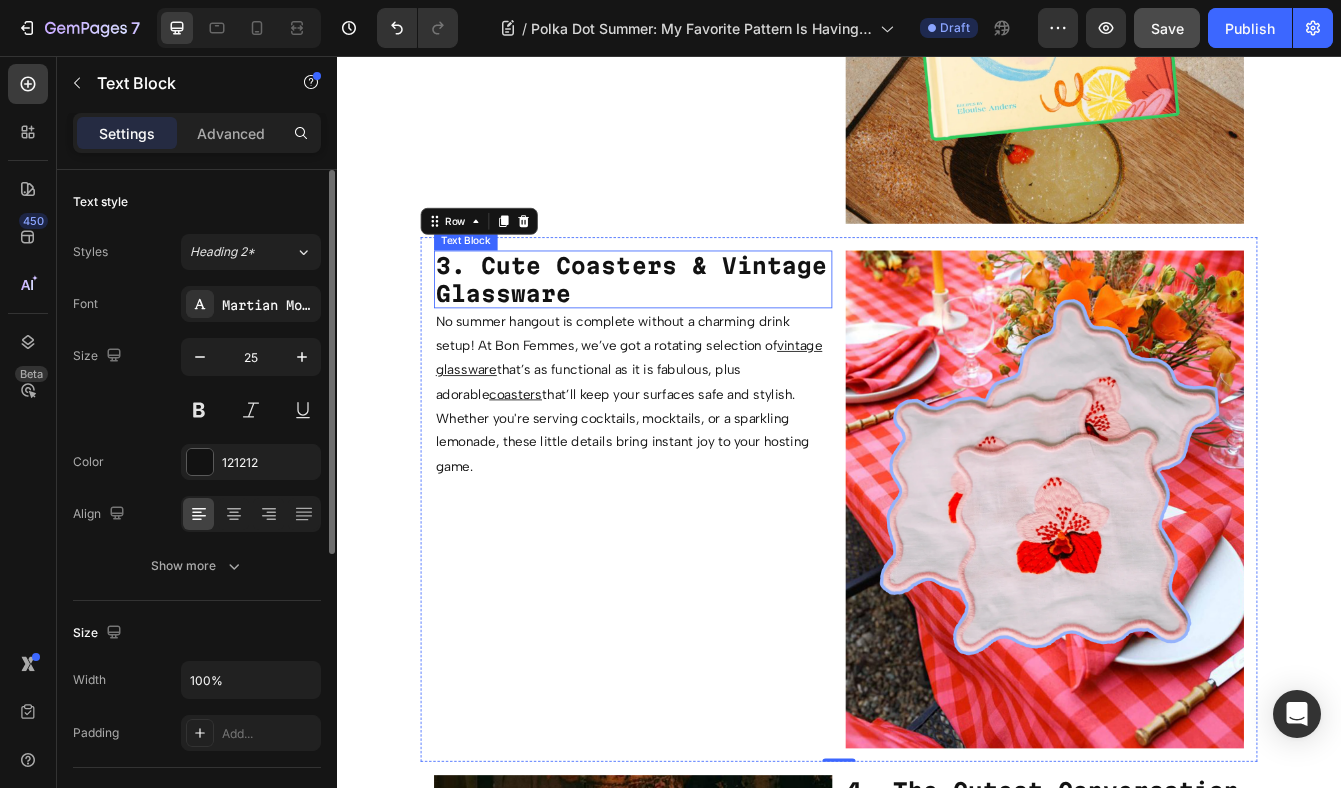 click on "3. Cute Coasters & Vintage Glassware" at bounding box center [691, 322] 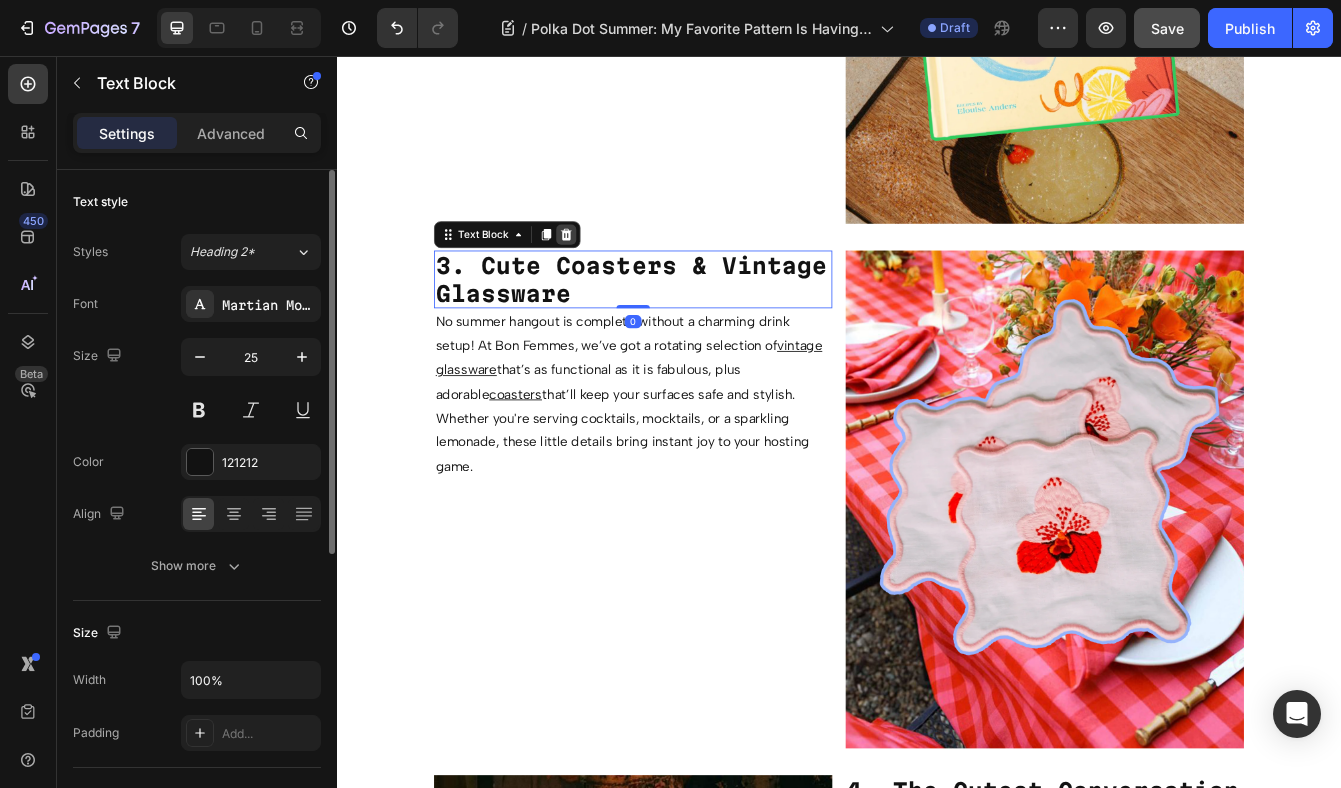 click 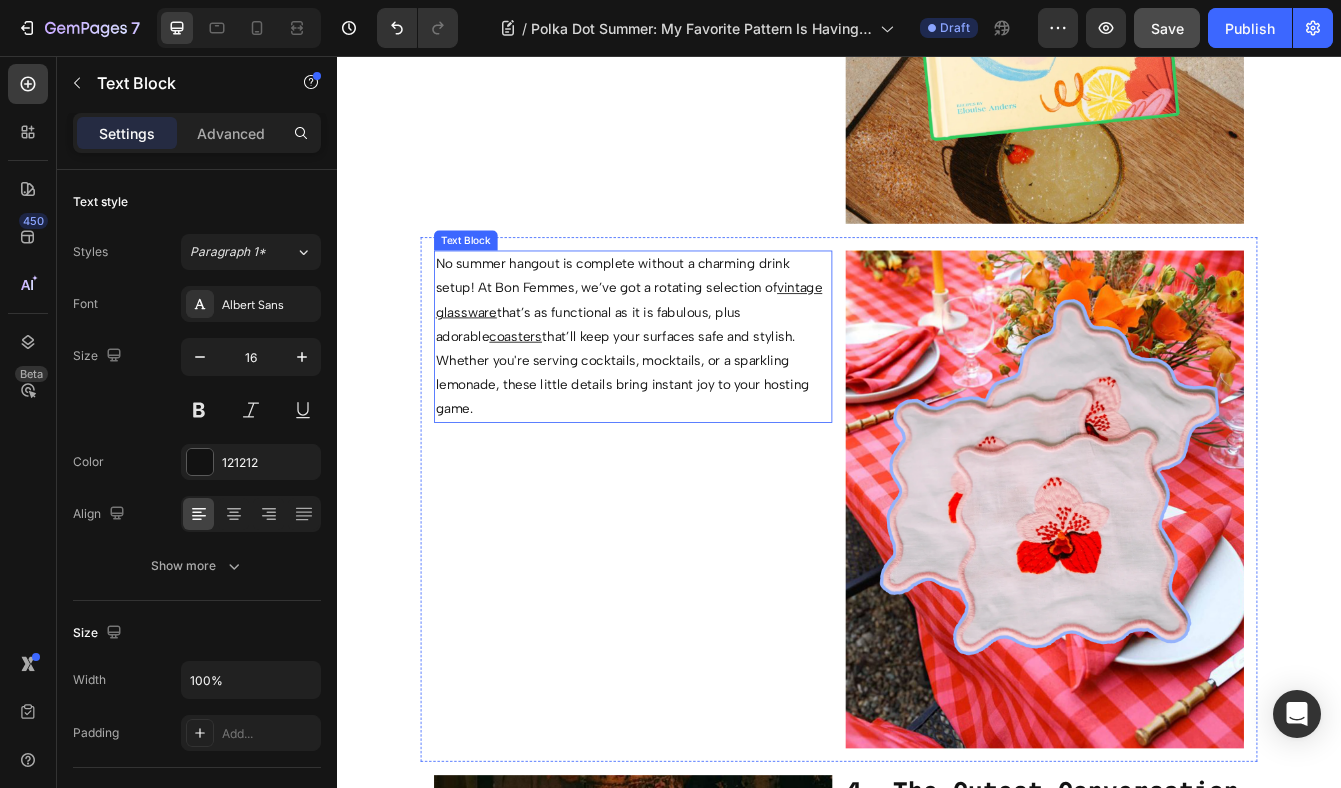 click on "No summer hangout is complete without a charming drink setup! At Bon Femmes, we’ve got a rotating selection of vintage glassware that’s as functional as it is fabulous, plus adorable coasters that’ll keep your surfaces safe and stylish. Whether you're serving cocktails, mocktails, or a sparkling lemonade, these little details bring instant joy to your hosting game." at bounding box center [691, 391] 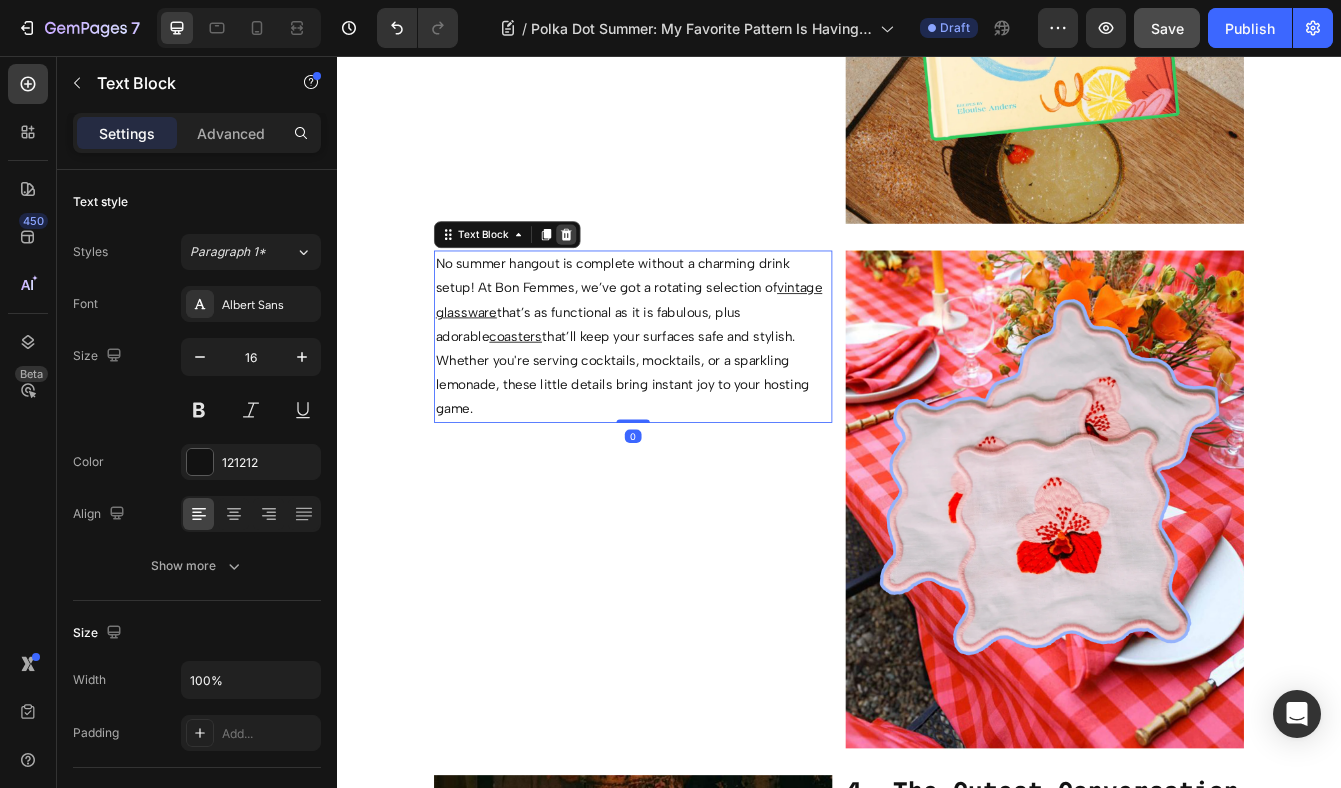 click 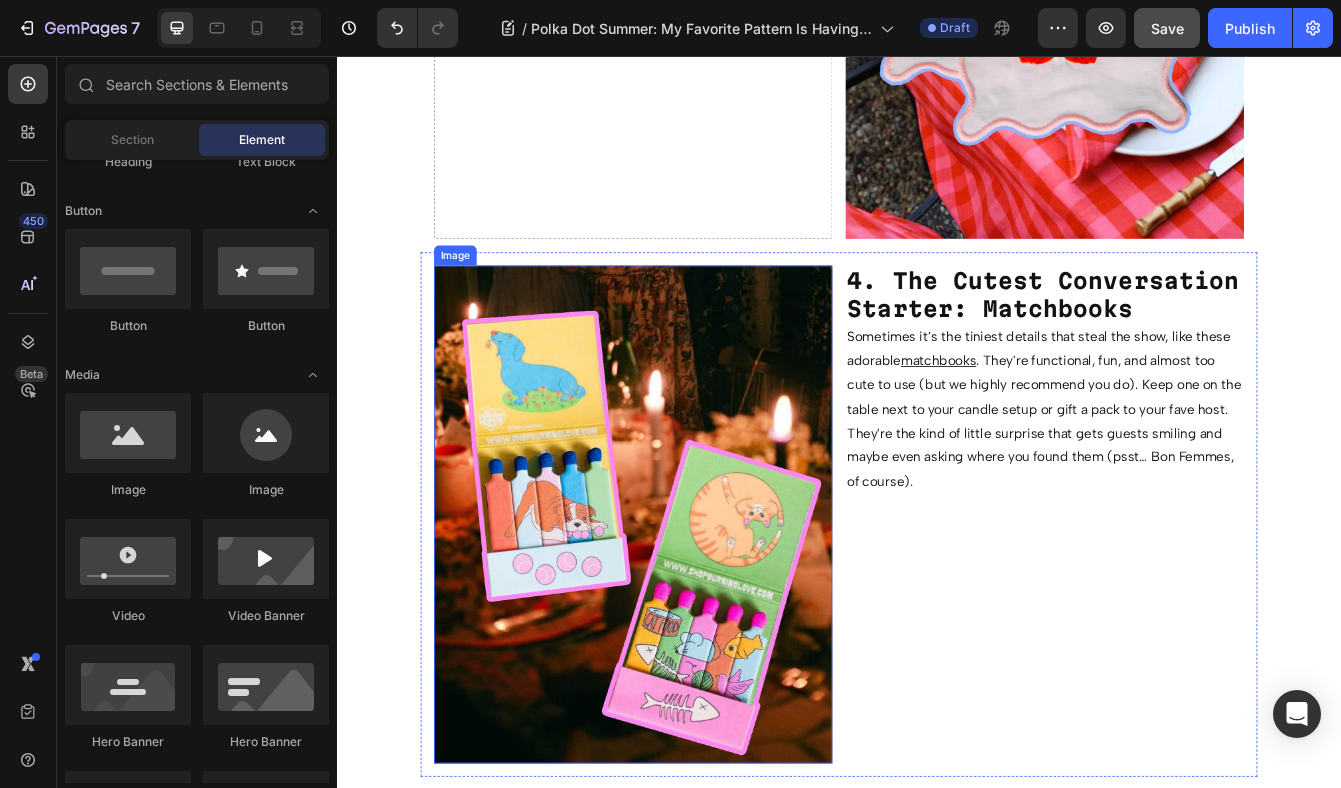 scroll, scrollTop: 3641, scrollLeft: 0, axis: vertical 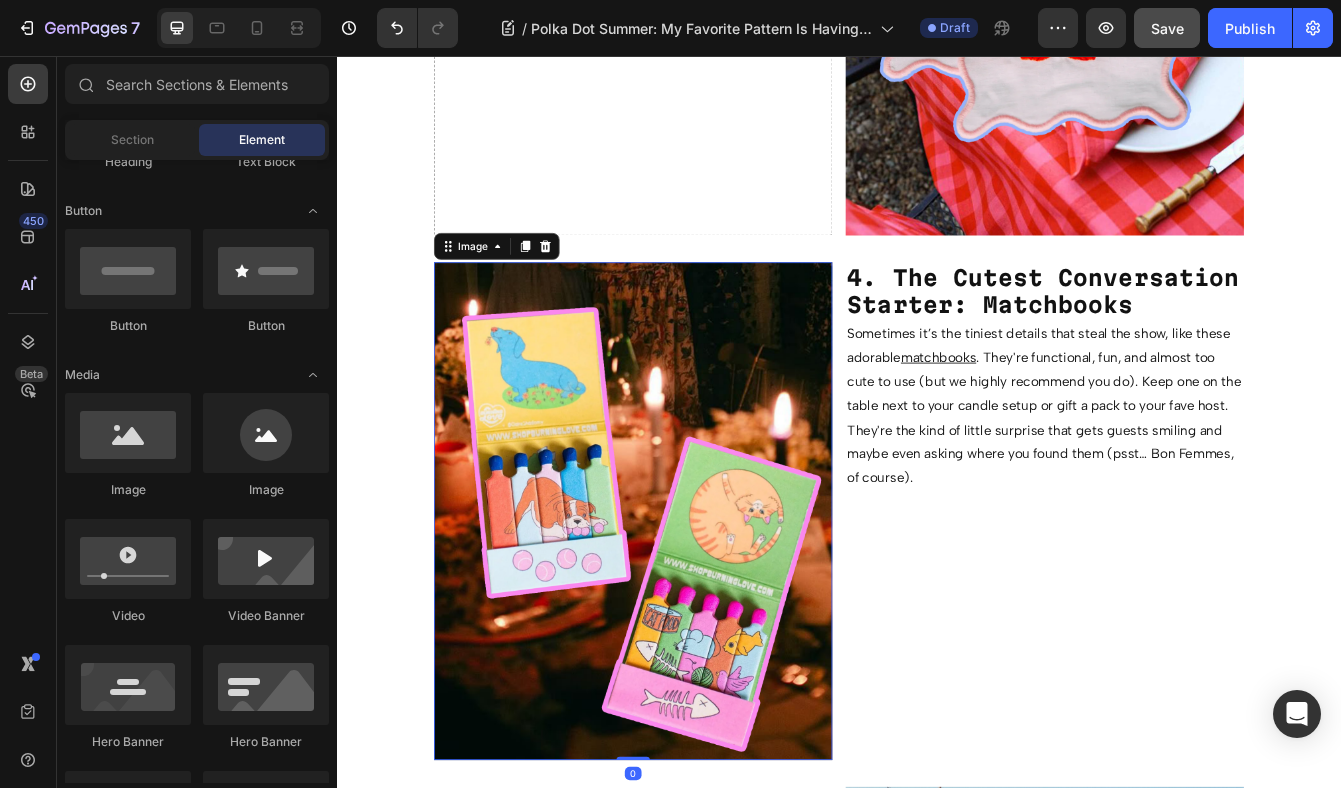click at bounding box center [691, 599] 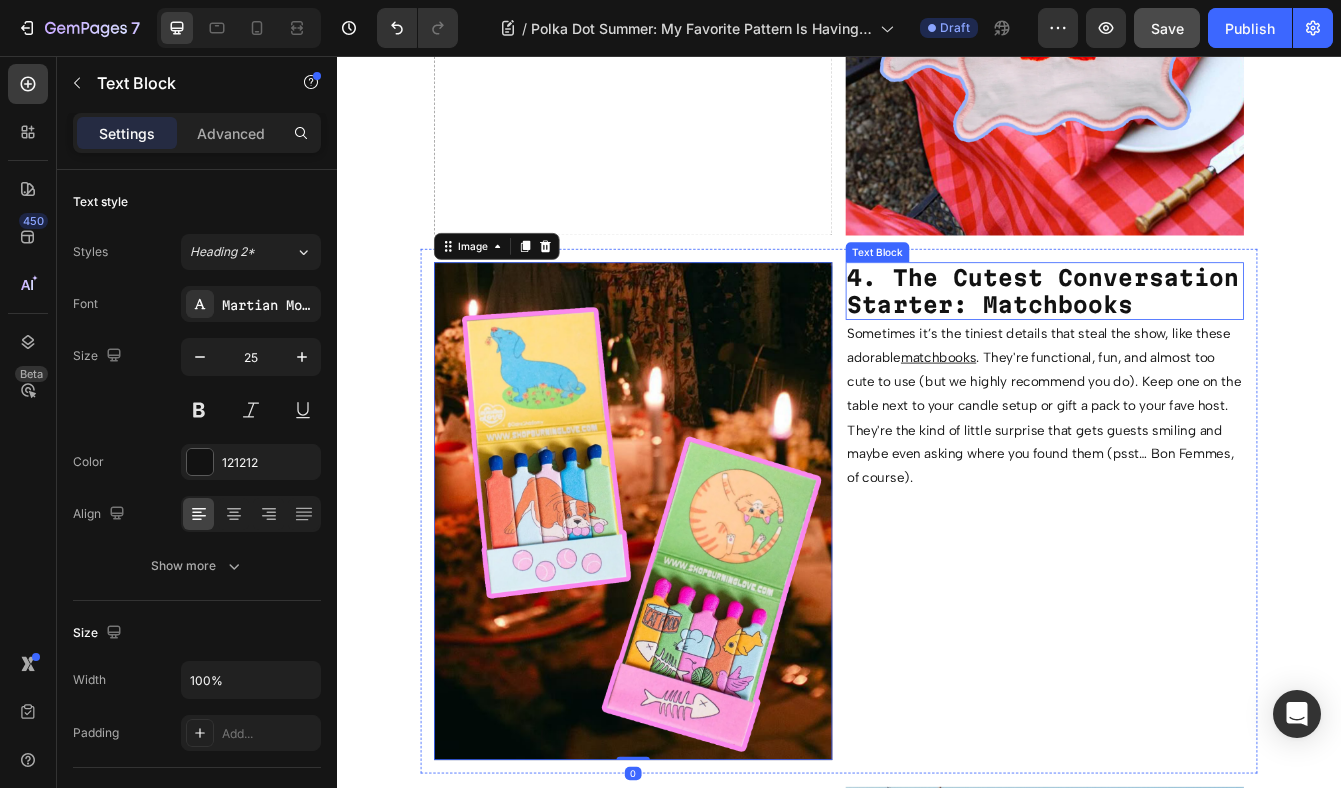 click on "4. The Cutest Conversation Starter: Matchbooks" at bounding box center [1181, 336] 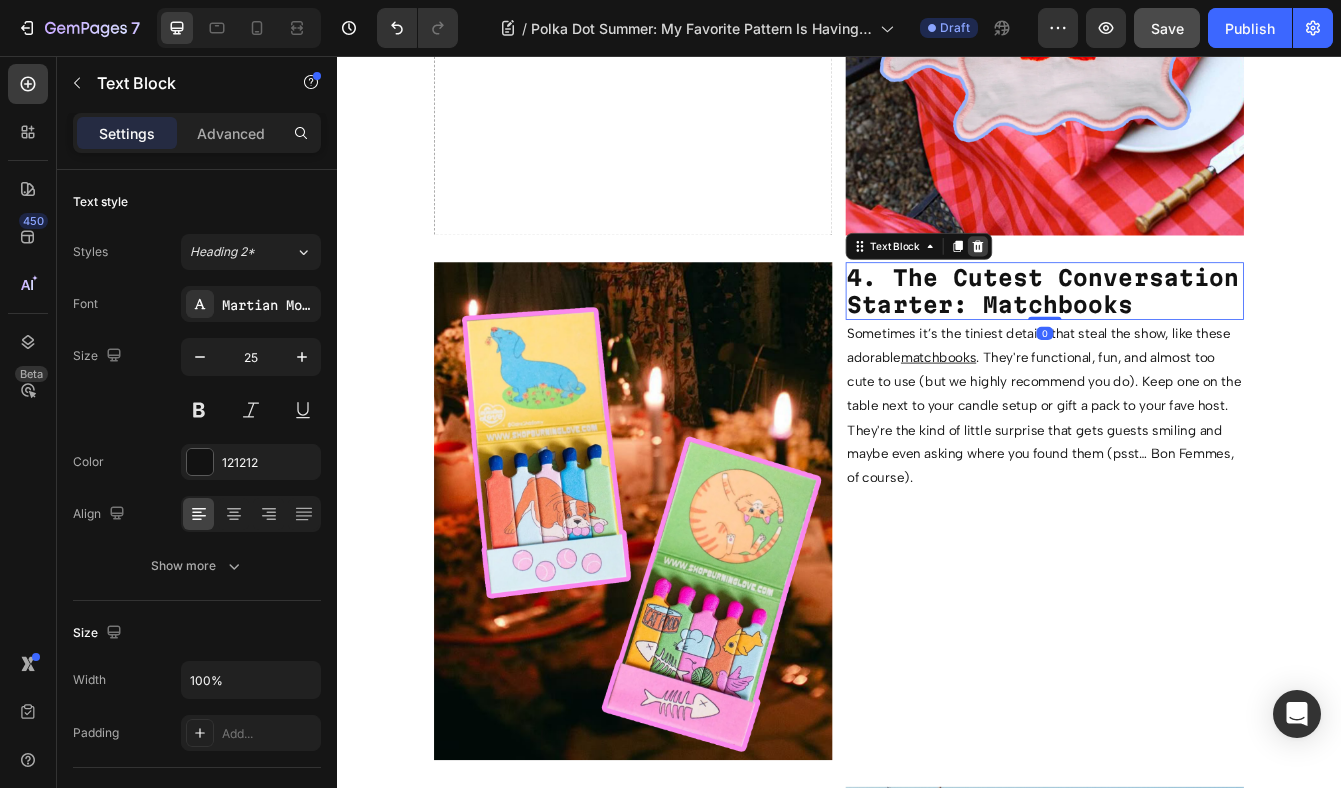 click at bounding box center [1103, 283] 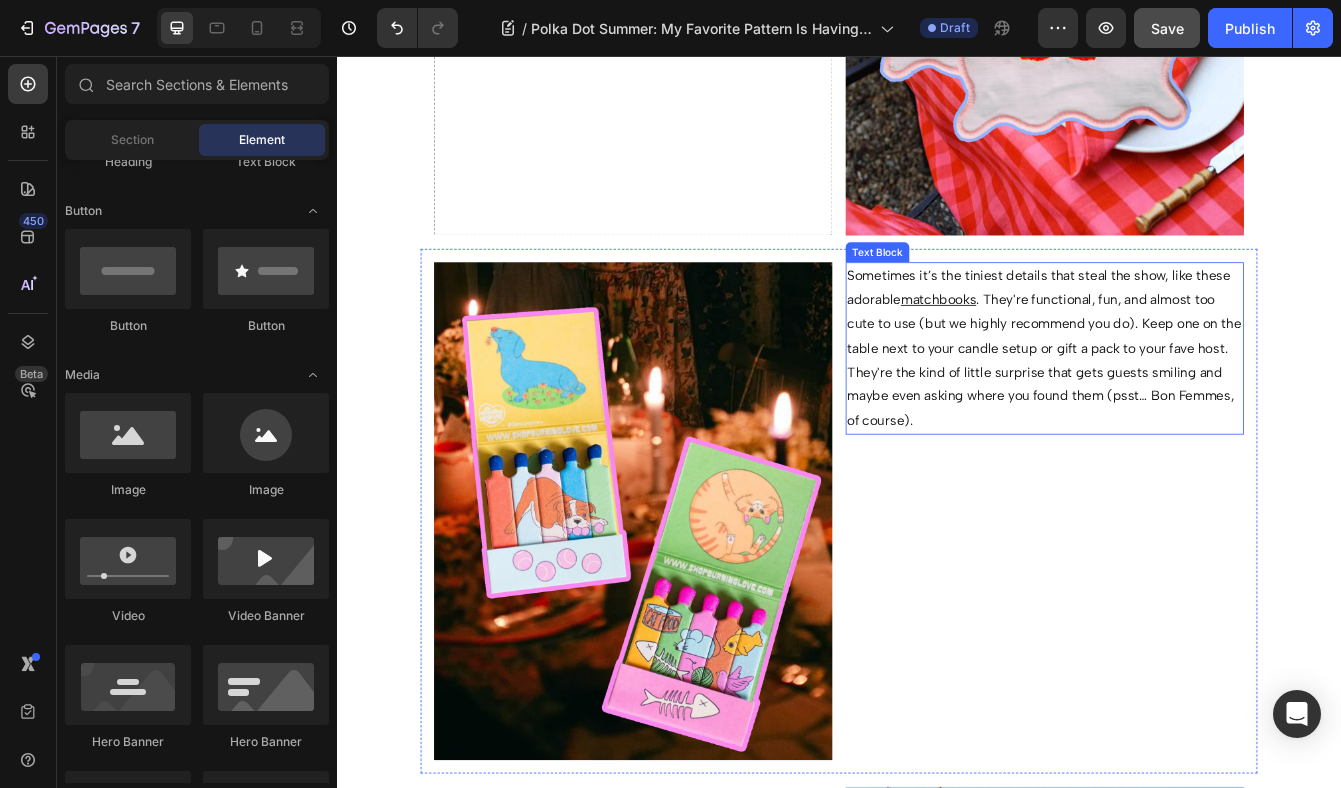 click on "Sometimes it’s the tiniest details that steal the show, like these adorable  matchbooks . They're functional, fun, and almost too cute to use (but we highly recommend you do). Keep one on the table next to your candle setup or gift a pack to your fave host. They're the kind of little surprise that gets guests smiling and maybe even asking where you found them (psst… Bon Femmes, of course)." at bounding box center [1183, 405] 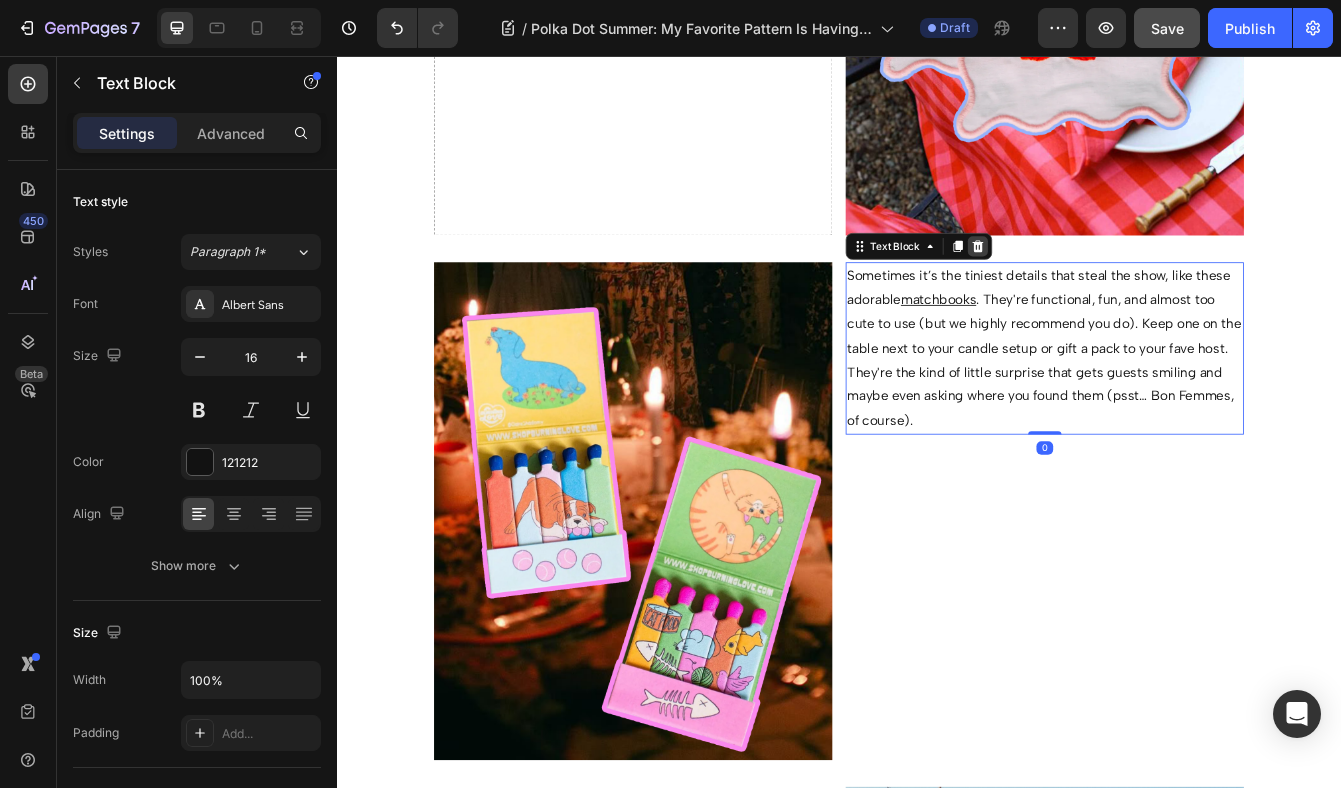 click 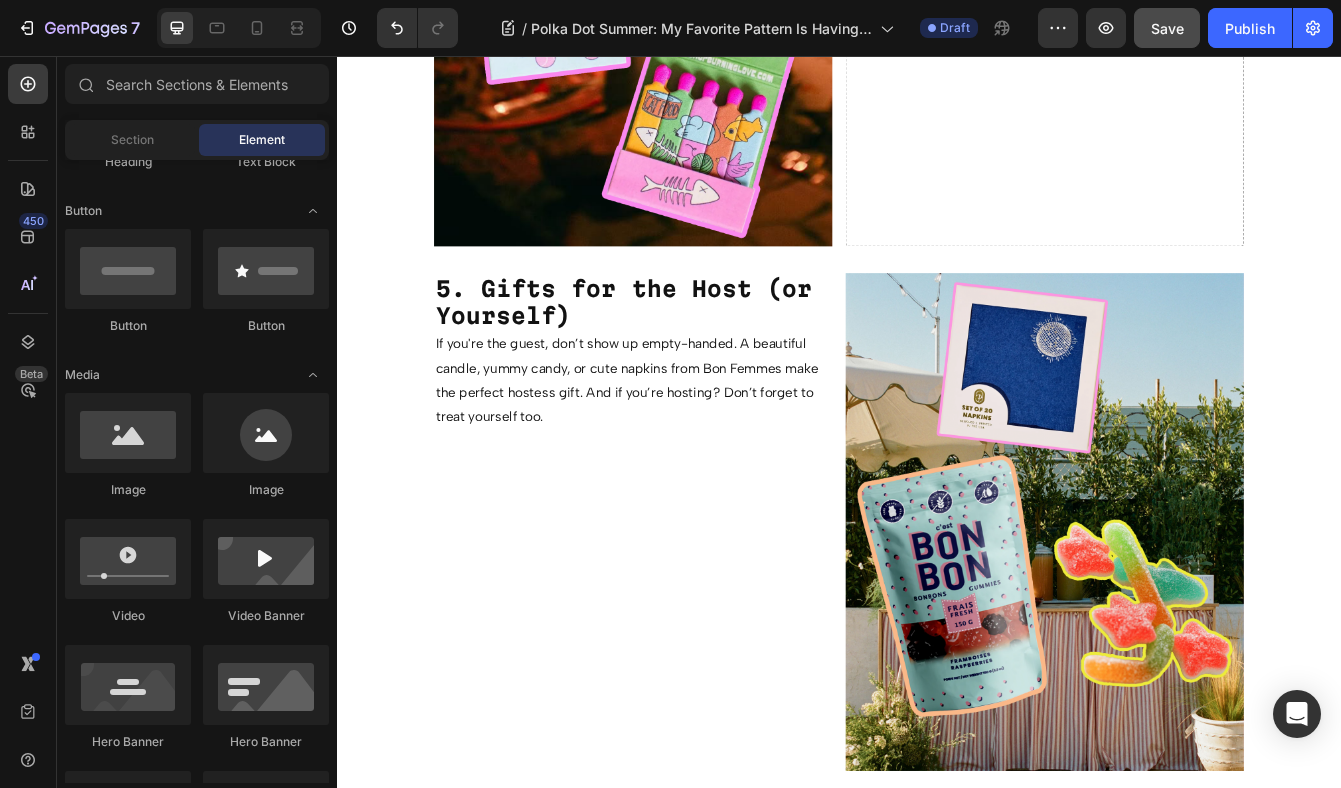 scroll, scrollTop: 4258, scrollLeft: 0, axis: vertical 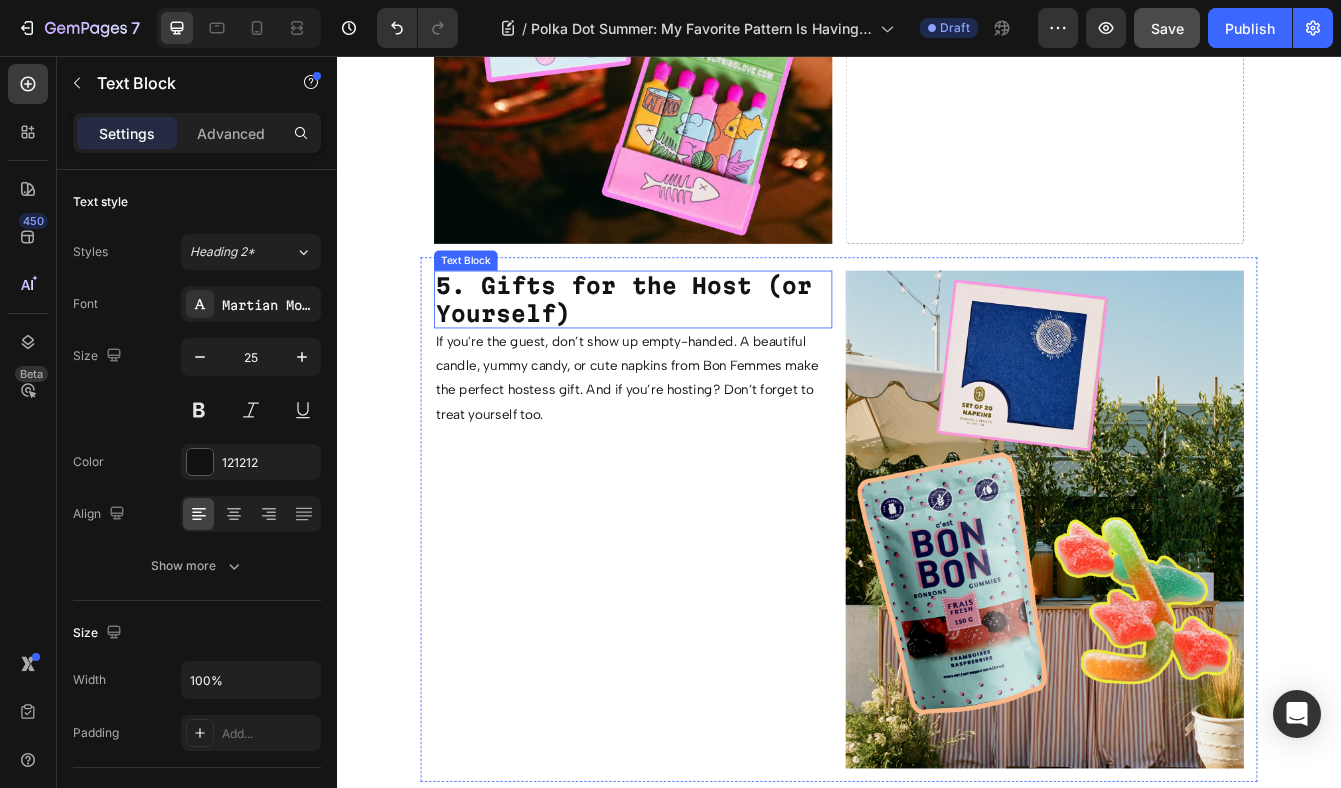 click on "5. Gifts for the Host (or Yourself)" at bounding box center [680, 346] 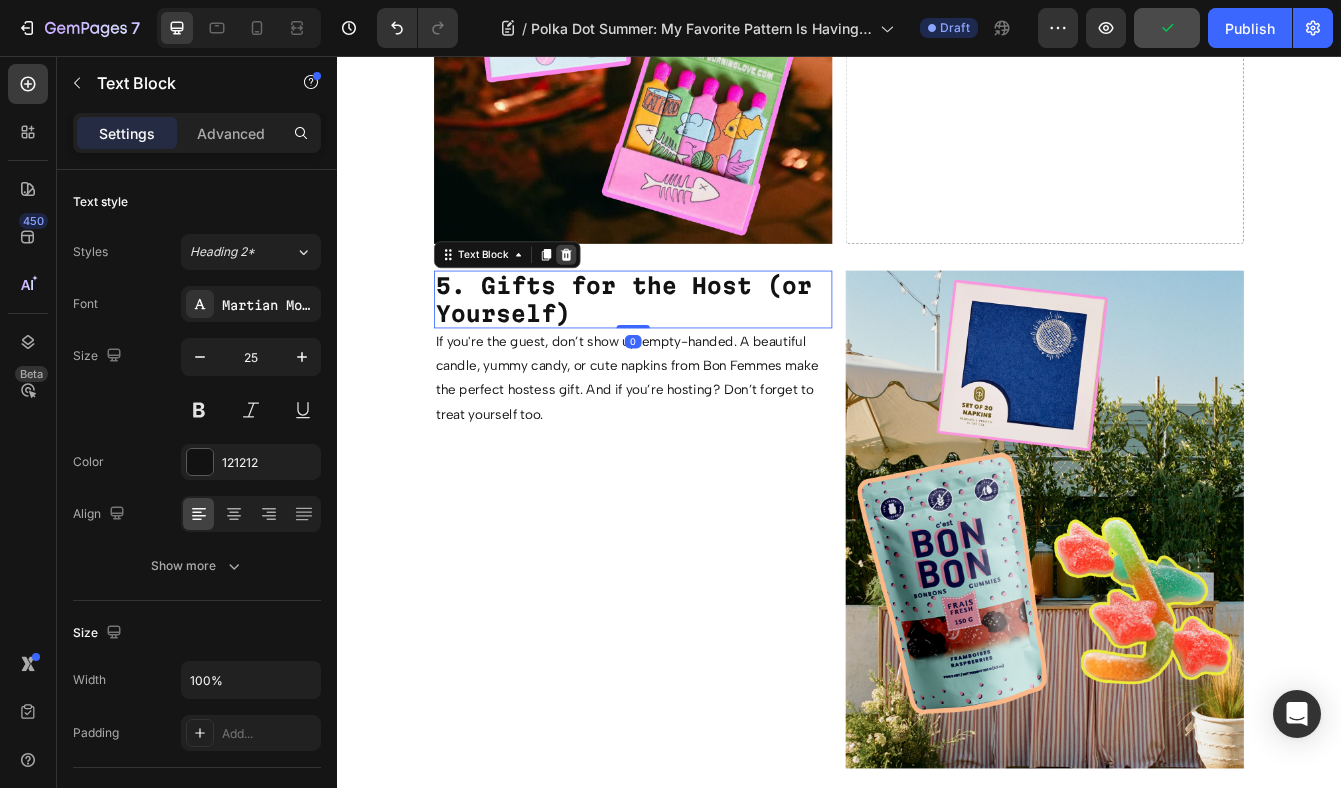 click 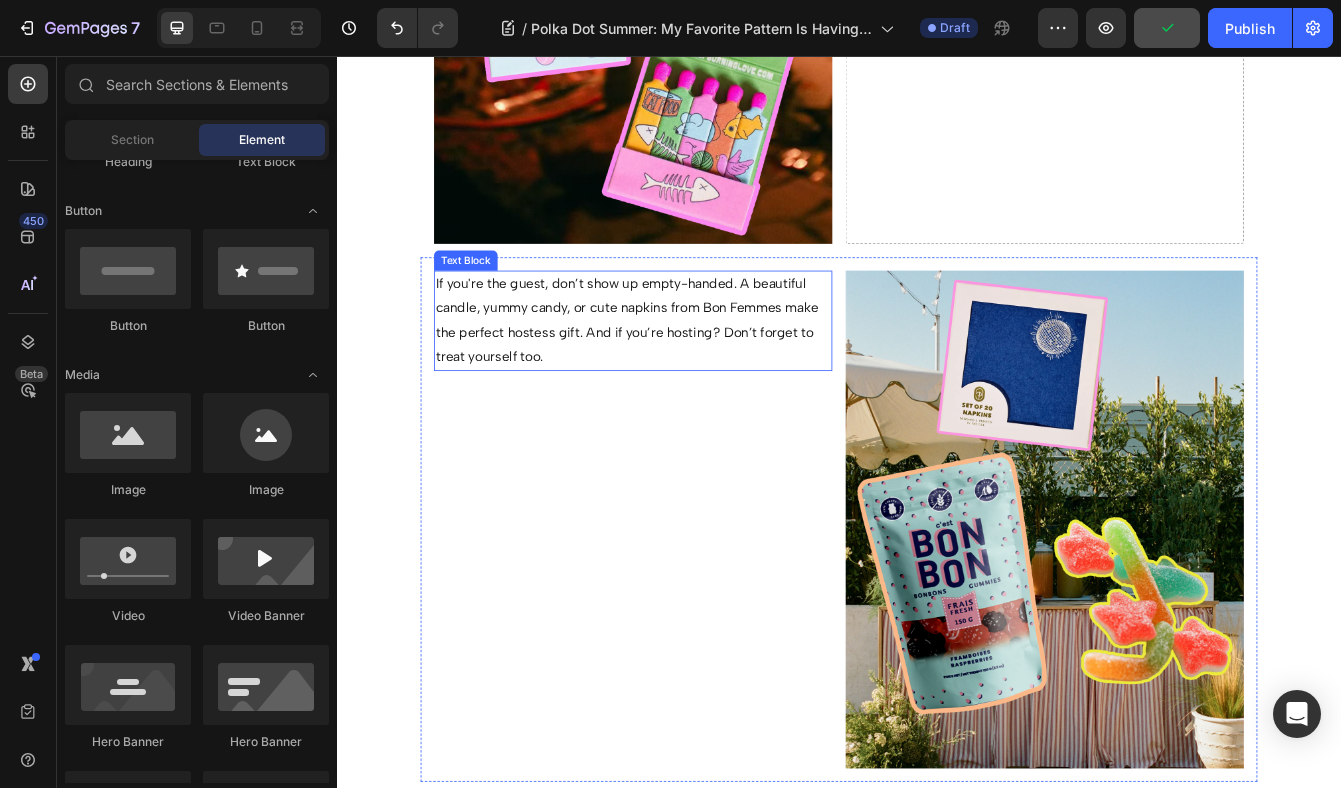 click on "If you're the guest, don’t show up empty-handed. A beautiful candle, yummy candy, or cute napkins from Bon Femmes make the perfect hostess gift. And if you’re hosting? Don’t forget to treat yourself too." at bounding box center (691, 371) 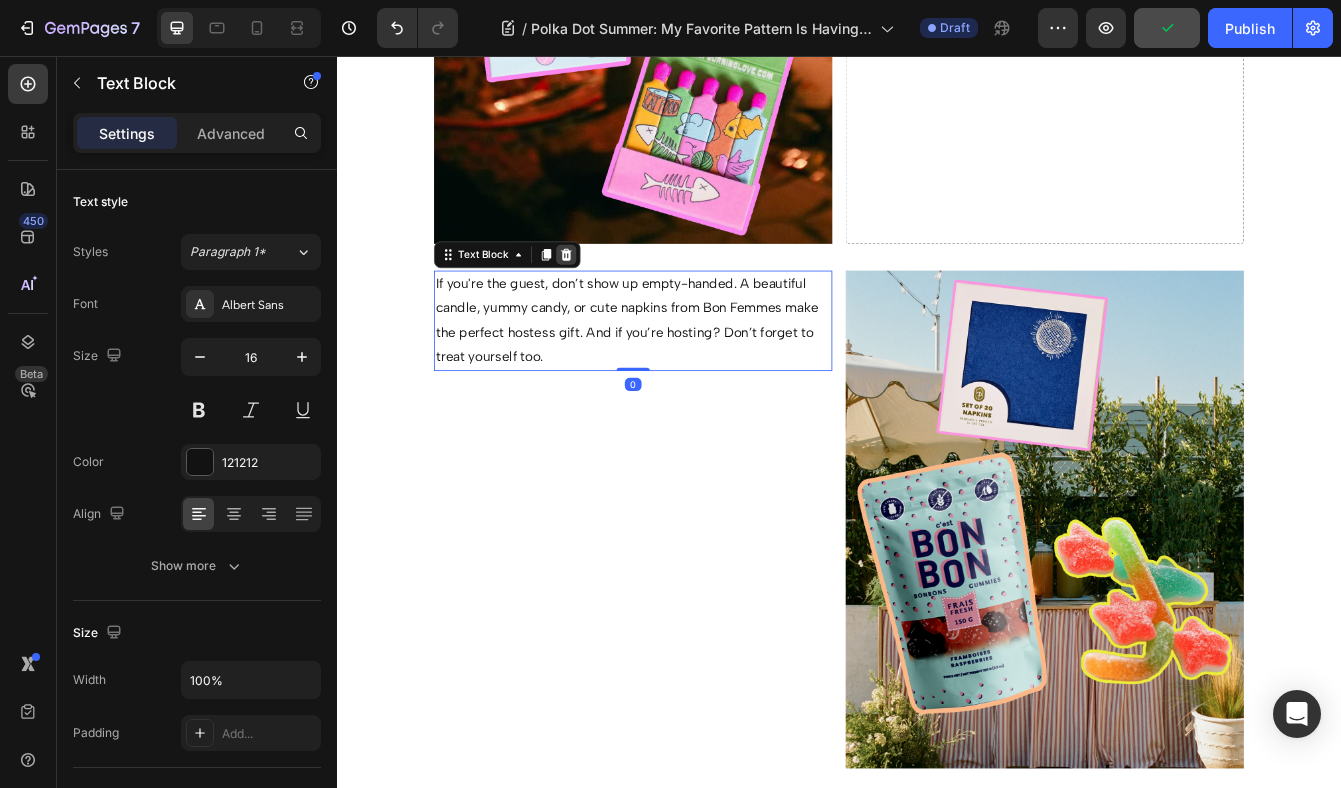 click 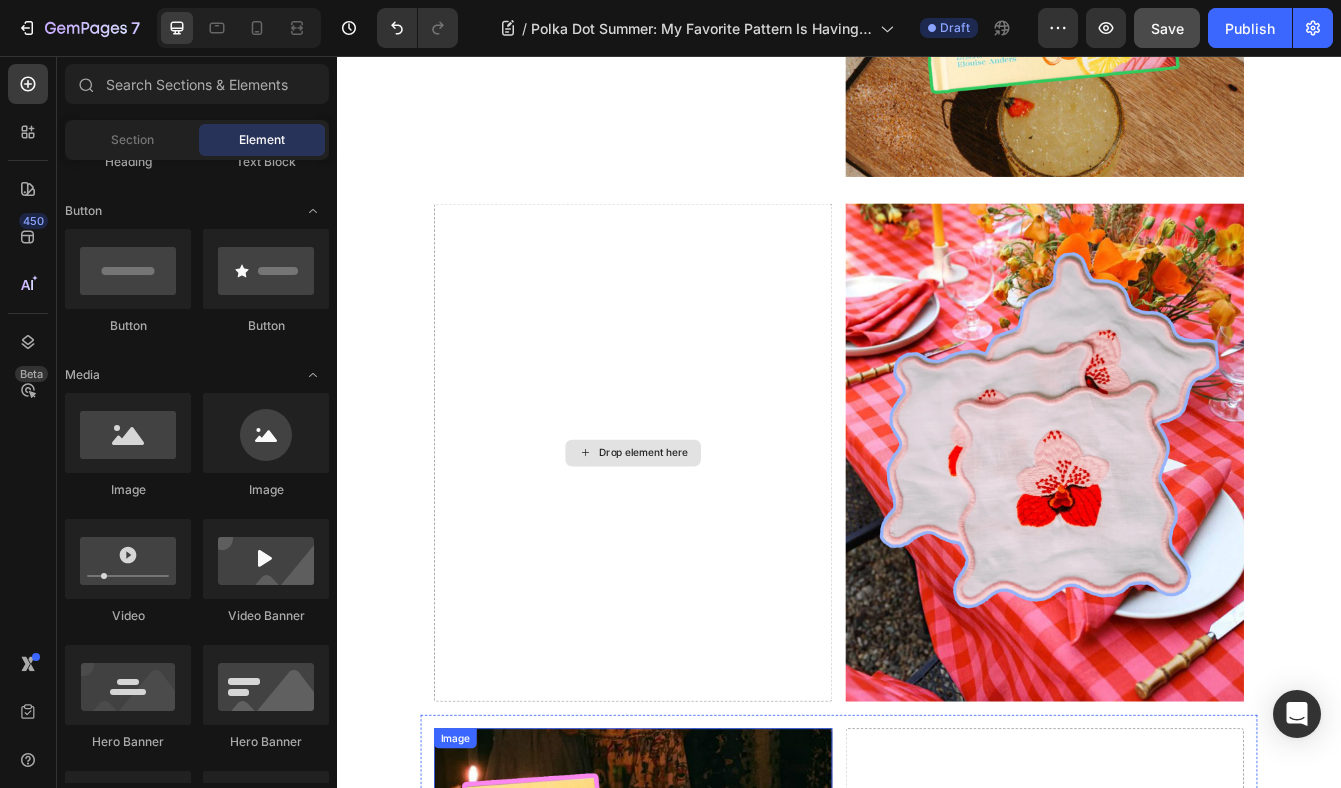 scroll, scrollTop: 3062, scrollLeft: 0, axis: vertical 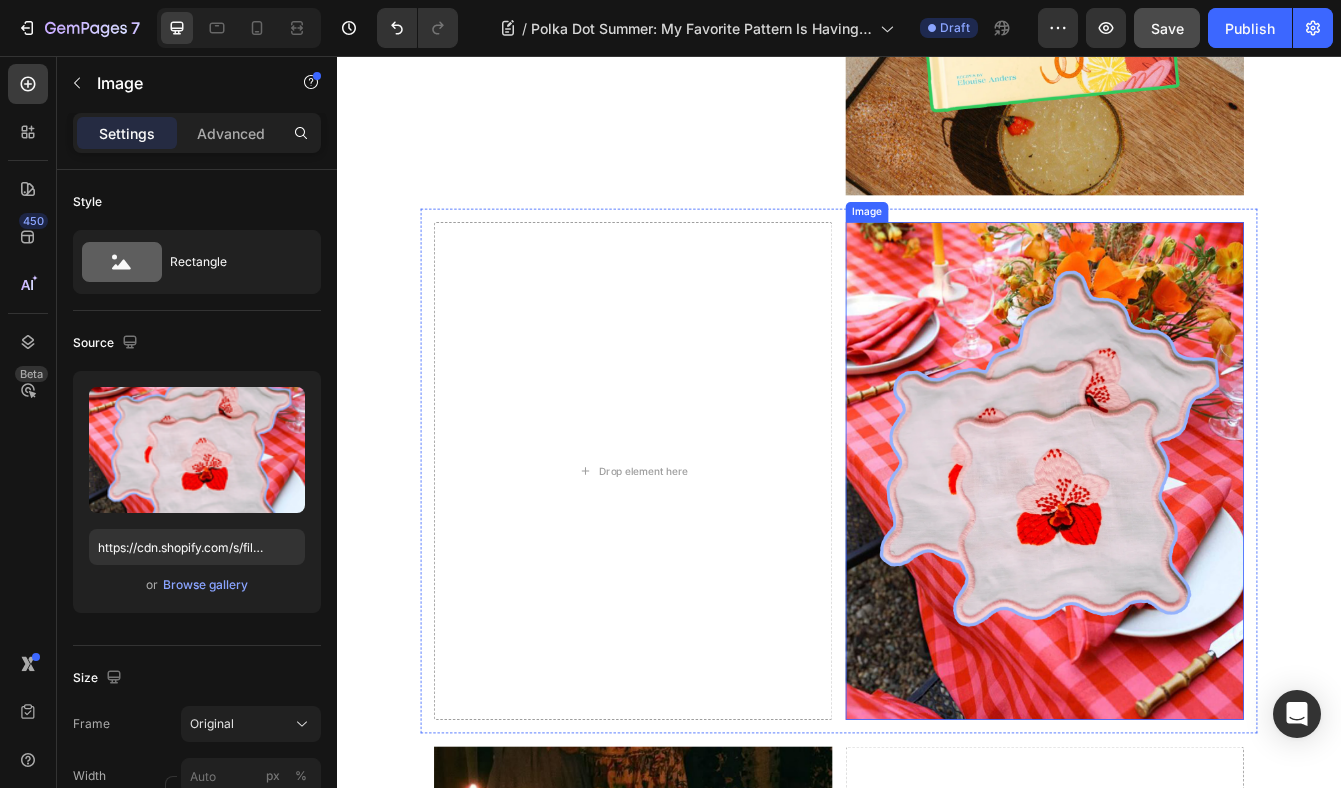 click at bounding box center [1183, 551] 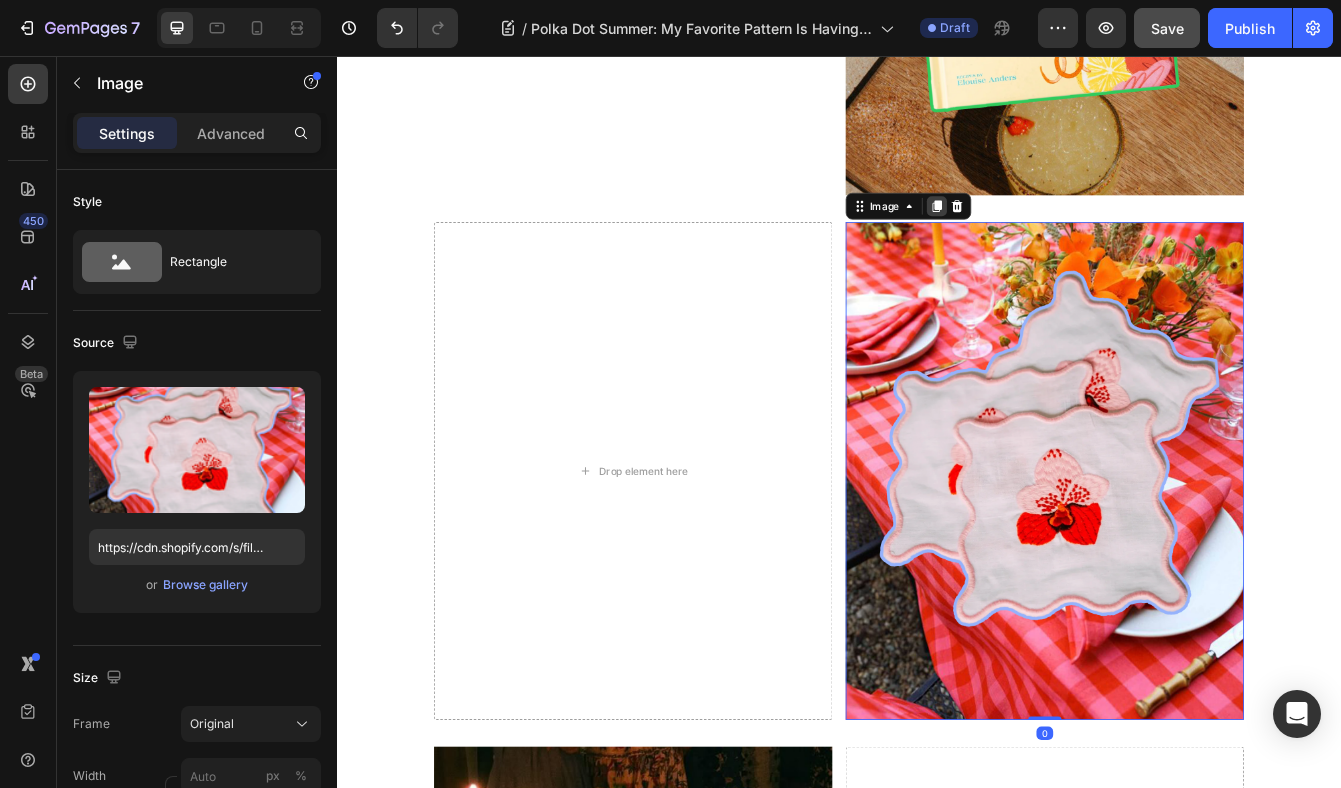 click at bounding box center [1054, 235] 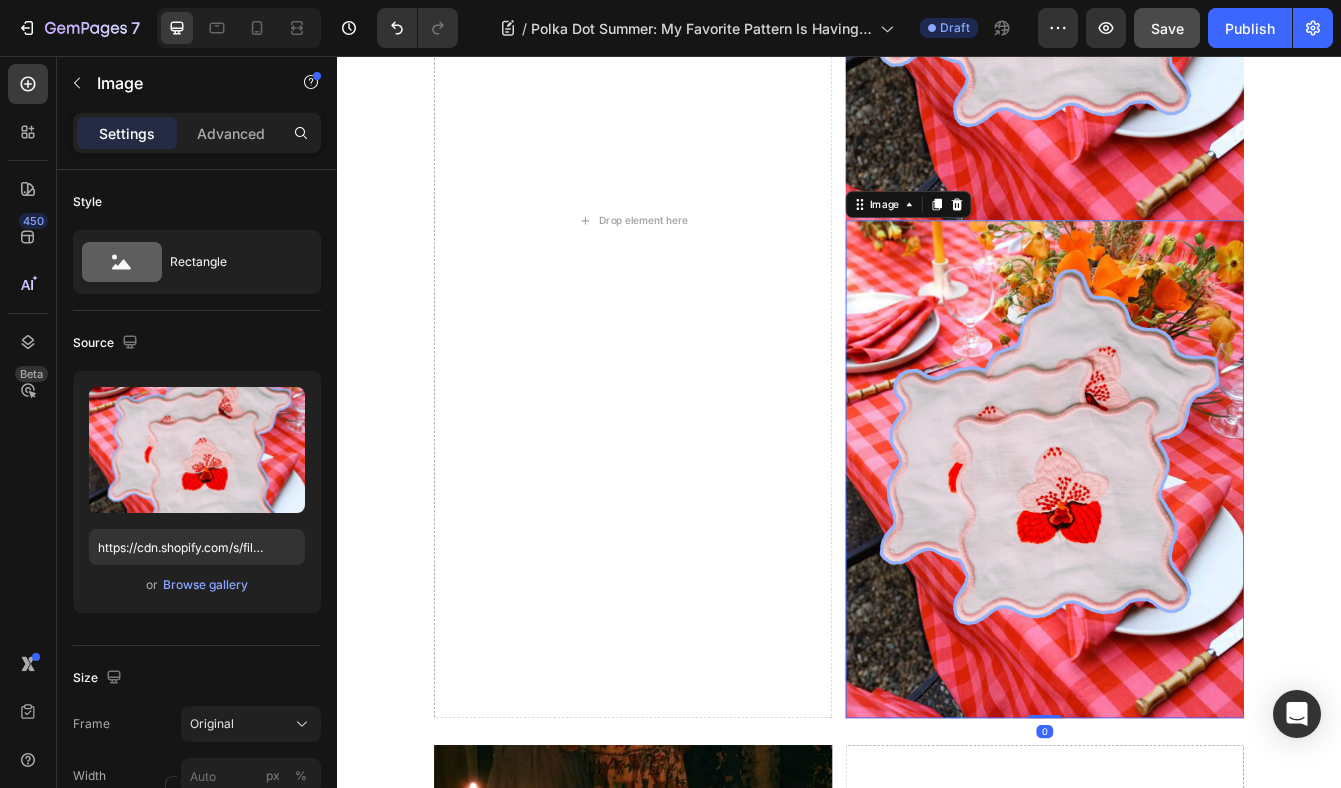scroll, scrollTop: 3785, scrollLeft: 0, axis: vertical 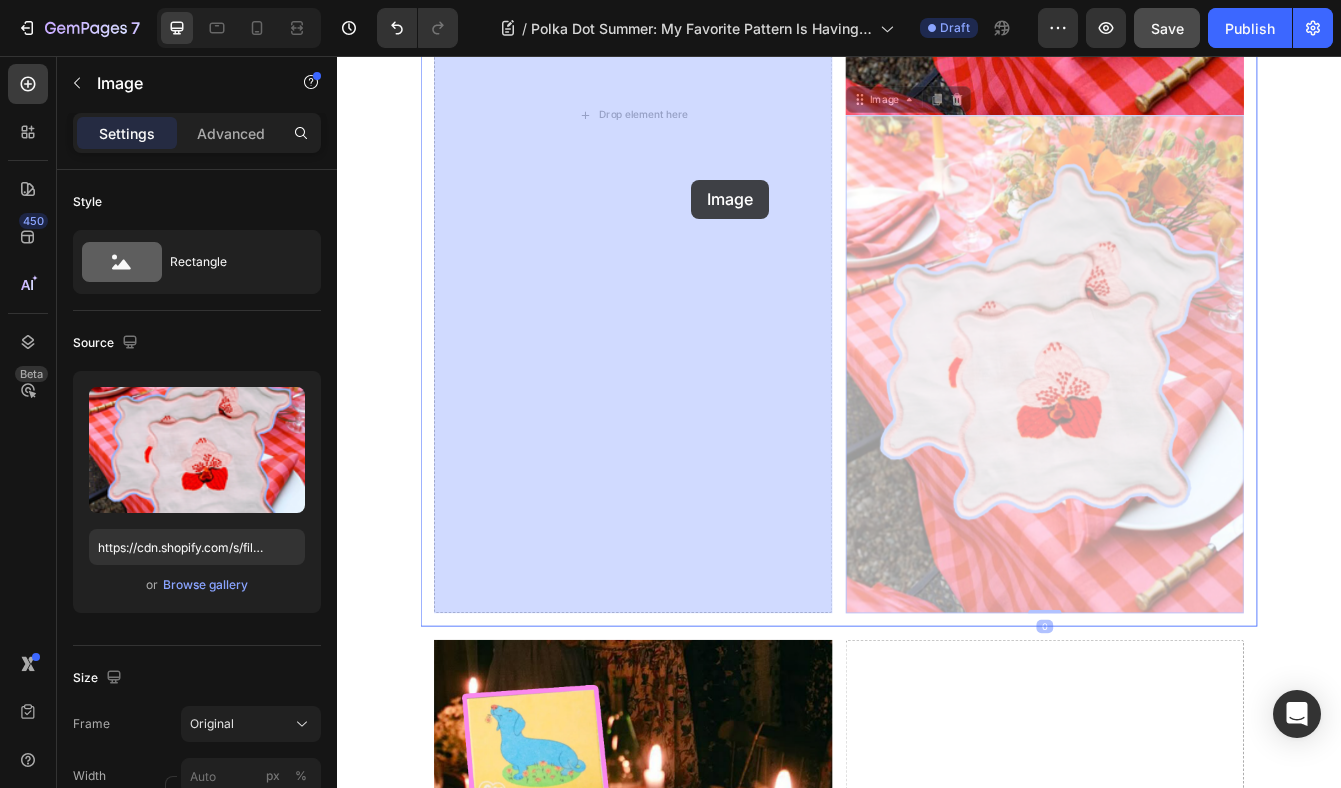 drag, startPoint x: 1121, startPoint y: 182, endPoint x: 760, endPoint y: 204, distance: 361.66974 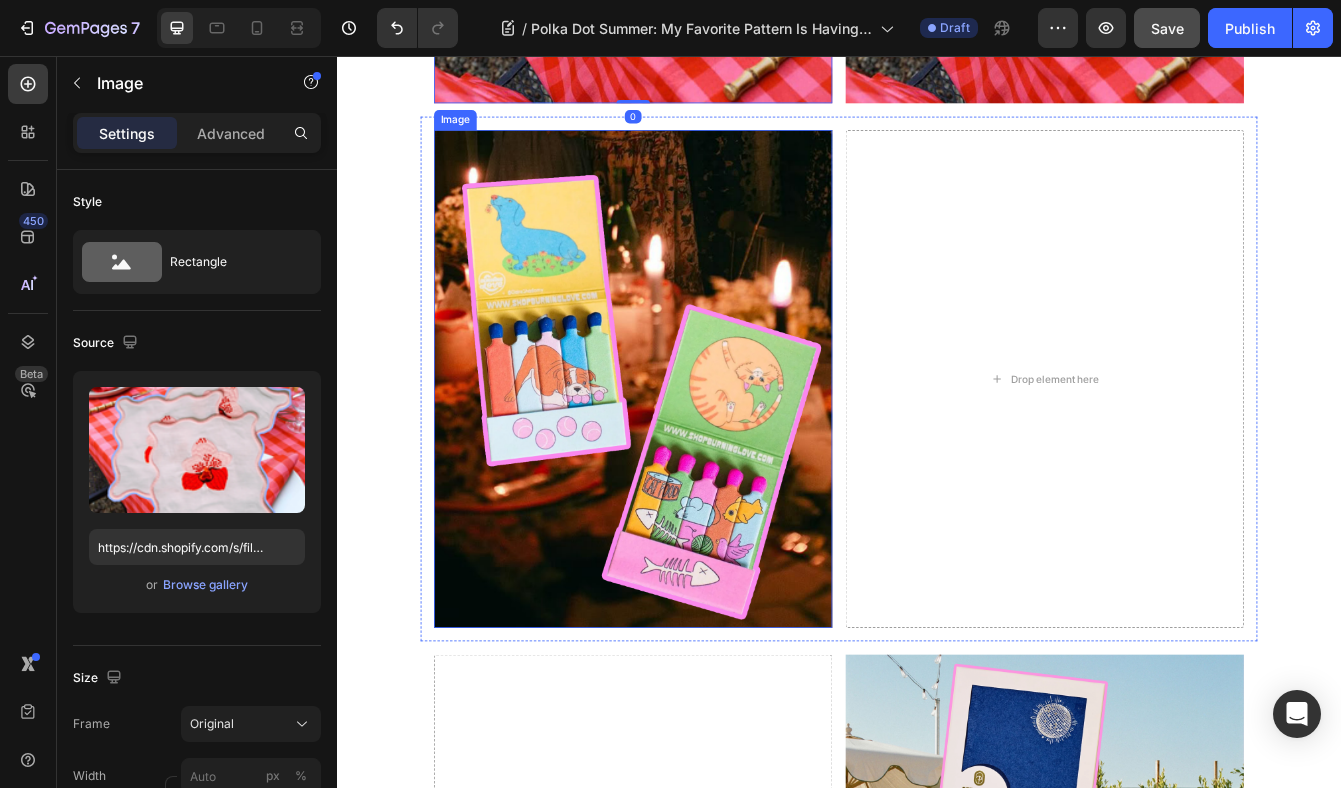 scroll, scrollTop: 3839, scrollLeft: 0, axis: vertical 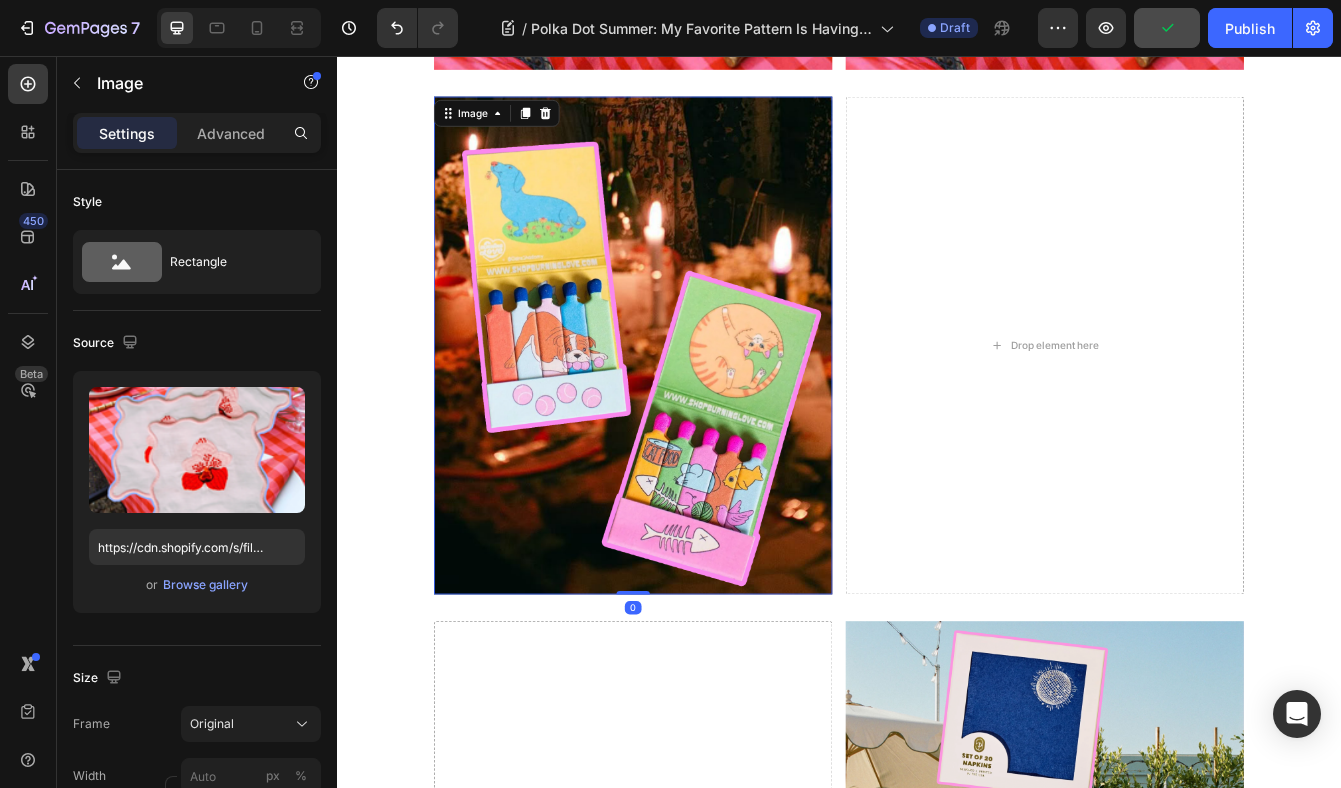 click on "Image   0" at bounding box center [691, 401] 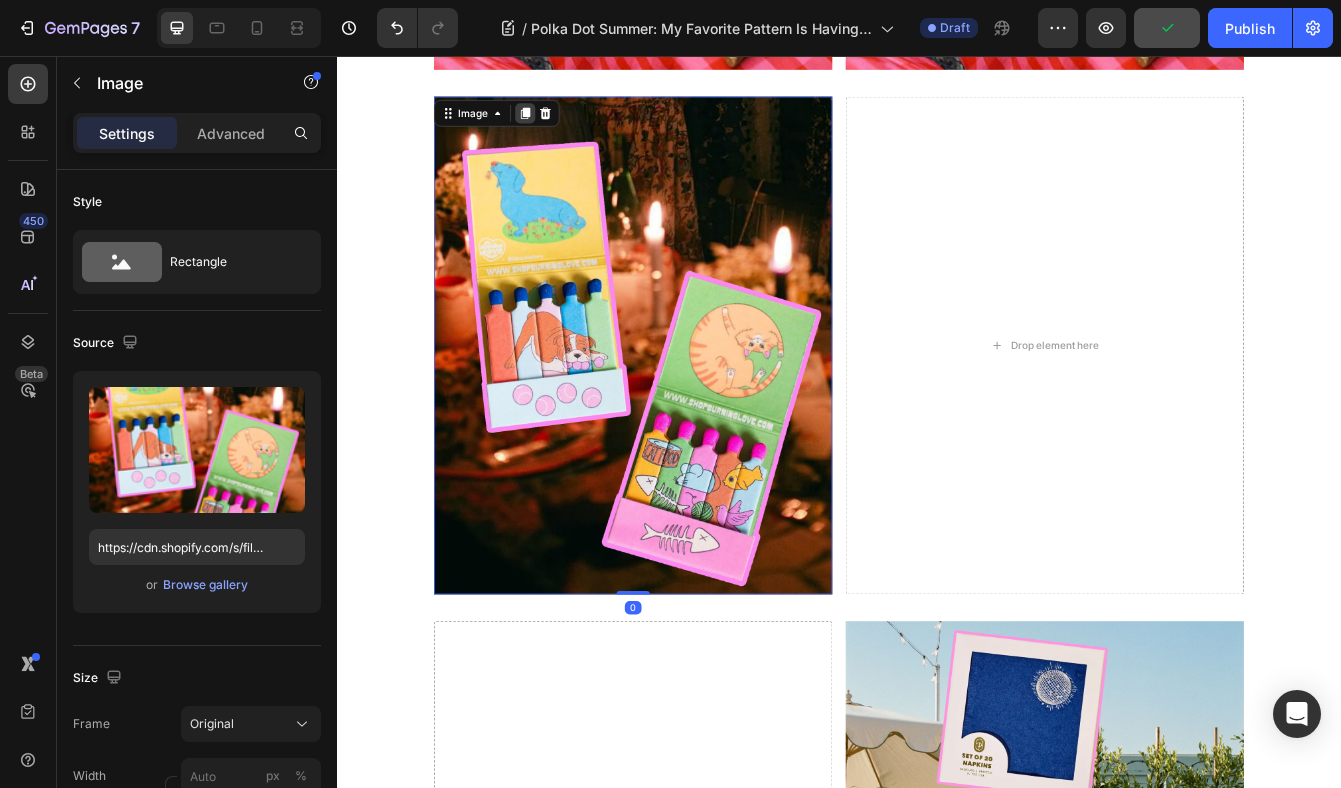 click 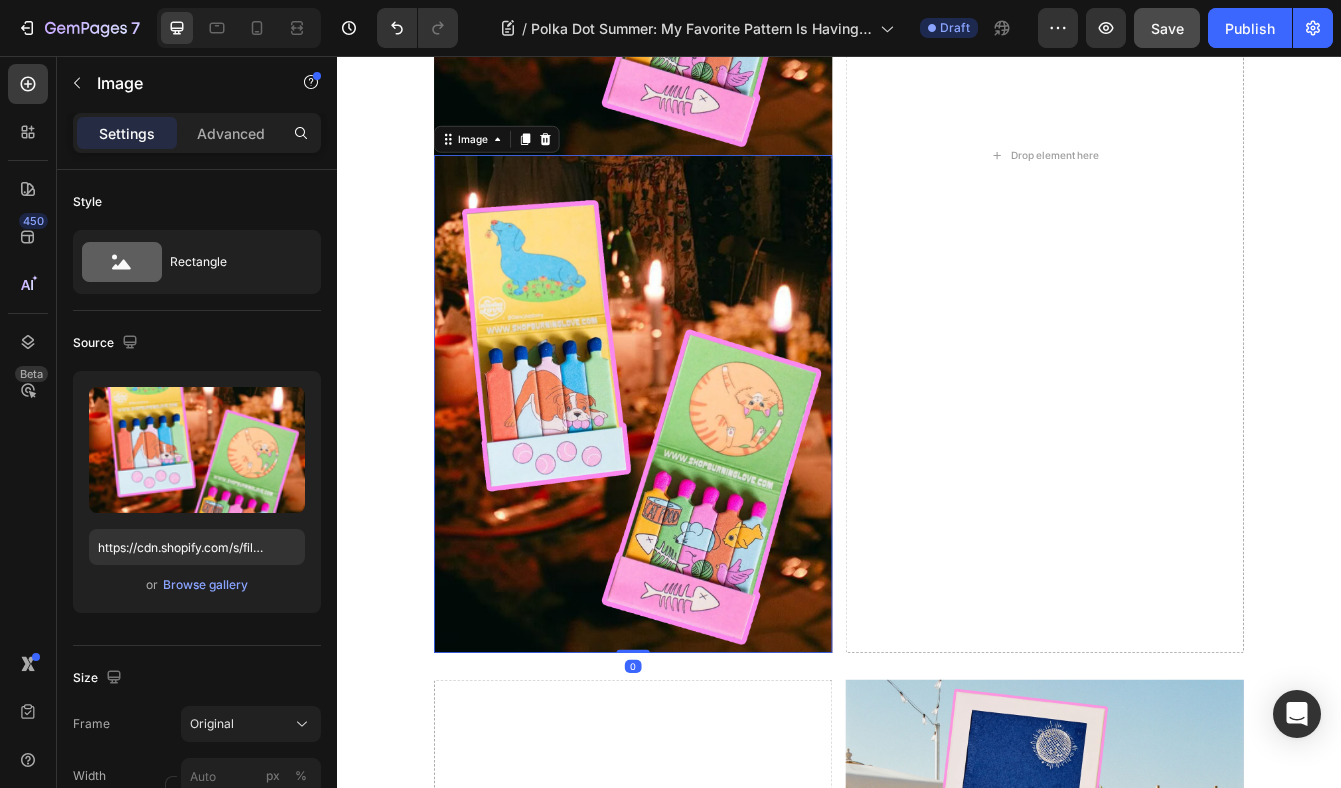 scroll, scrollTop: 4412, scrollLeft: 0, axis: vertical 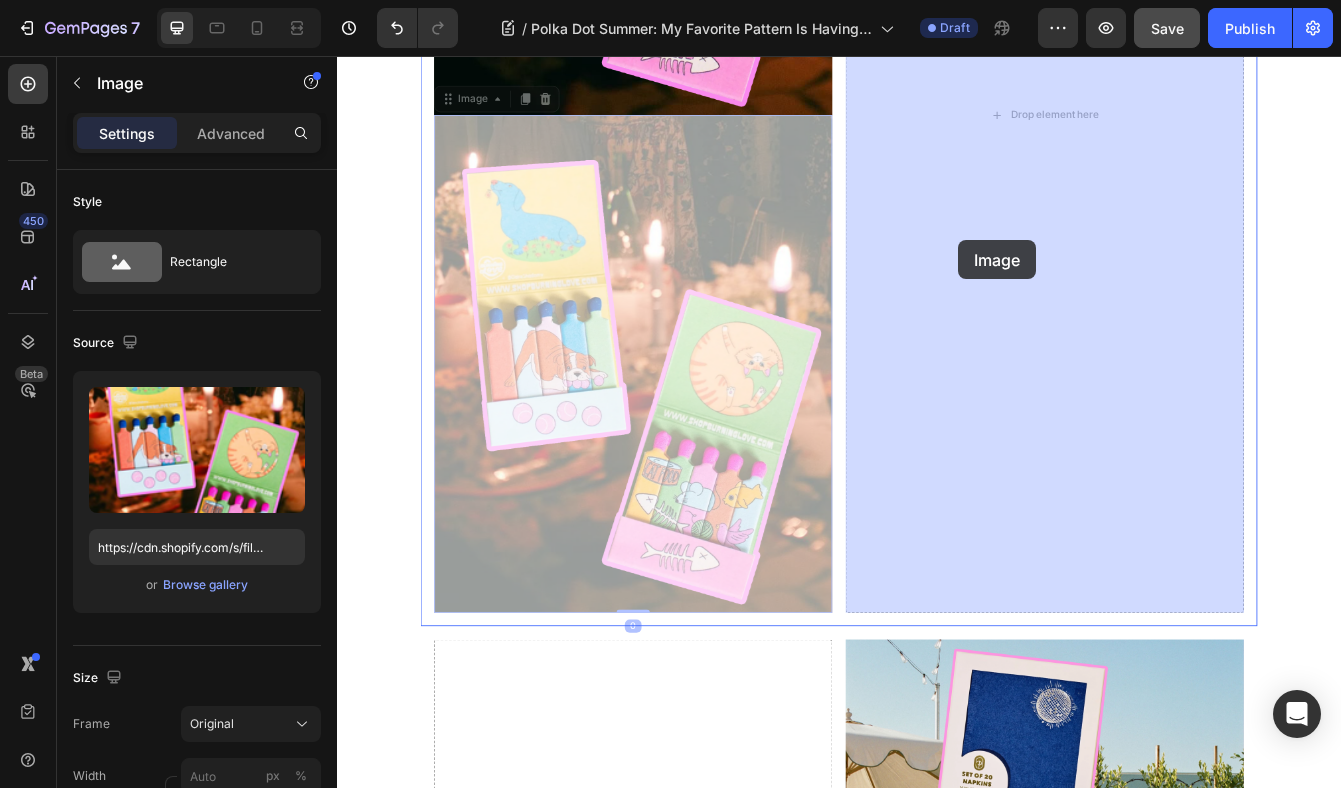 drag, startPoint x: 699, startPoint y: 435, endPoint x: 1078, endPoint y: 272, distance: 412.56516 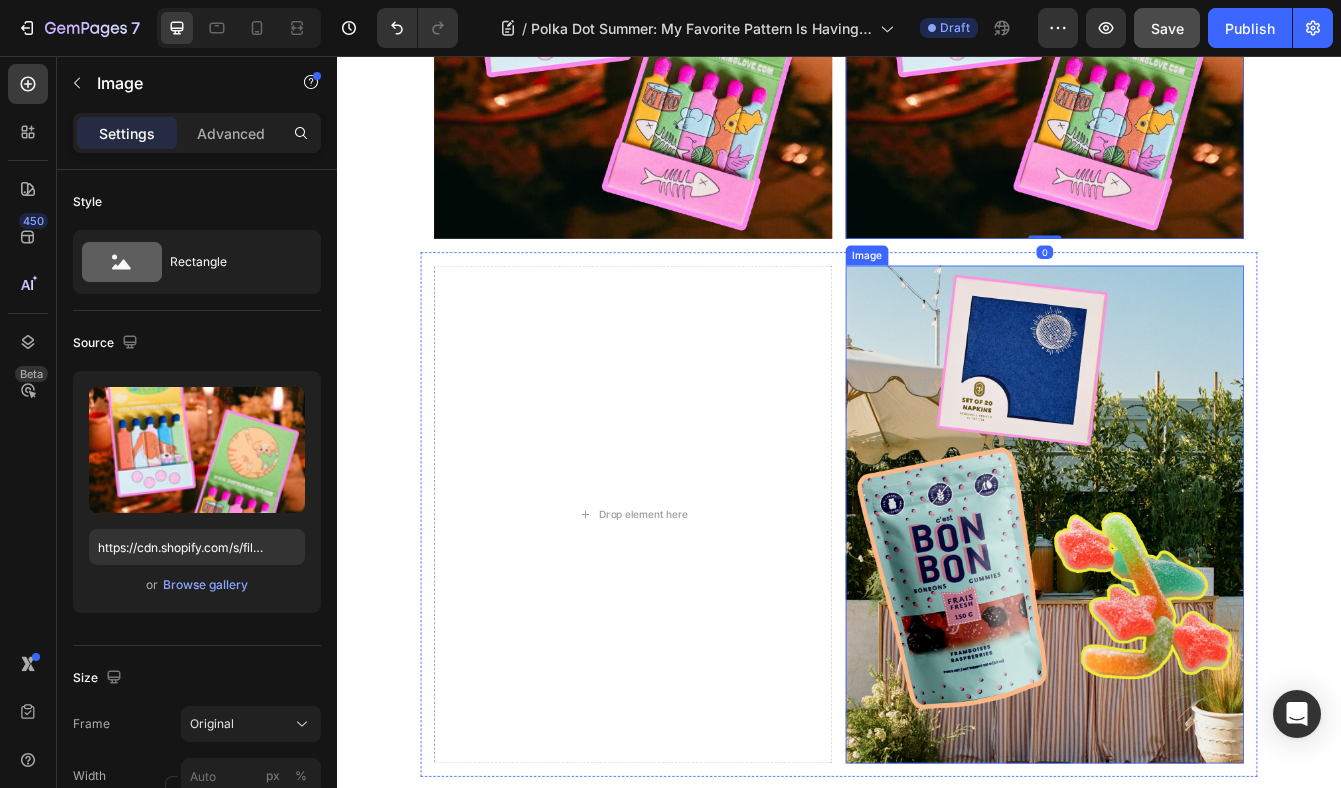 scroll, scrollTop: 4262, scrollLeft: 0, axis: vertical 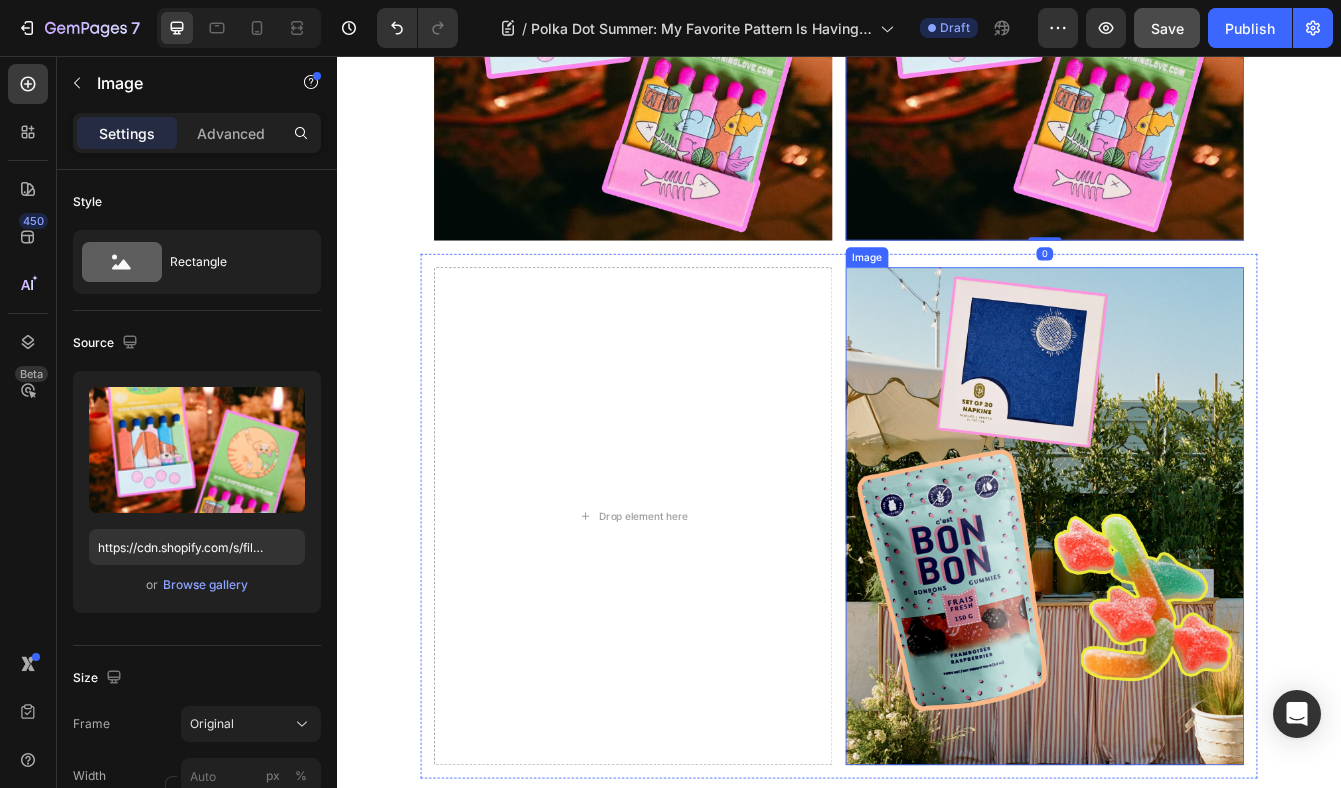 click at bounding box center [1183, 605] 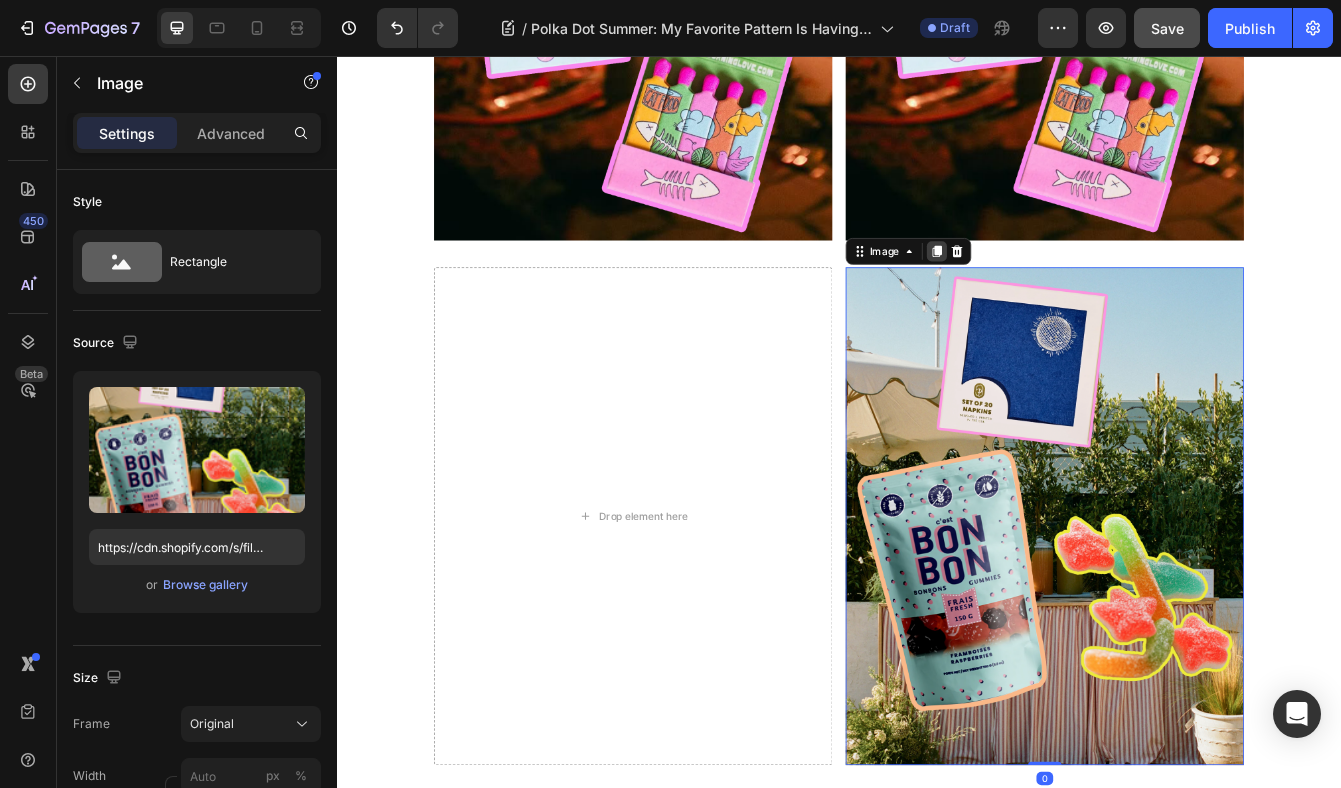 click 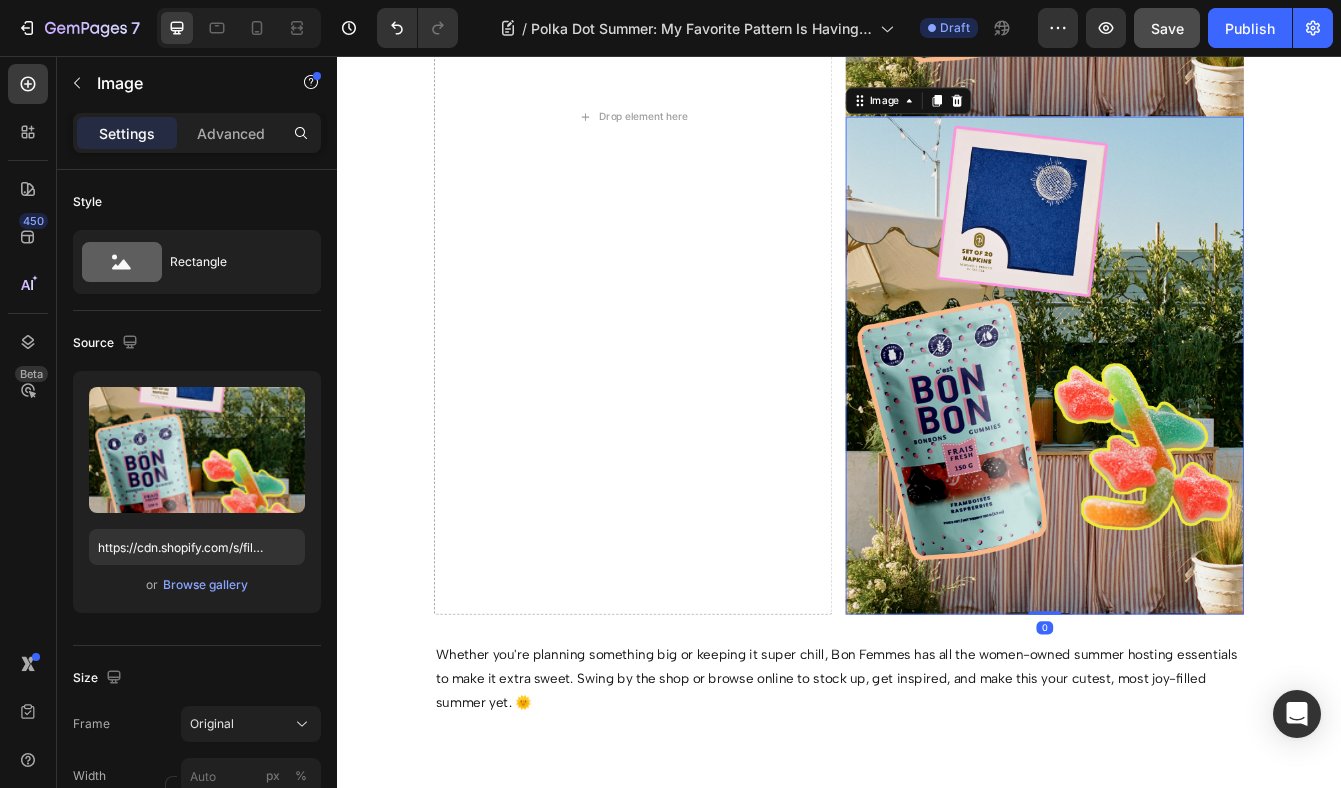 scroll, scrollTop: 5039, scrollLeft: 0, axis: vertical 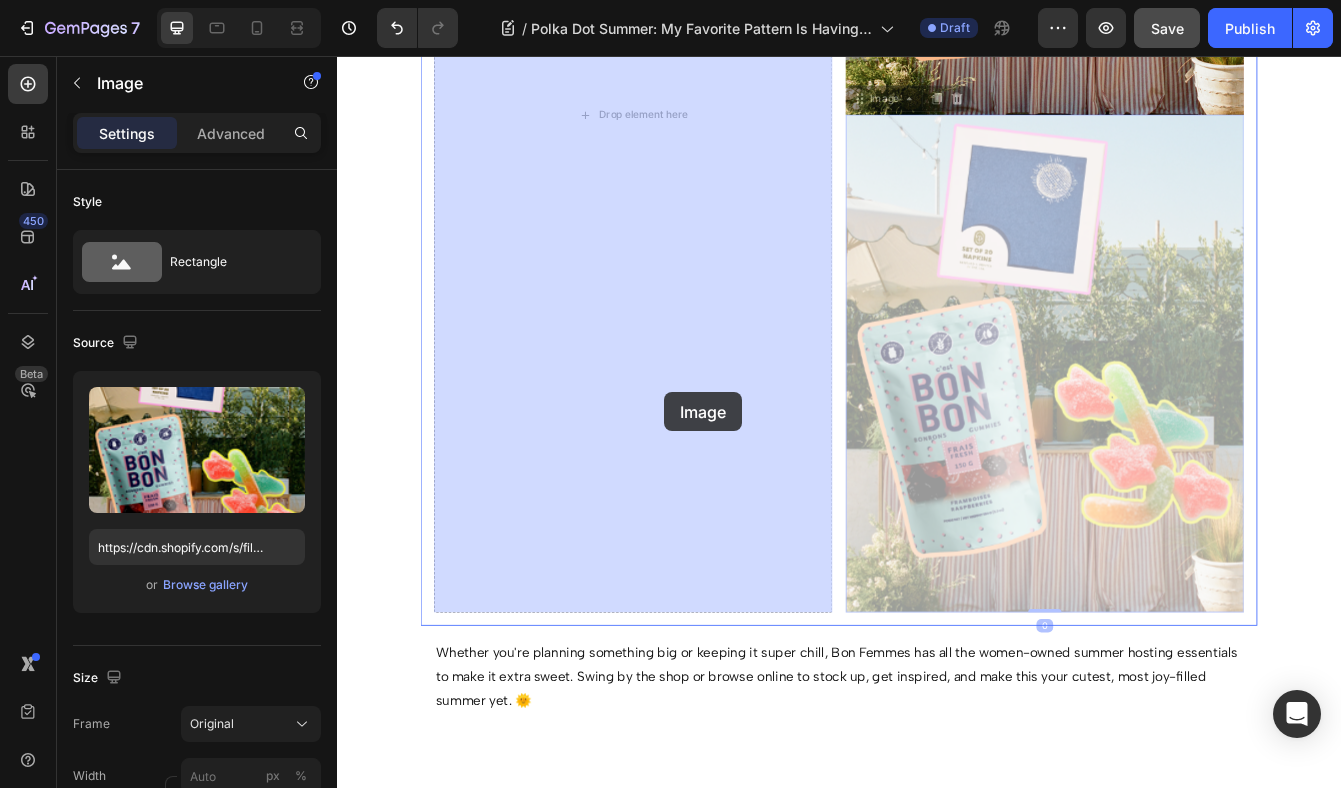 drag, startPoint x: 1070, startPoint y: 488, endPoint x: 658, endPoint y: 442, distance: 414.56 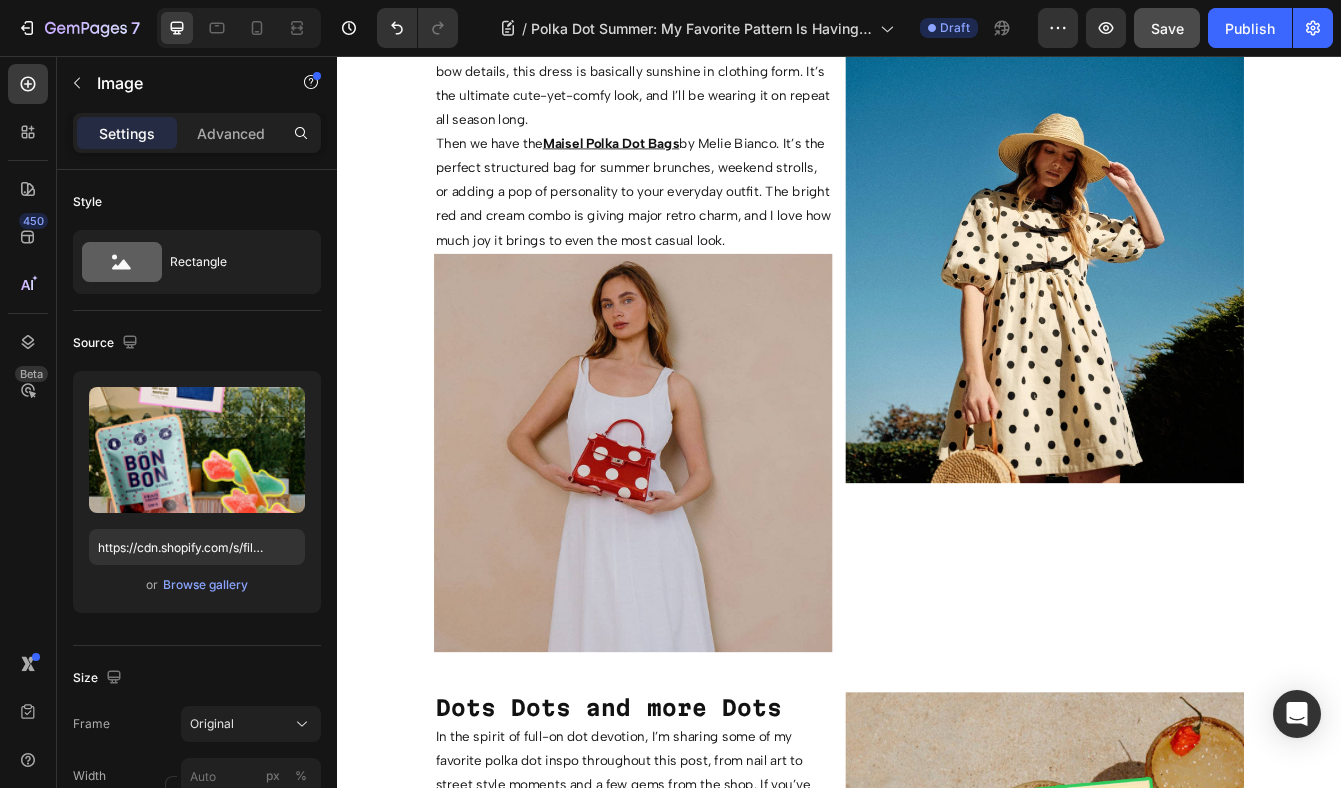 scroll, scrollTop: 1918, scrollLeft: 0, axis: vertical 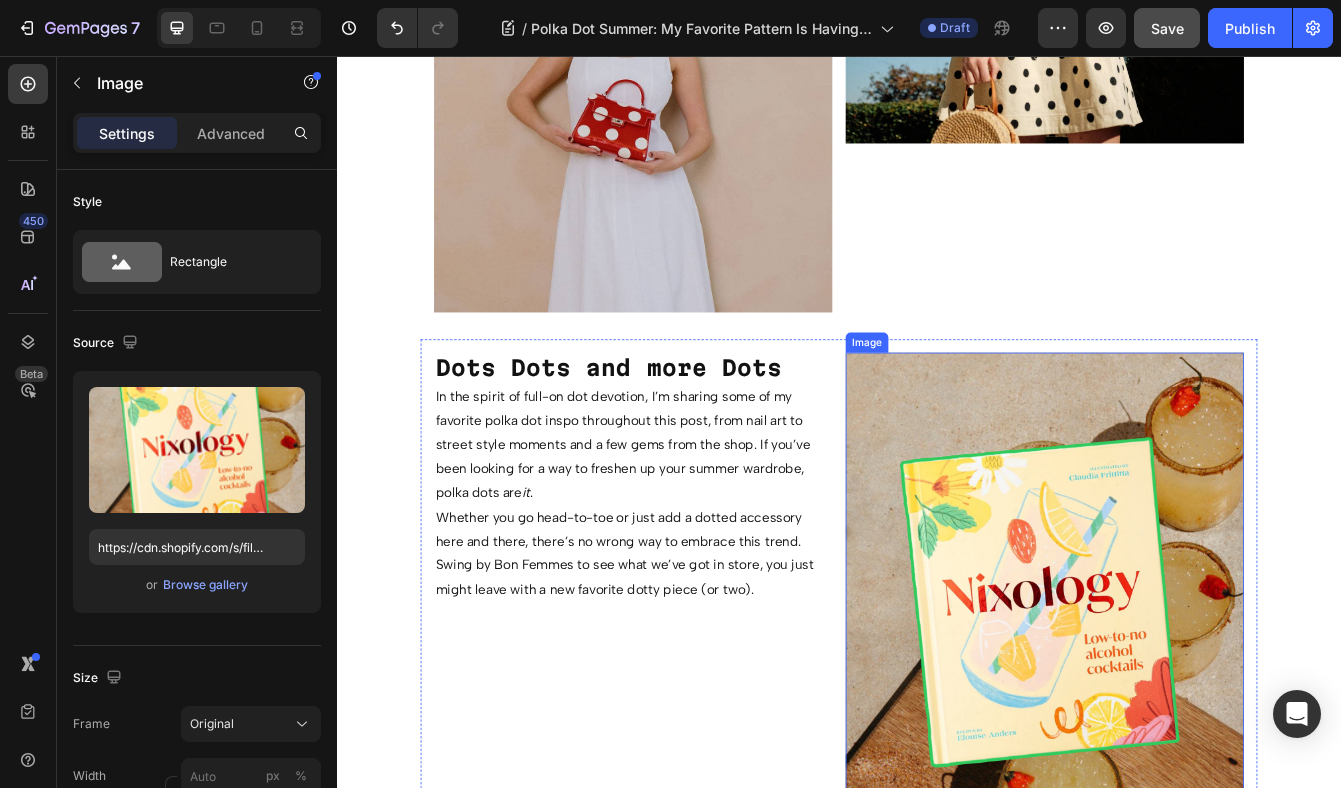 click at bounding box center (1183, 707) 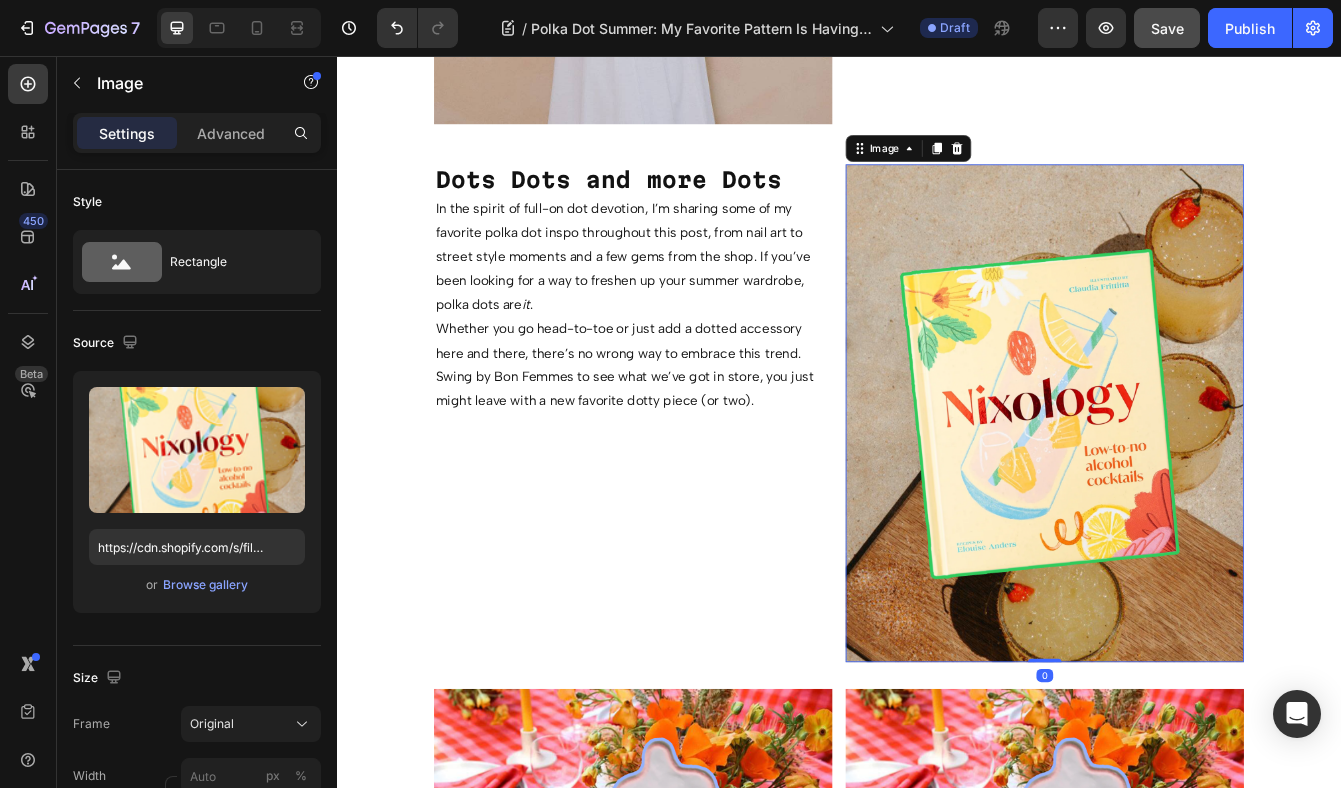 scroll, scrollTop: 2535, scrollLeft: 0, axis: vertical 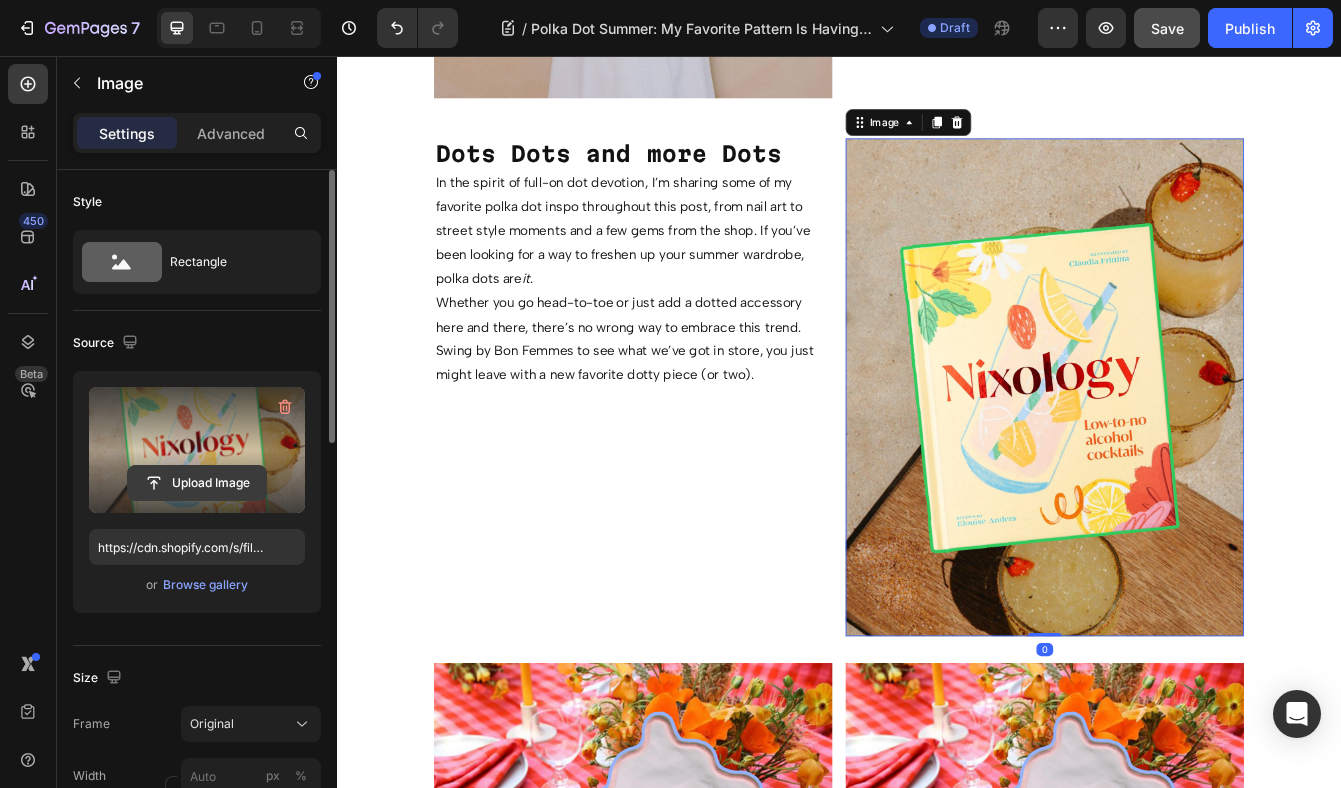 click 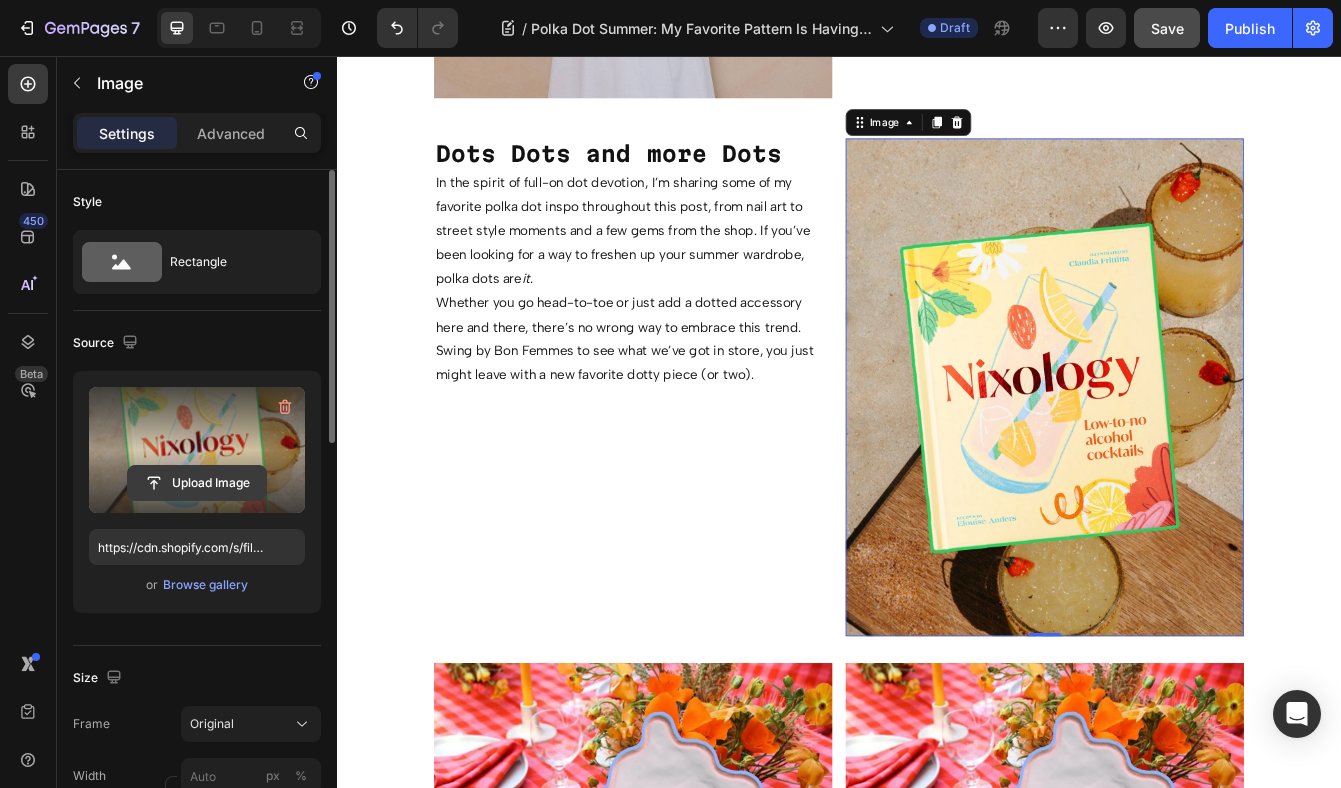 click 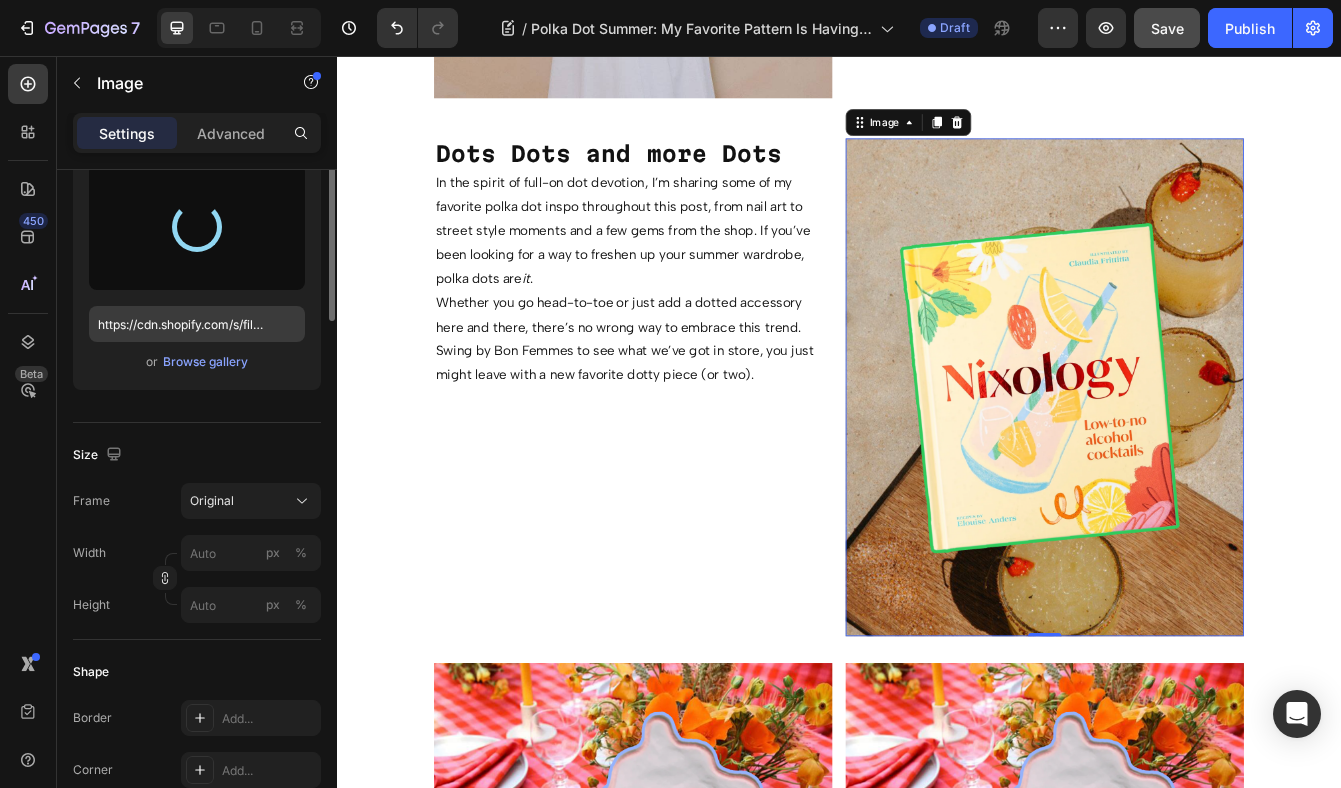 type on "https://cdn.shopify.com/s/files/1/0569/1513/2494/files/gempages_514813868476728135-3882395d-c660-4c5a-a77b-af62eb34c2c8.jpg" 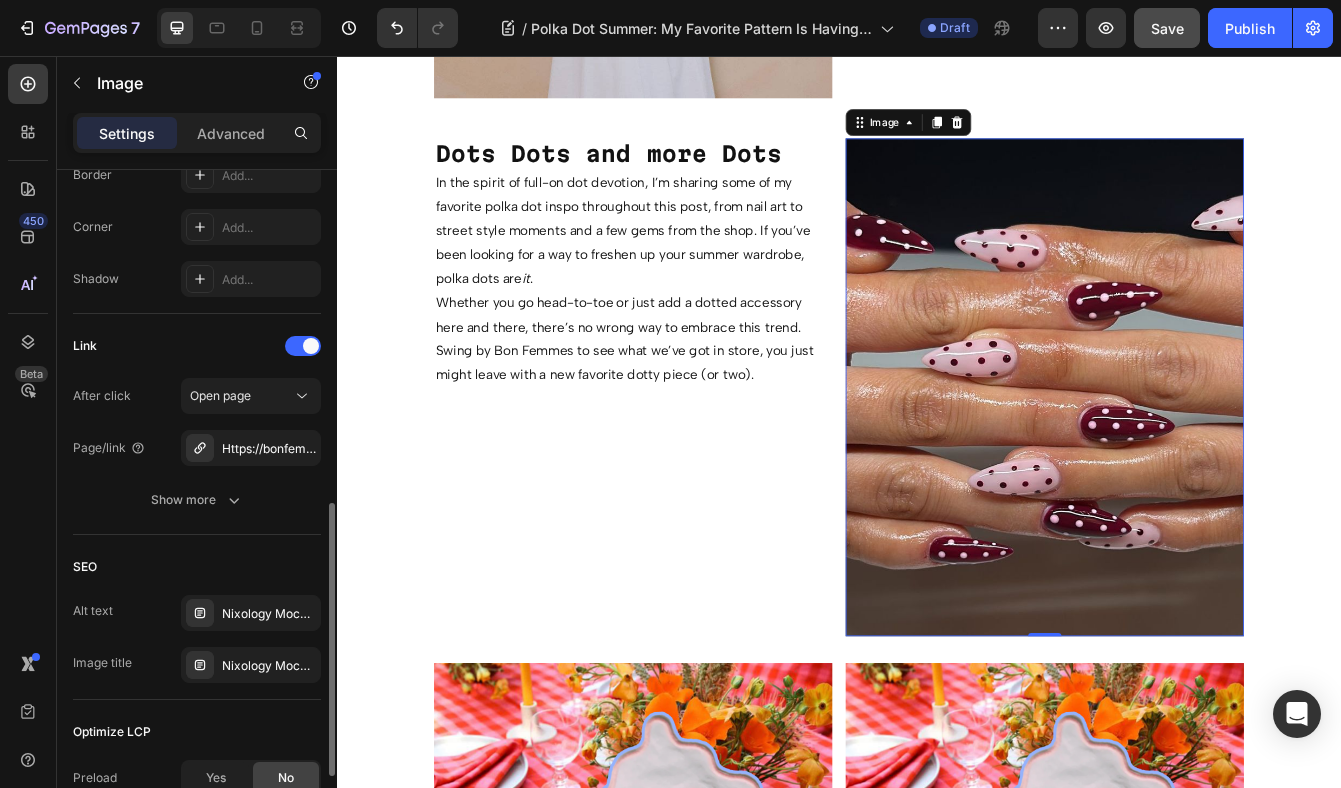 scroll, scrollTop: 782, scrollLeft: 0, axis: vertical 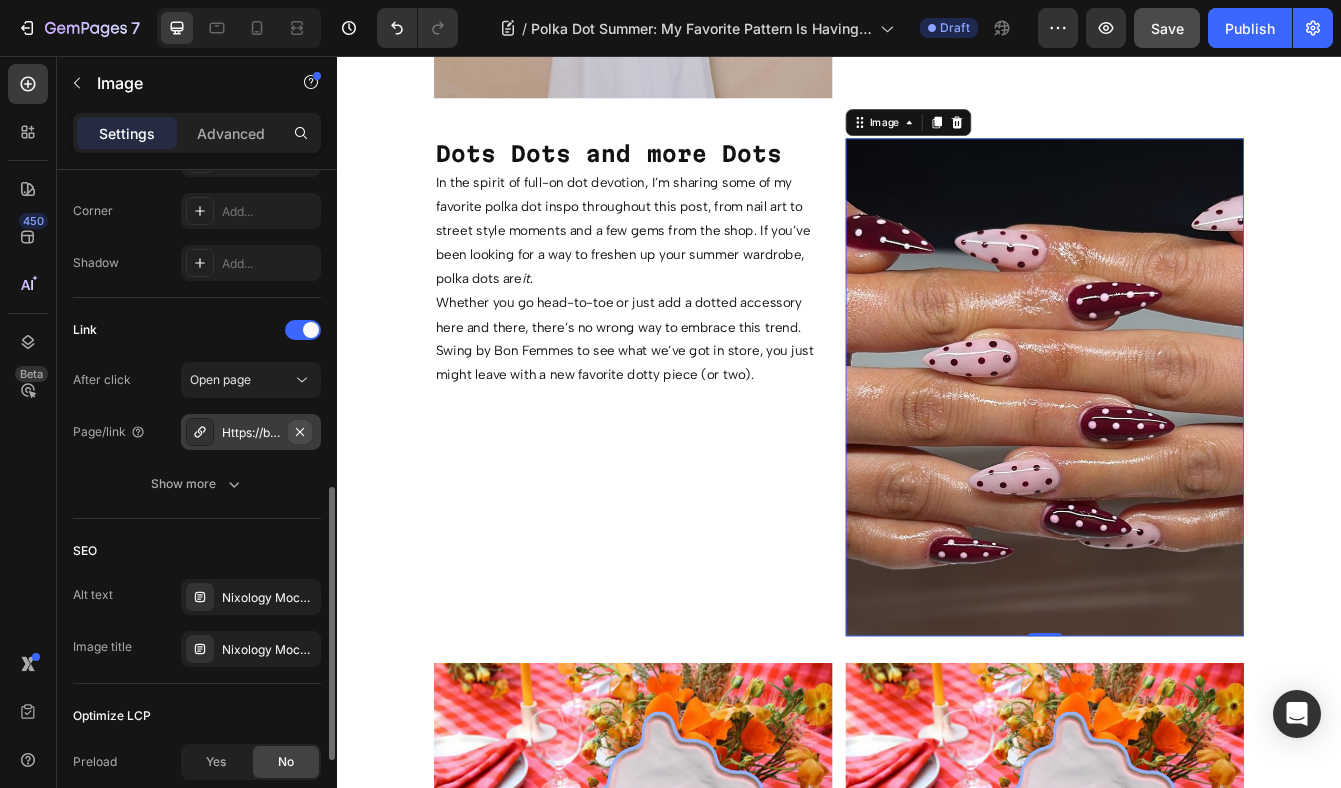 click 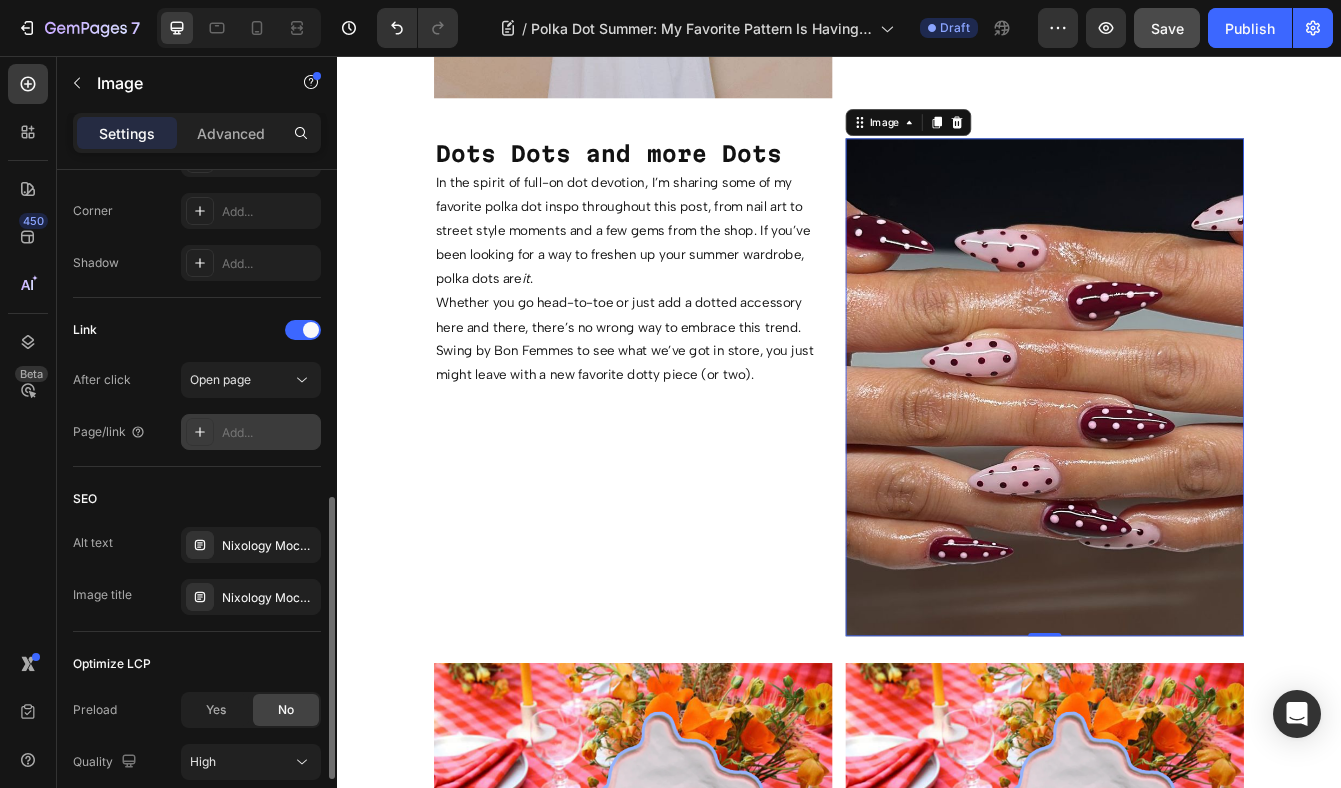 click on "Add..." at bounding box center (251, 432) 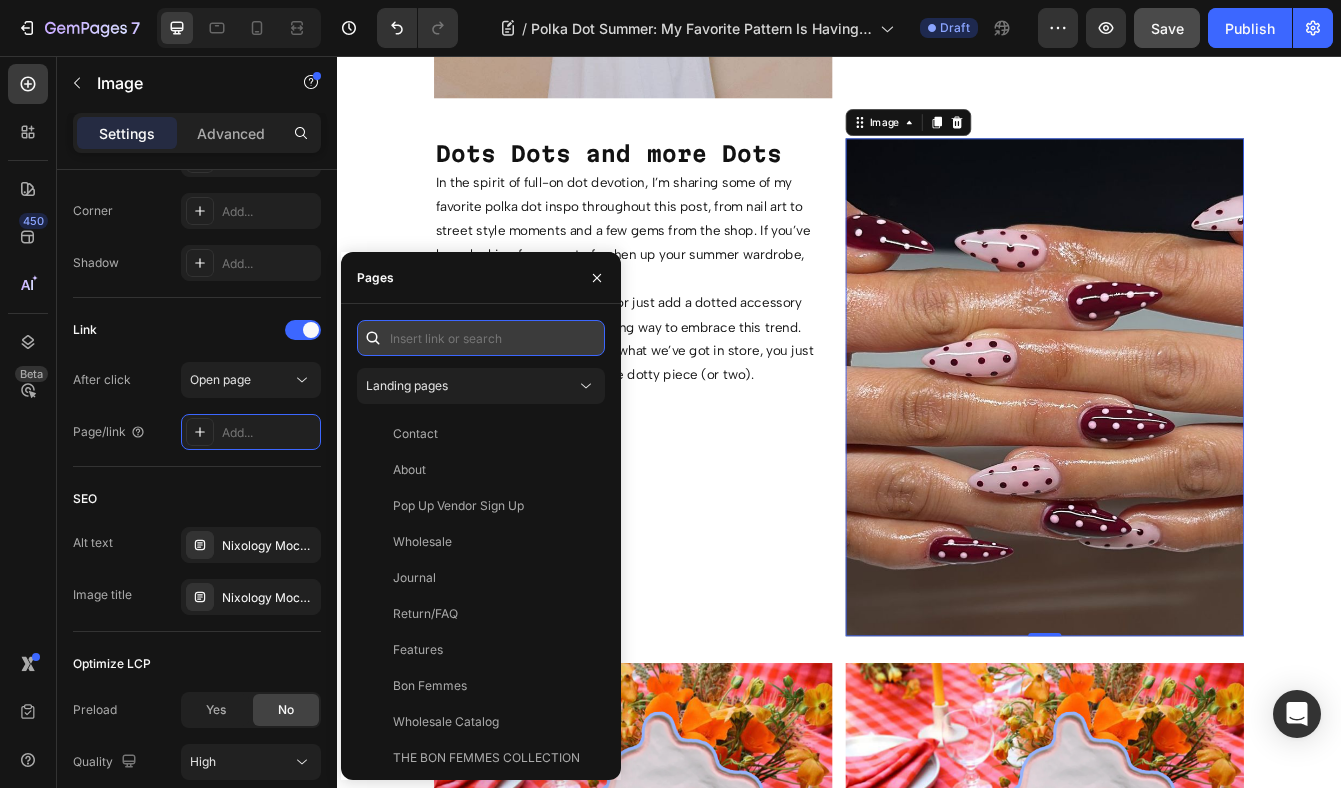 click at bounding box center [481, 338] 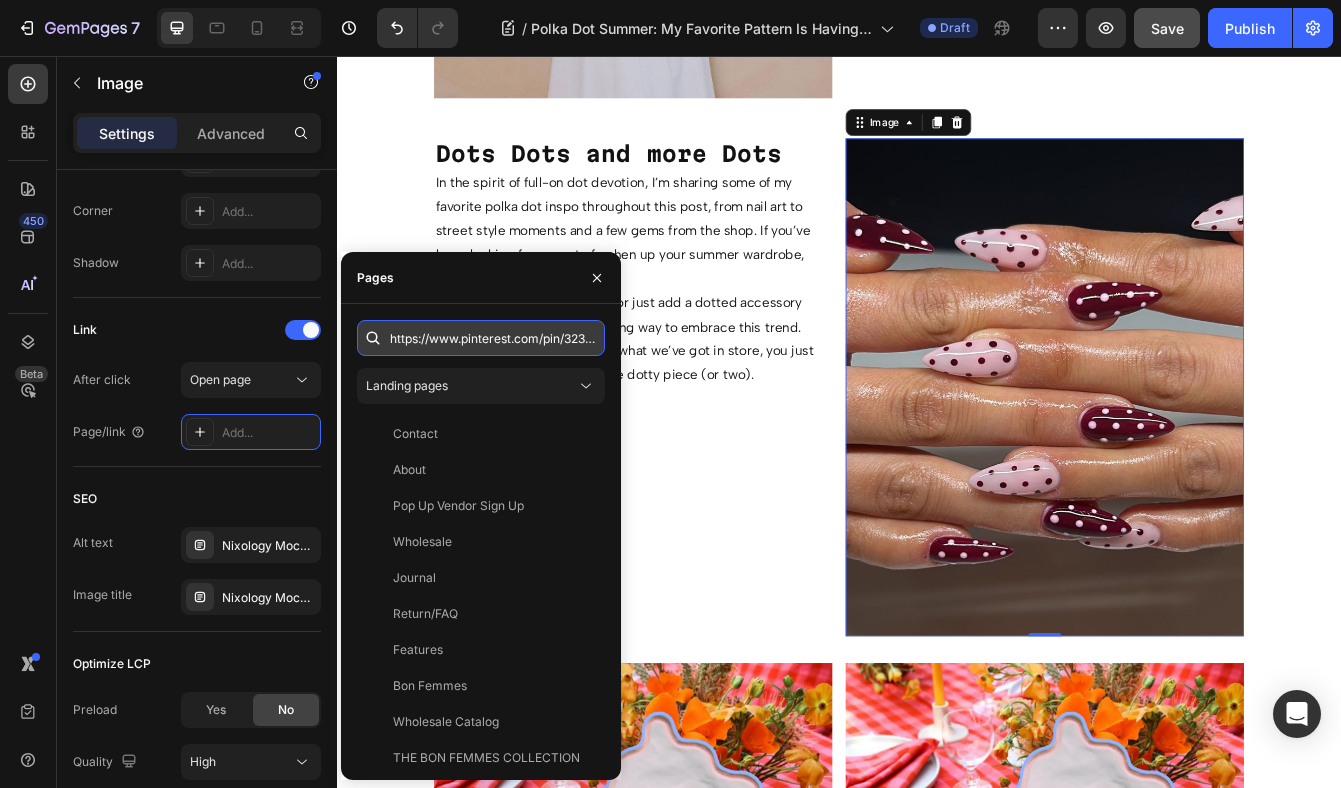 scroll, scrollTop: 0, scrollLeft: 122, axis: horizontal 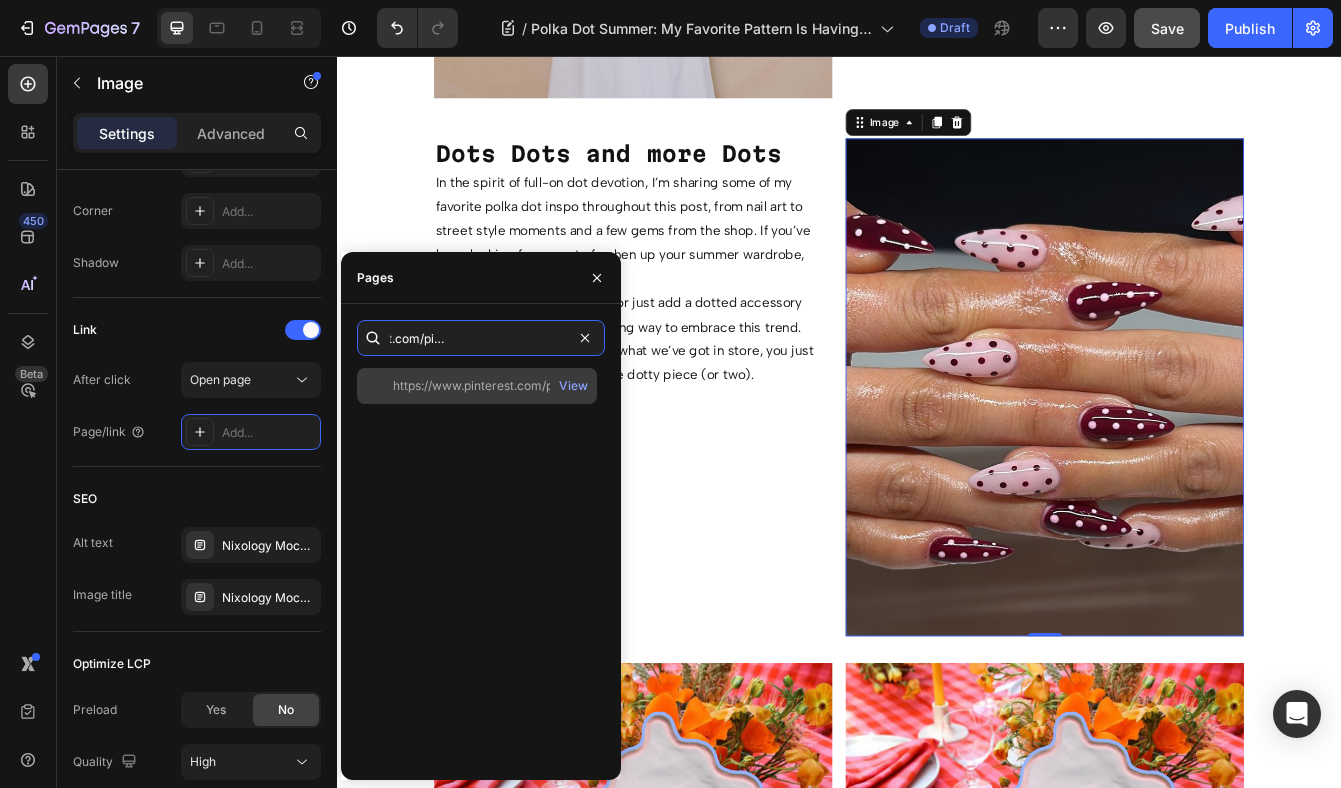 type on "https://www.pinterest.com/pin/3237030978130448/" 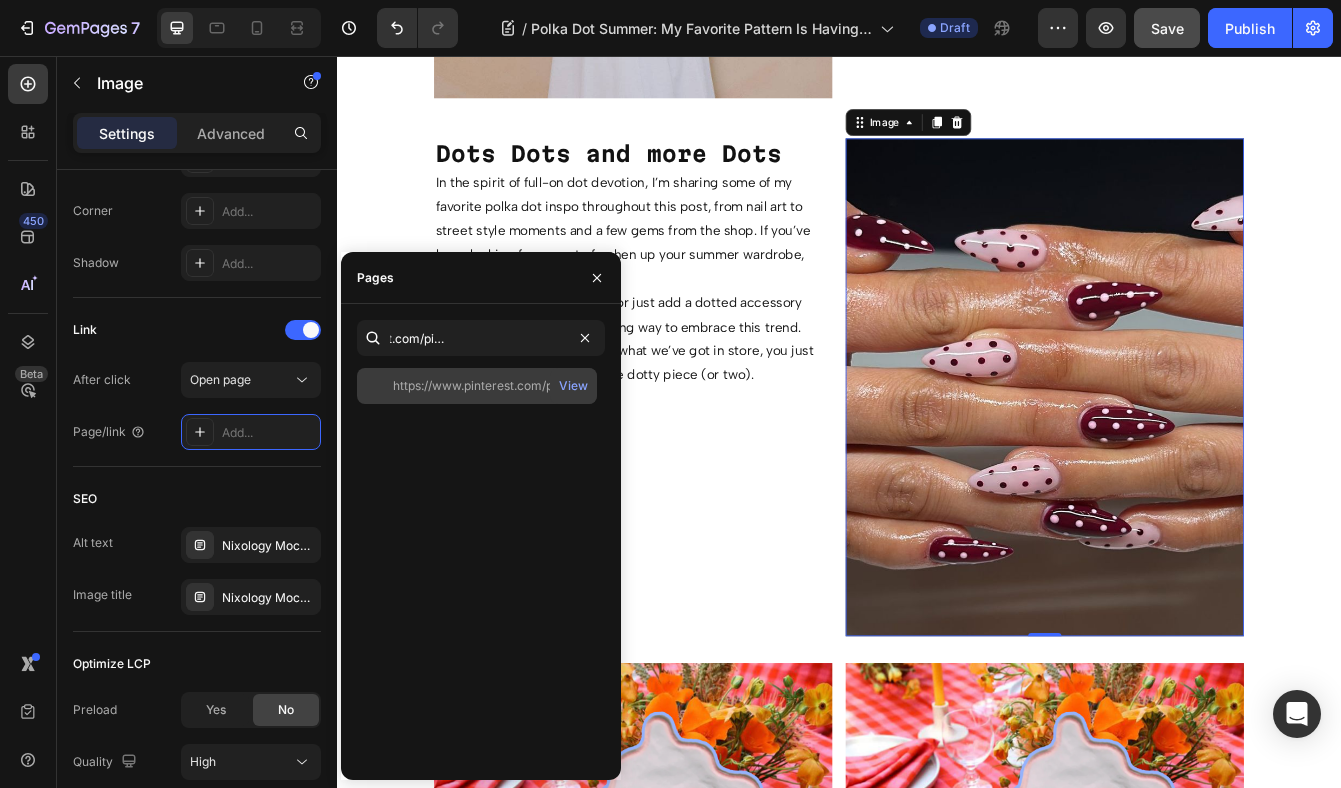 click on "https://www.pinterest.com/pin/3237030978130448/" 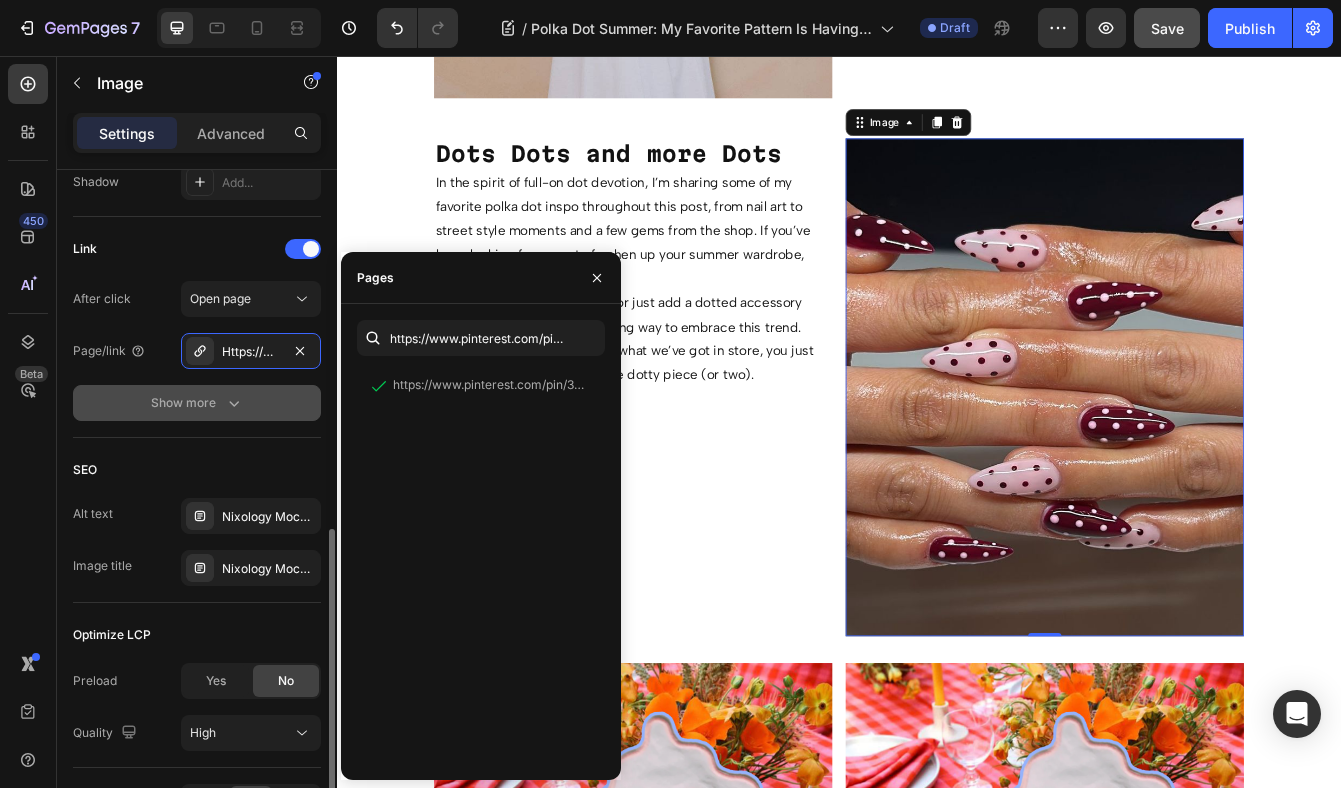 scroll, scrollTop: 871, scrollLeft: 0, axis: vertical 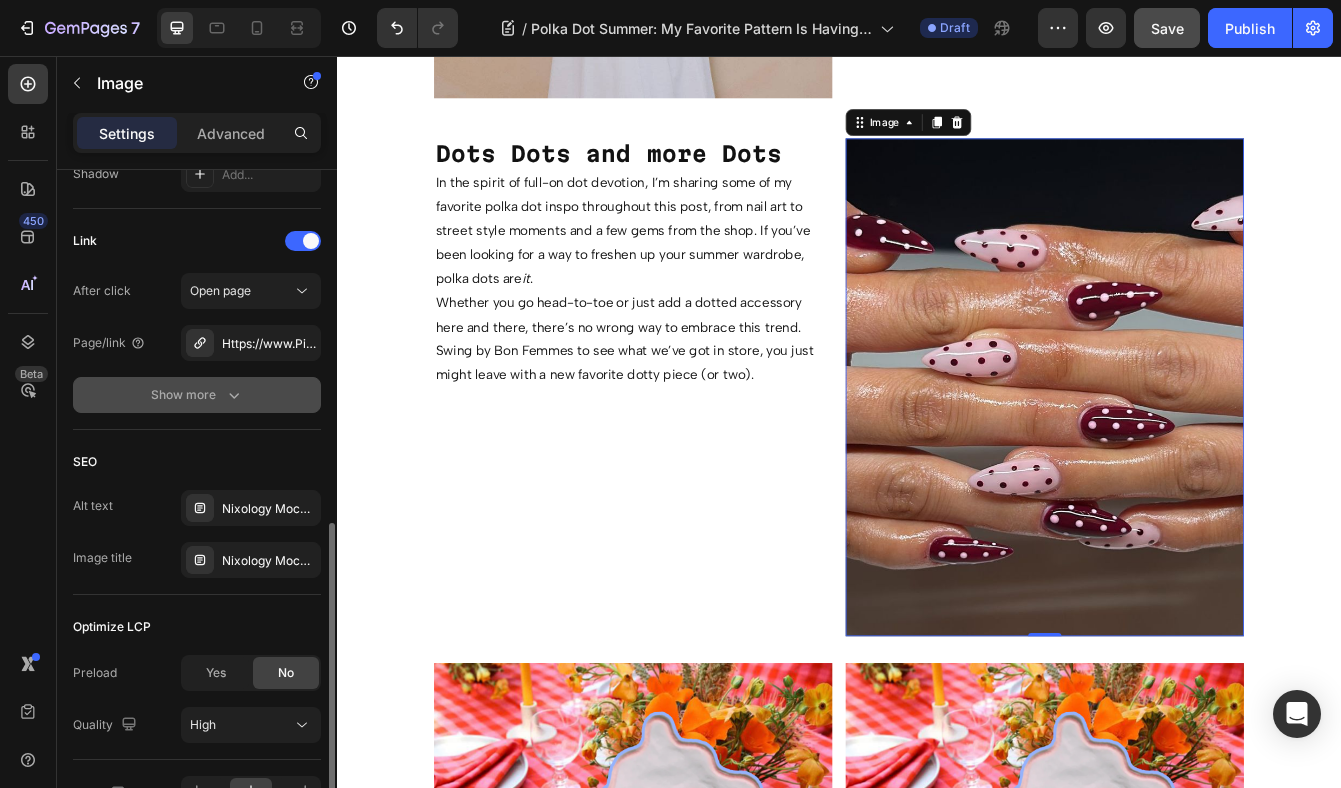 click 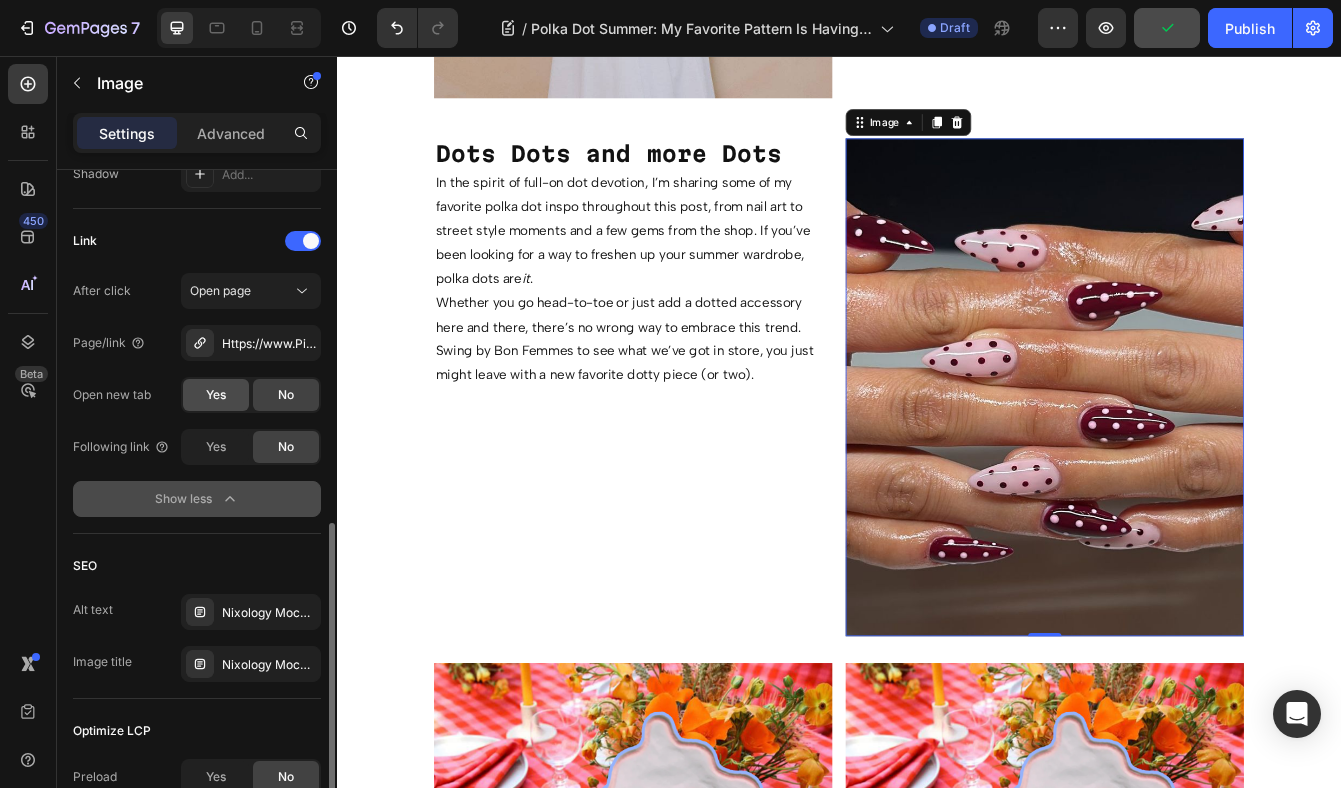 click on "Yes" 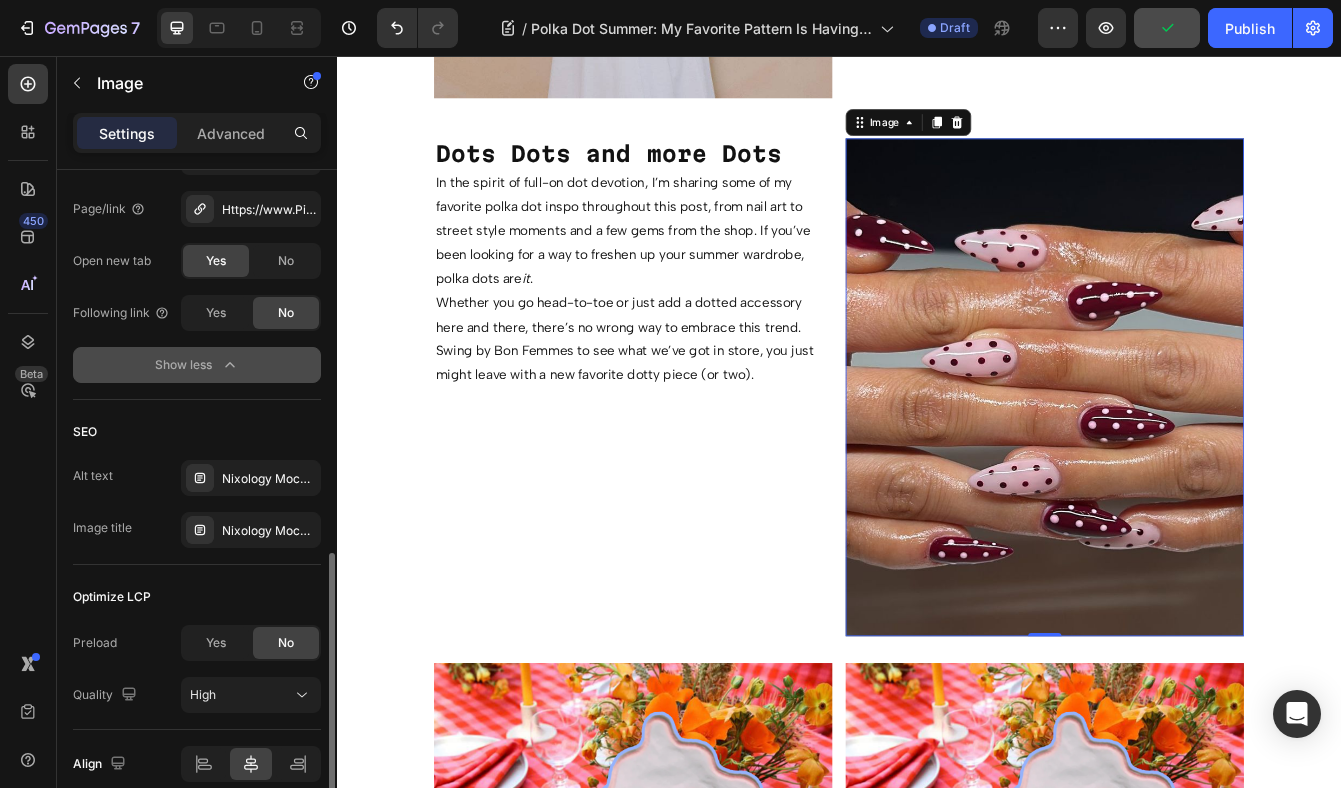 scroll, scrollTop: 1007, scrollLeft: 0, axis: vertical 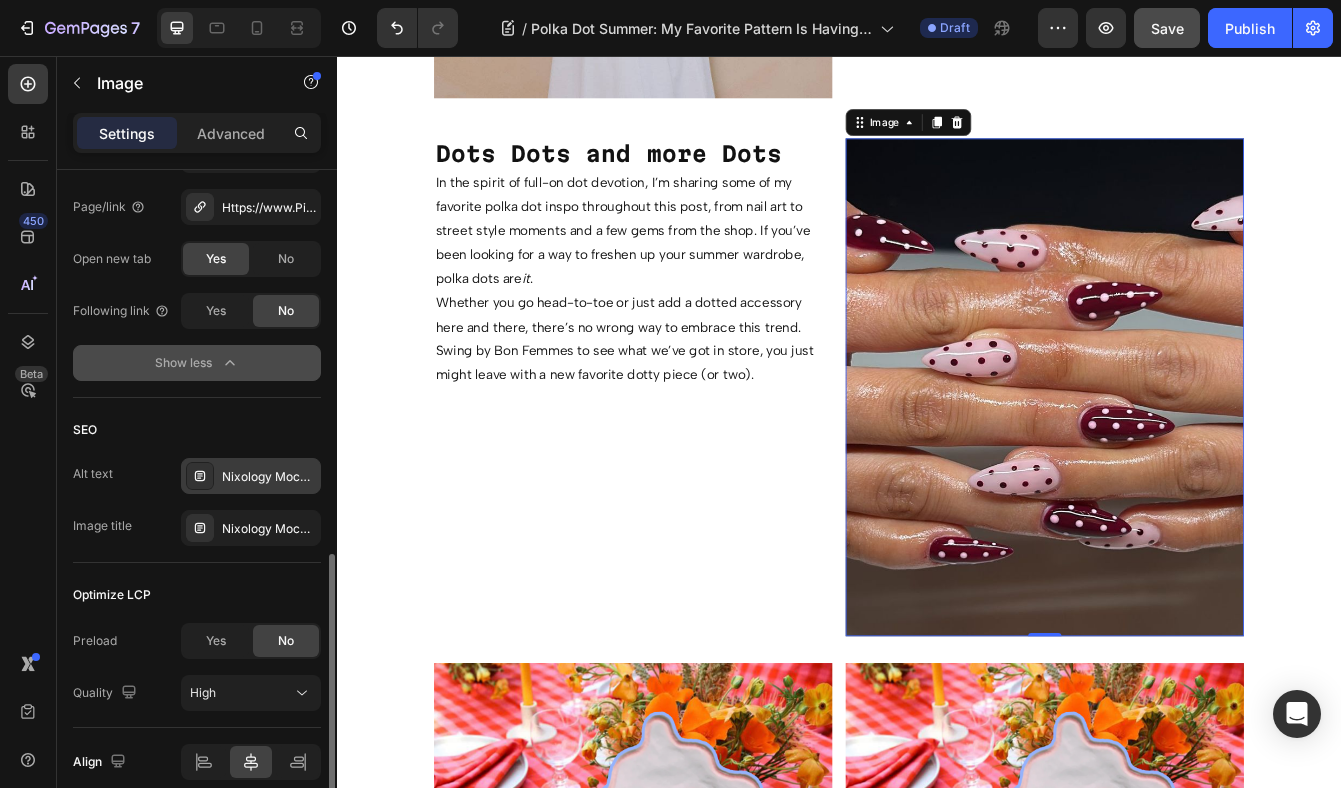 click on "Nixology Mocktail REcipe Book" at bounding box center [269, 477] 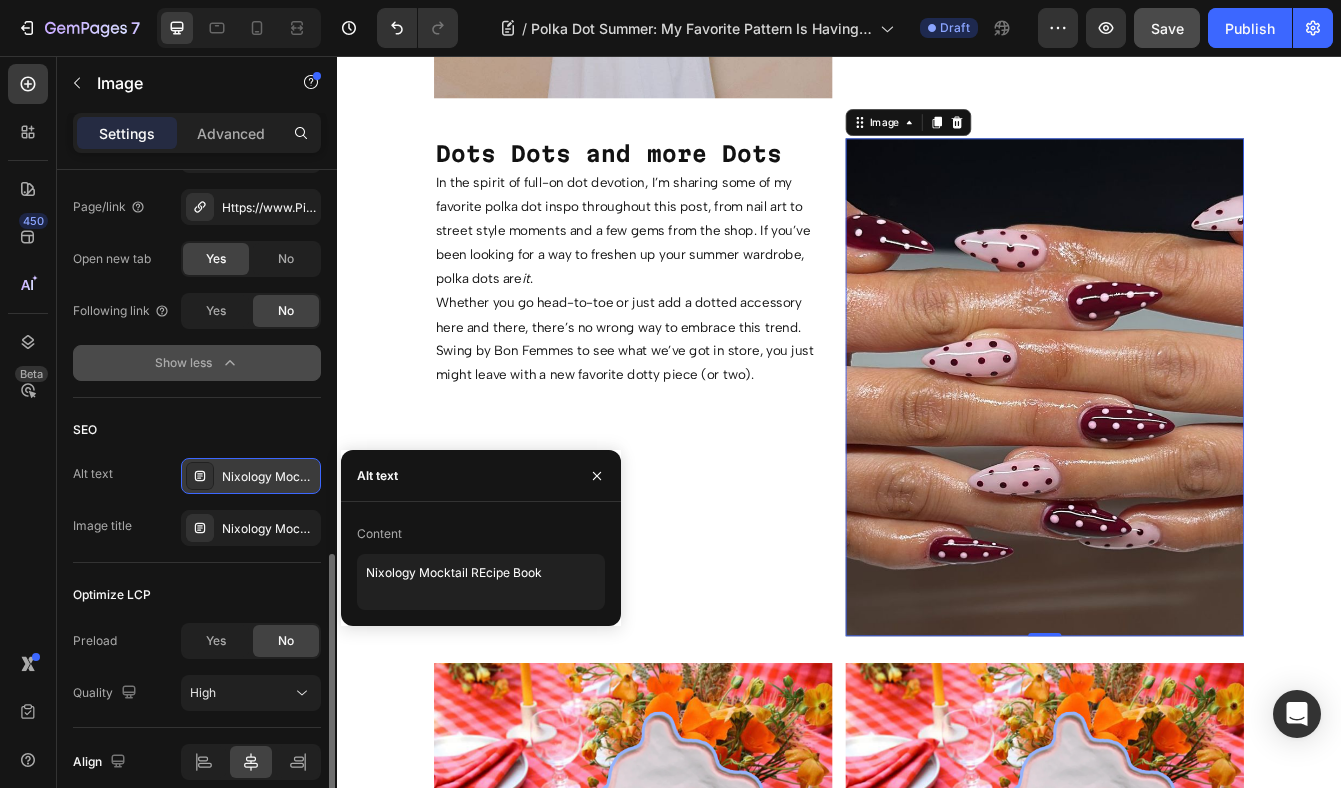 click on "Nixology Mocktail REcipe Book" at bounding box center (269, 477) 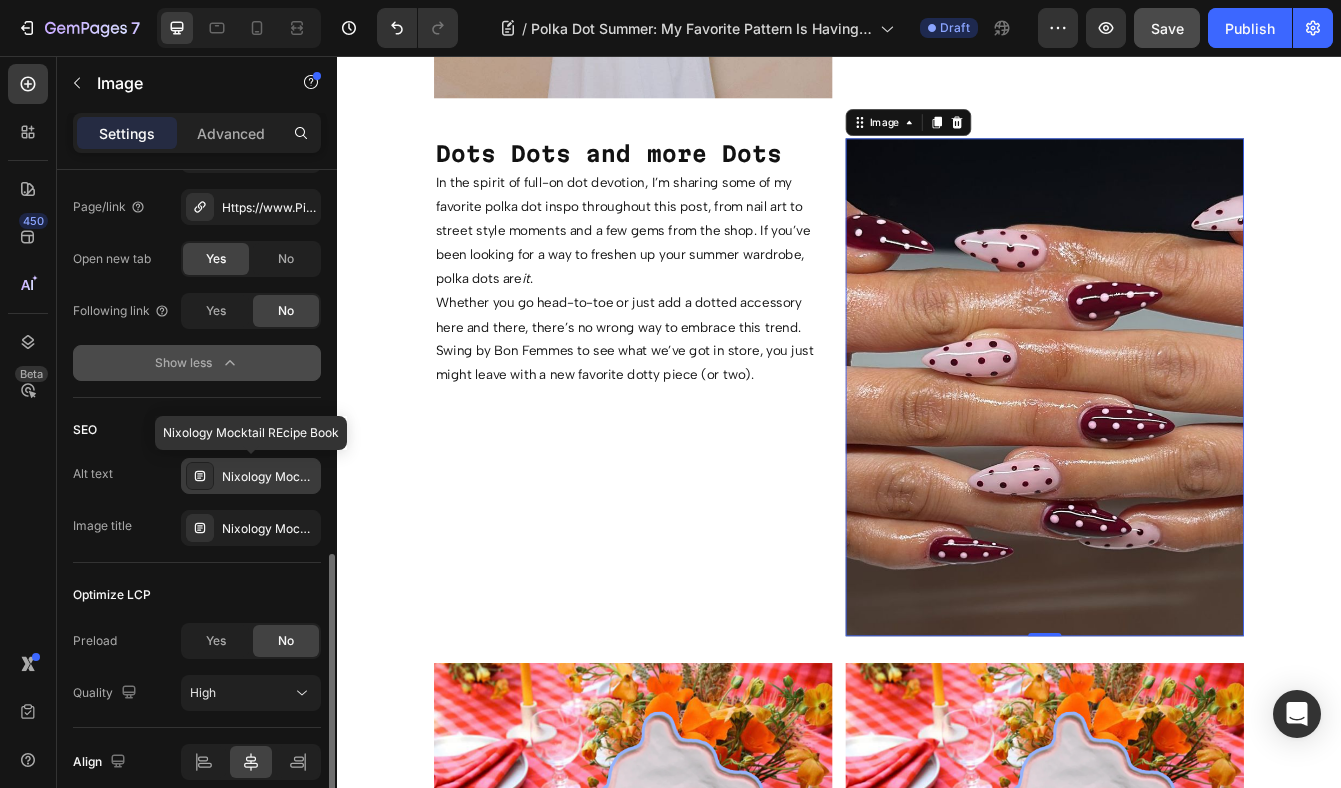 click on "Nixology Mocktail REcipe Book" at bounding box center [269, 477] 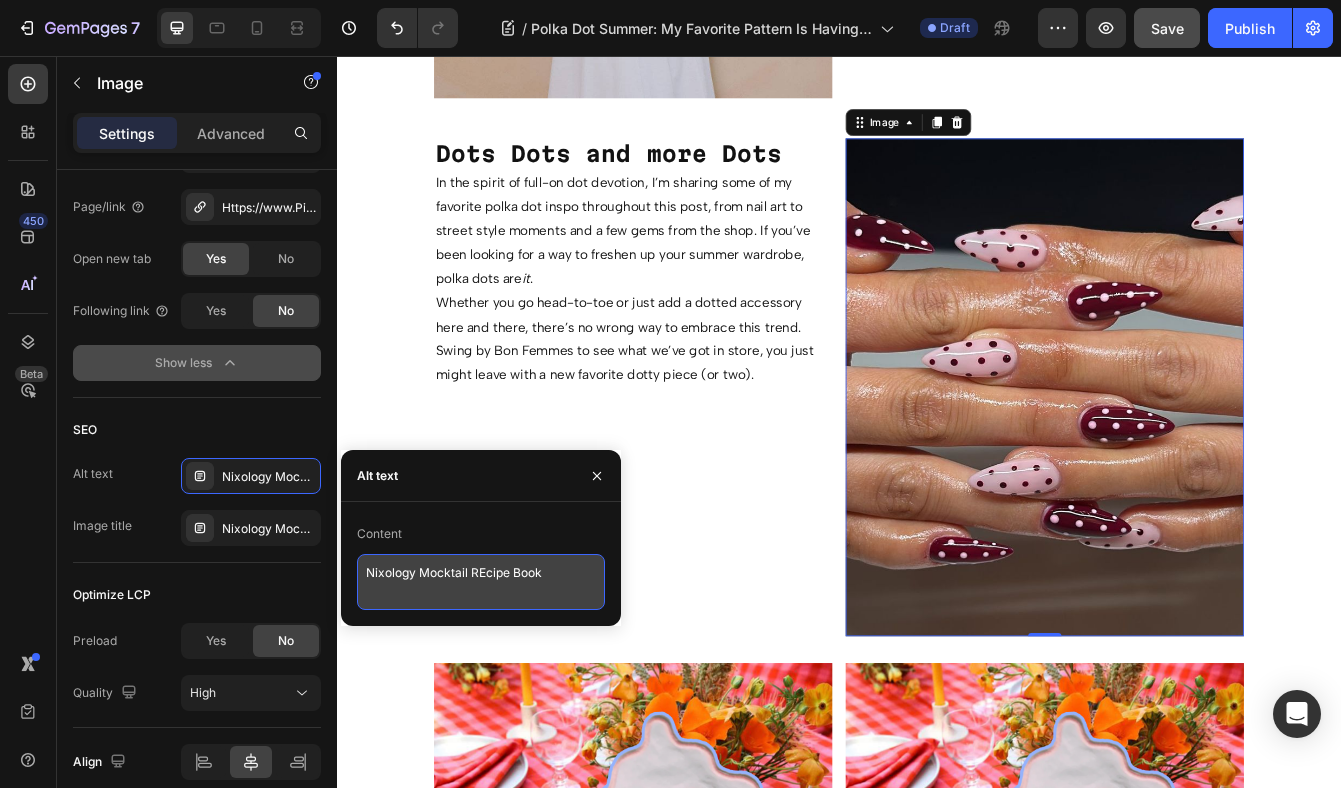 click on "Nixology Mocktail REcipe Book" at bounding box center [481, 582] 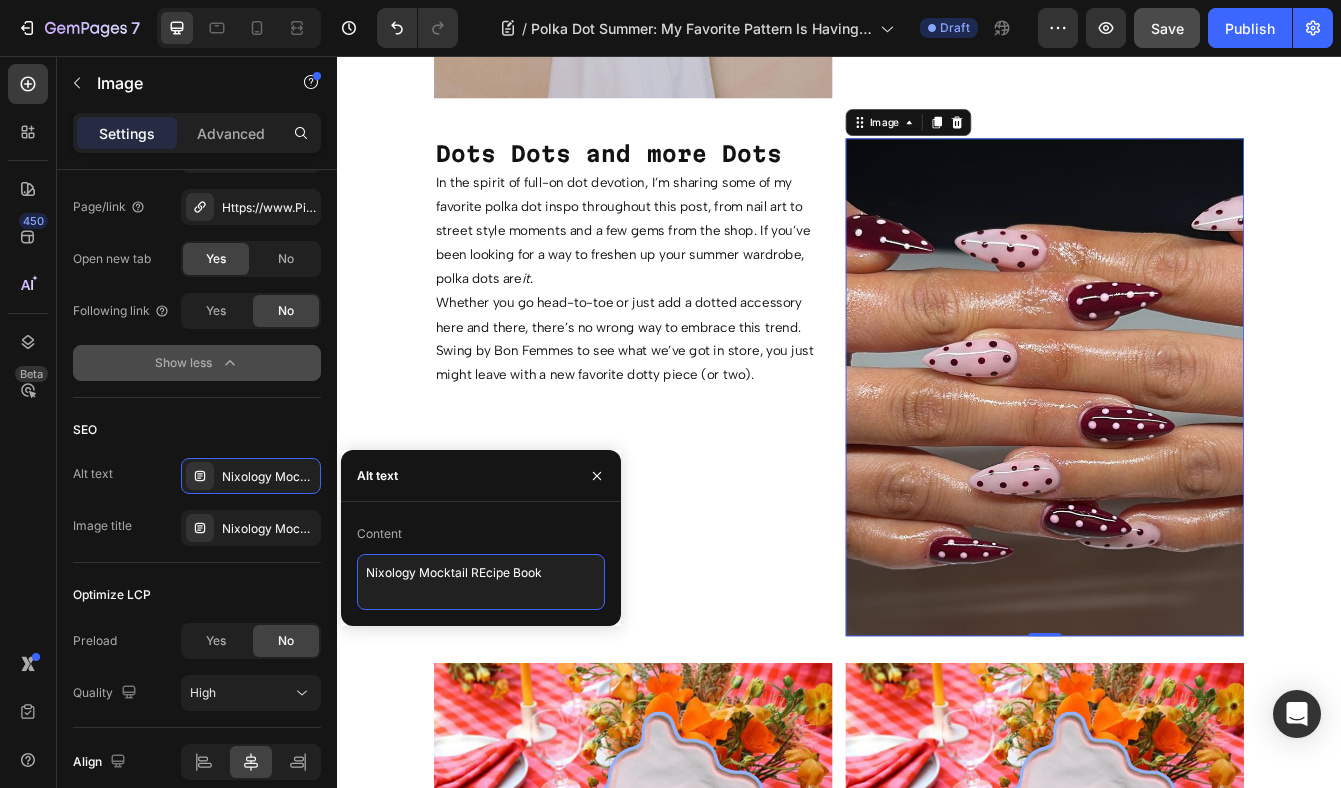 click on "Nixology Mocktail REcipe Book" at bounding box center (481, 582) 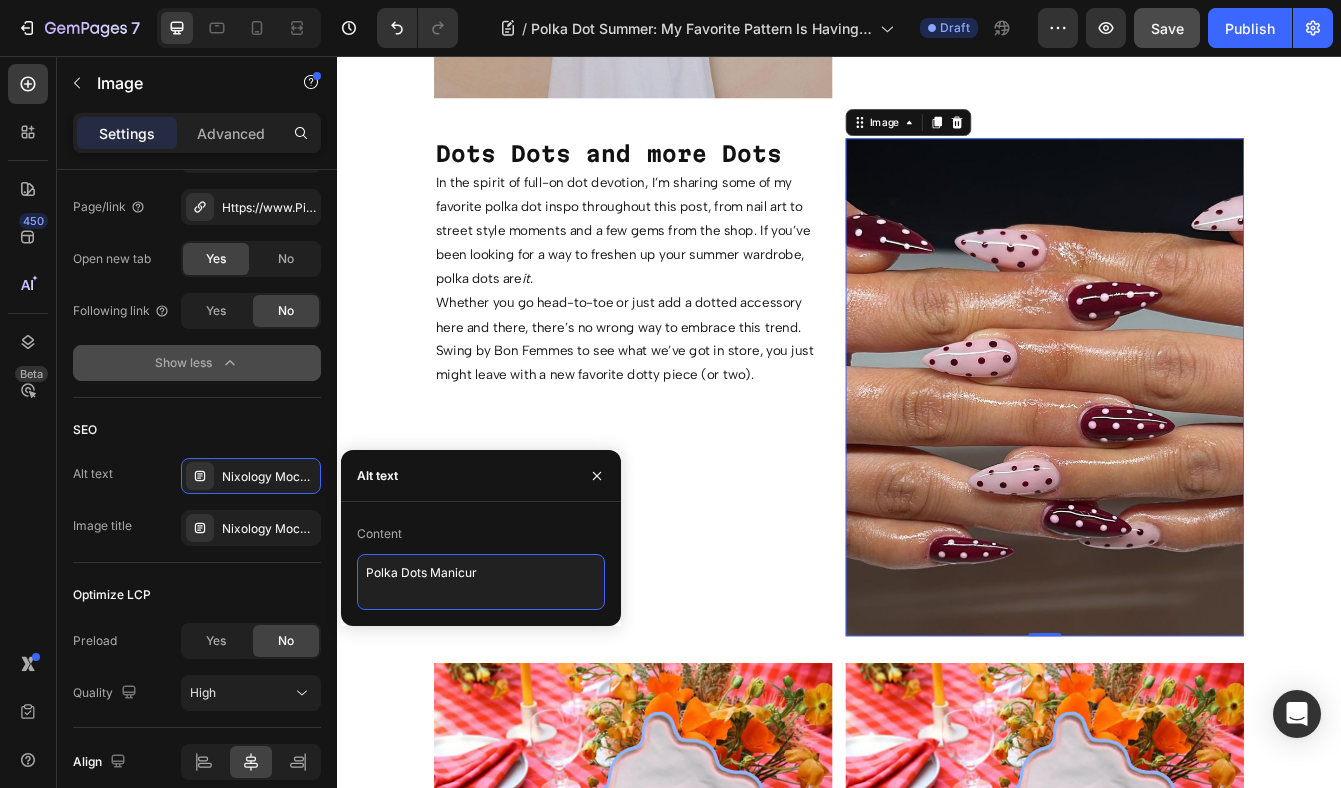 type on "Polka Dots Manicure" 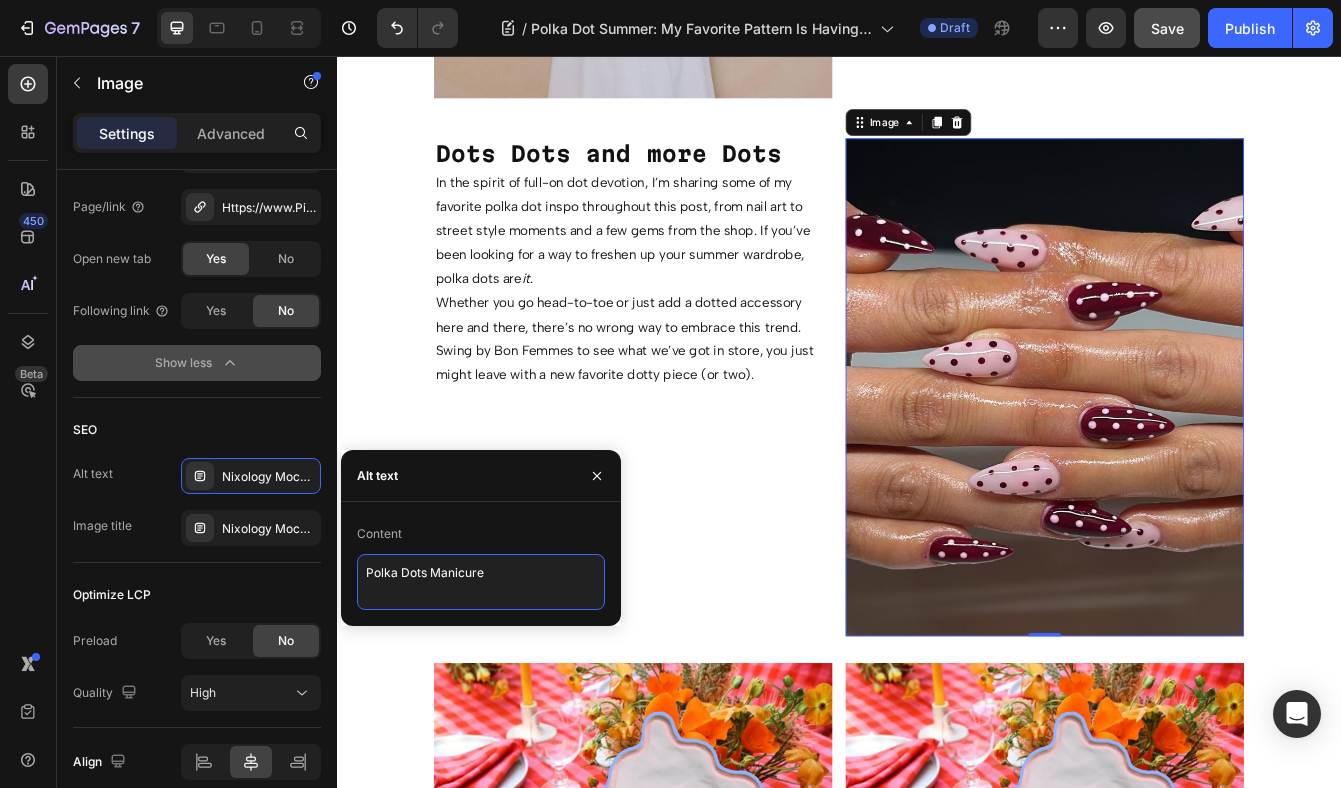 click on "Polka Dots Manicure" at bounding box center [481, 582] 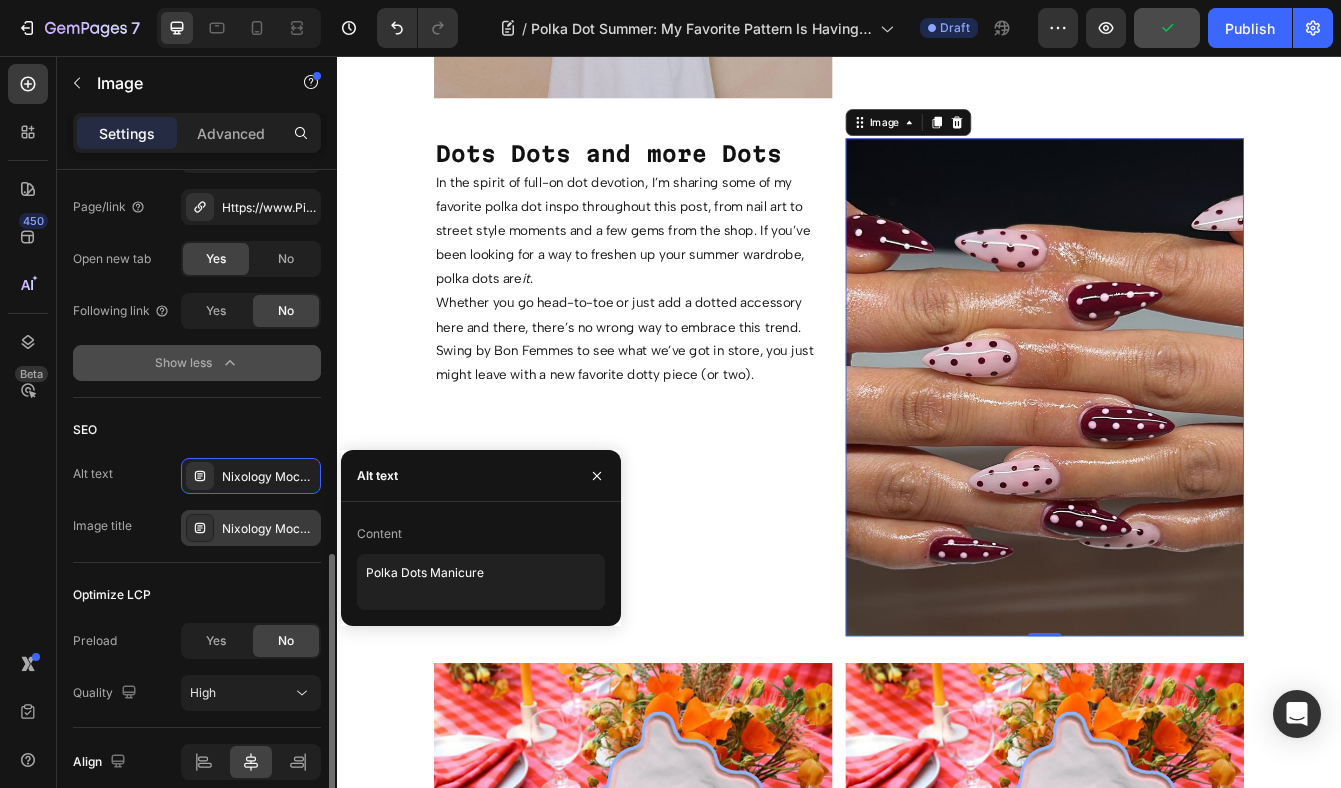 click on "Nixology Mocktail REcipe Book" at bounding box center (269, 529) 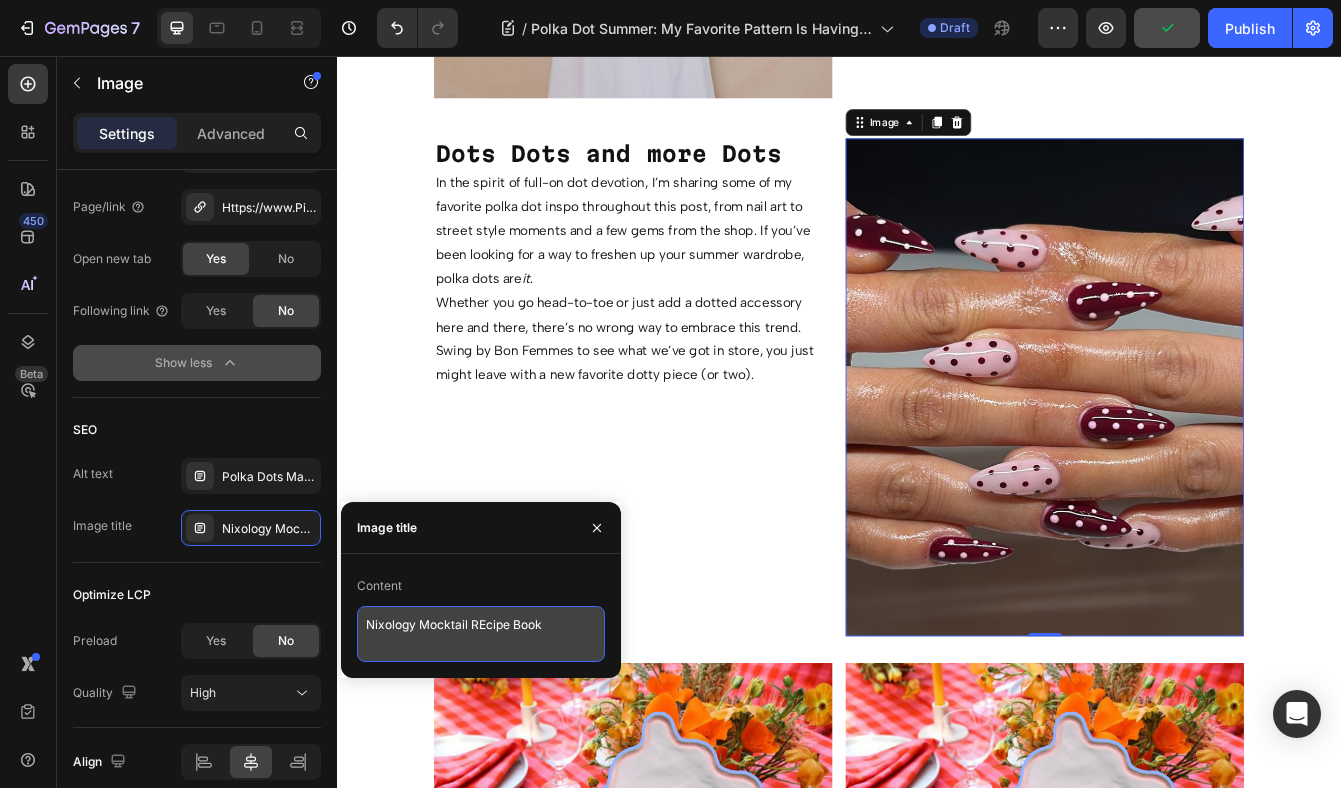 click on "Nixology Mocktail REcipe Book" at bounding box center [481, 634] 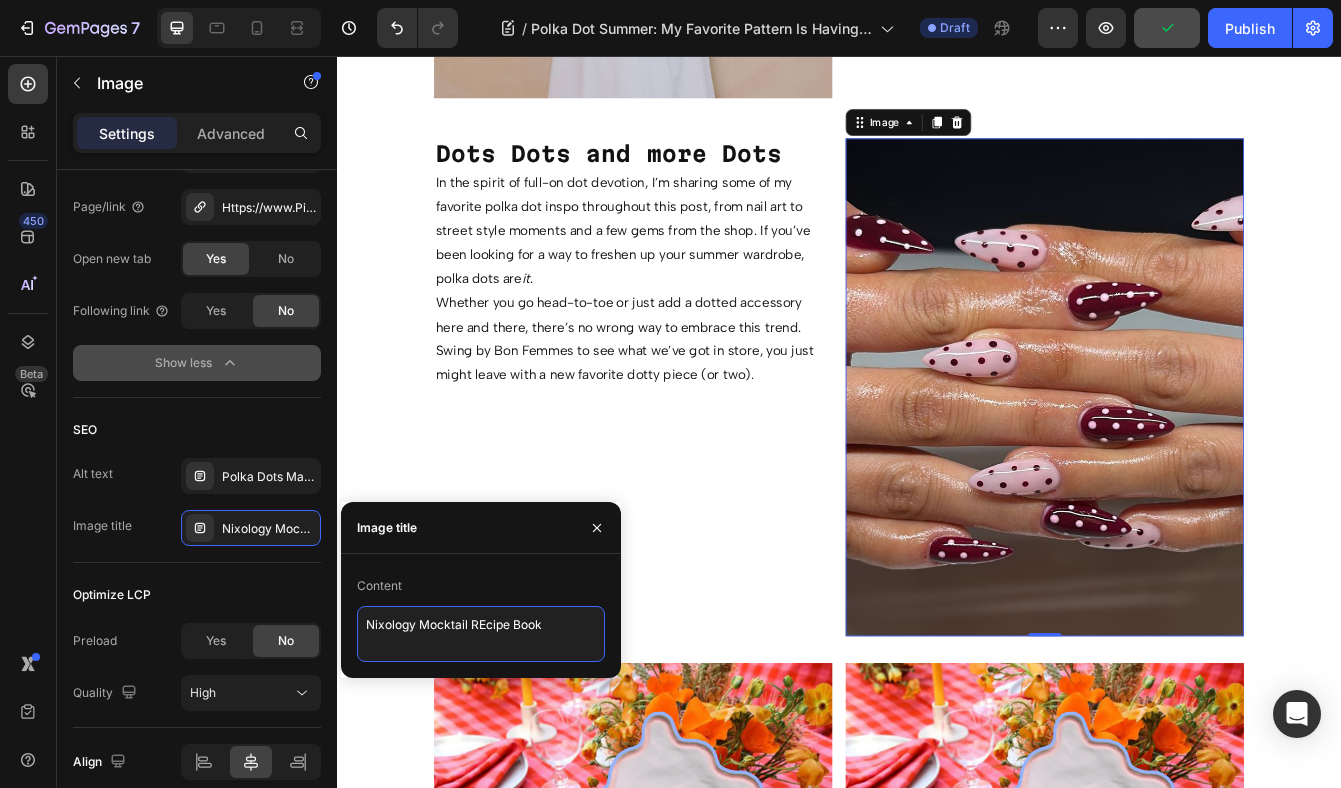 click on "Nixology Mocktail REcipe Book" at bounding box center (481, 634) 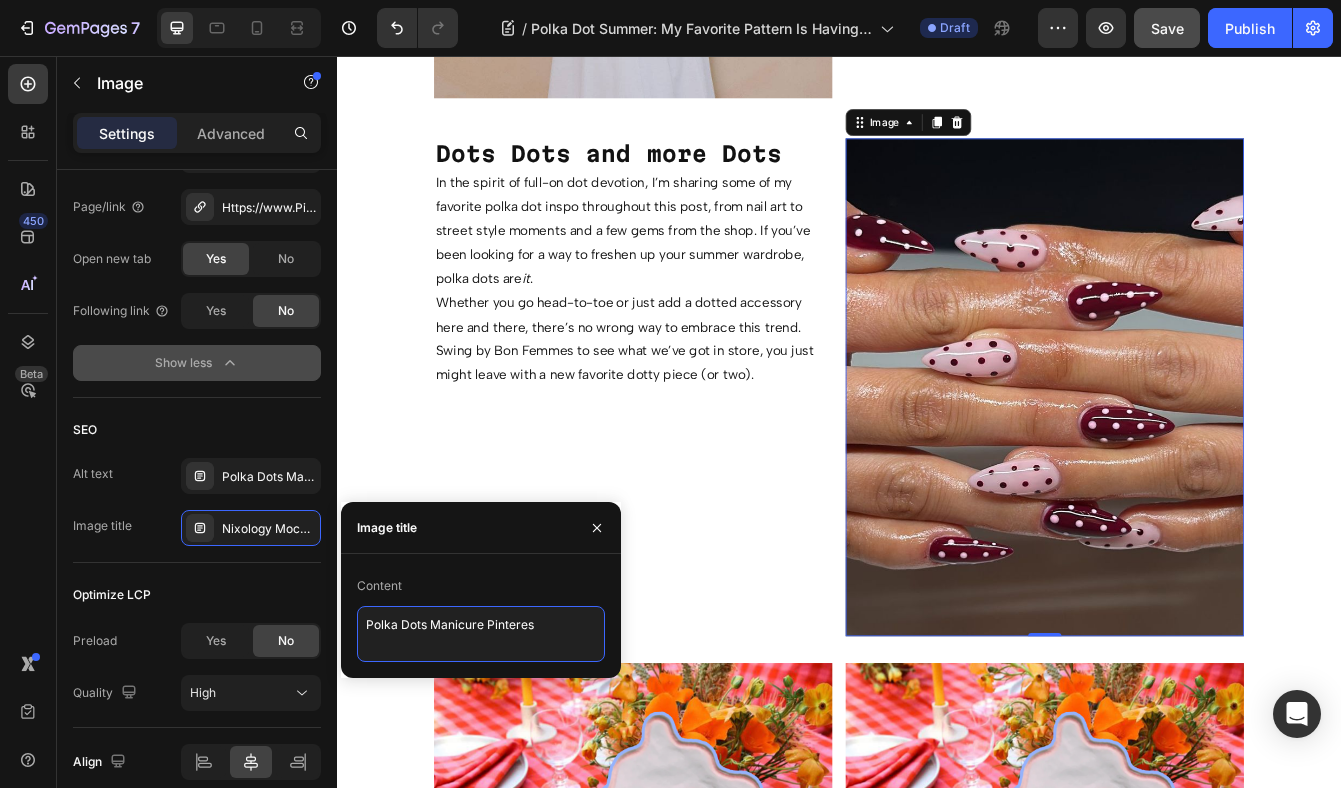 type on "Polka Dots Manicure Pinterest" 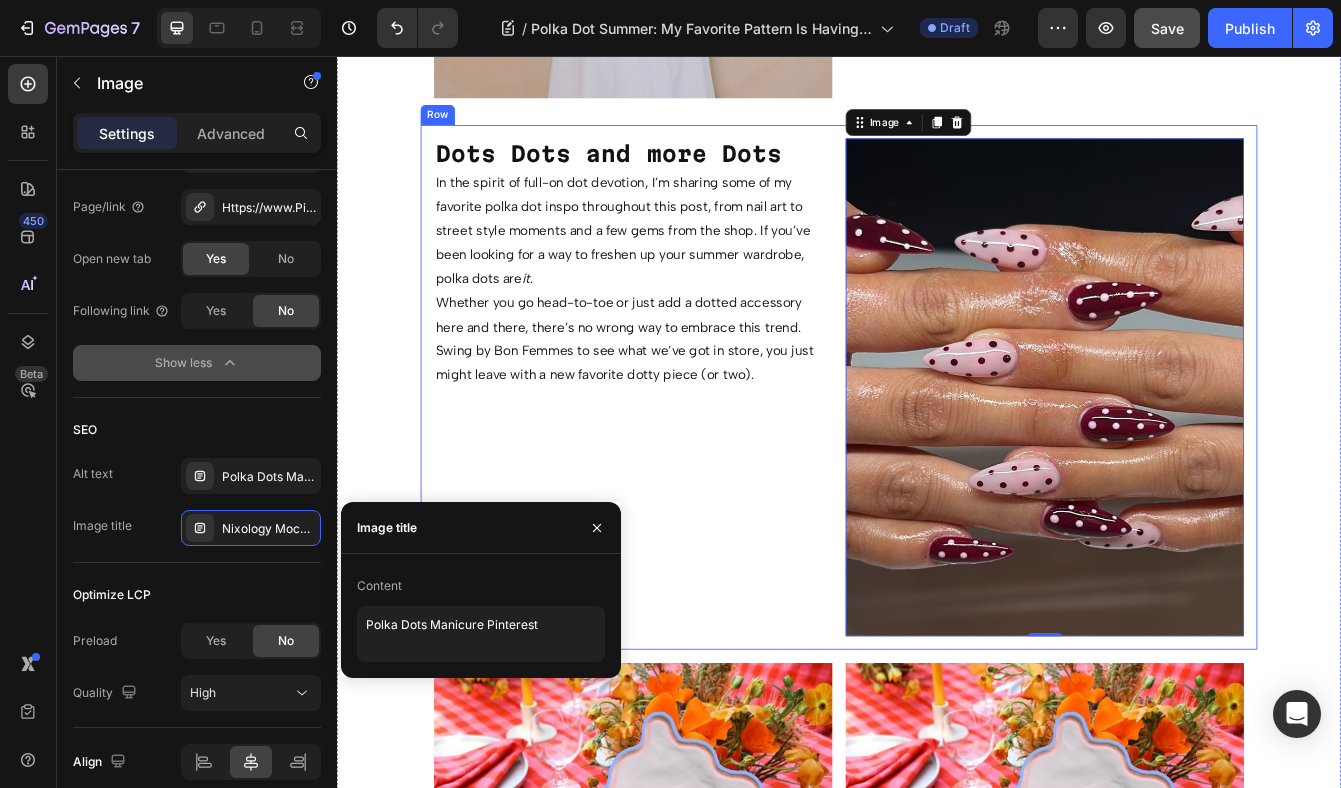 click on "Dots Dots and more Dots Text Block In the spirit of full-on dot devotion, I’m sharing some of my favorite polka dot inspo throughout this post, from nail art to street style moments and a few gems from the shop. If you’ve been looking for a way to freshen up your summer wardrobe, polka dots are it . Whether you go head-to-toe or just add a dotted accessory here and there, there’s no wrong way to embrace this trend. Swing by Bon Femmes to see what we’ve got in store, you just might leave with a new favorite dotty piece (or two). Text Block" at bounding box center (691, 451) 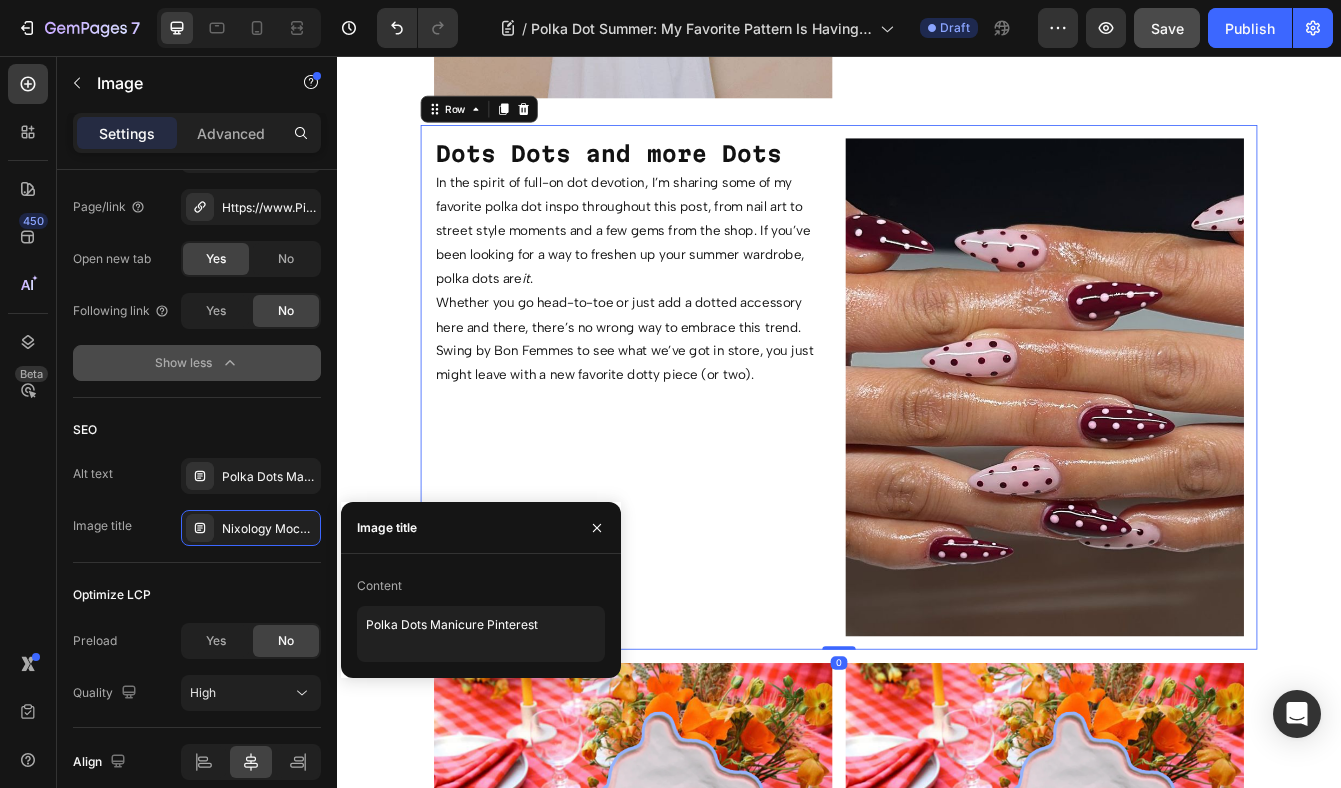 scroll, scrollTop: 0, scrollLeft: 0, axis: both 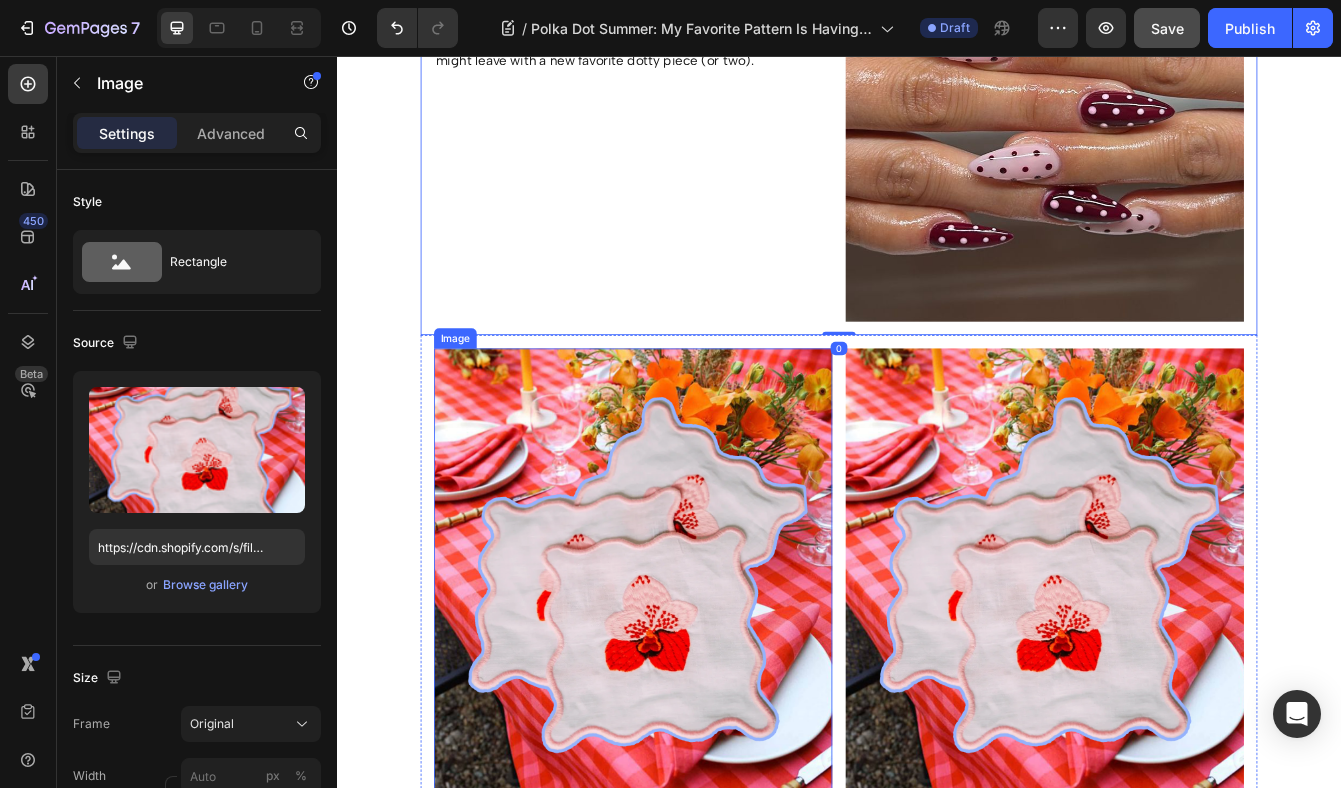 click at bounding box center [691, 702] 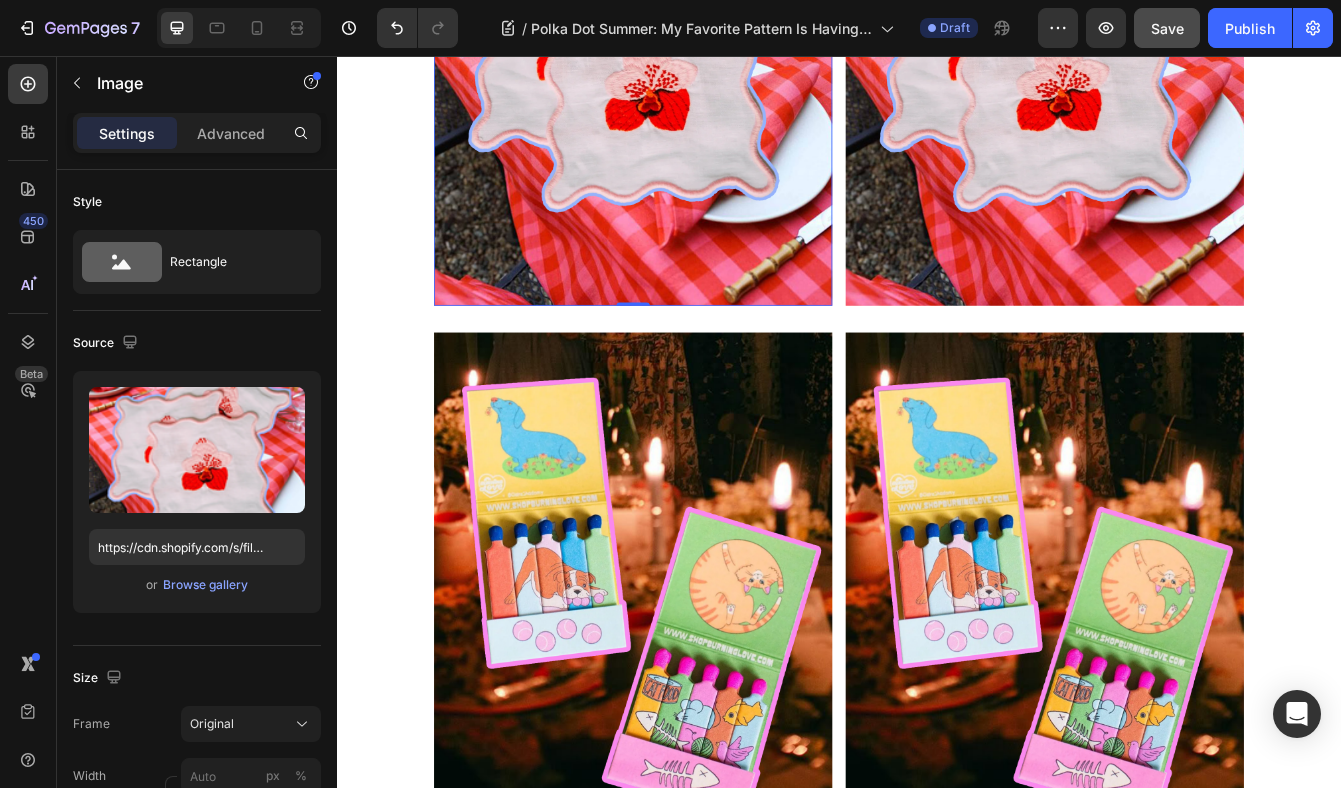 scroll, scrollTop: 3599, scrollLeft: 0, axis: vertical 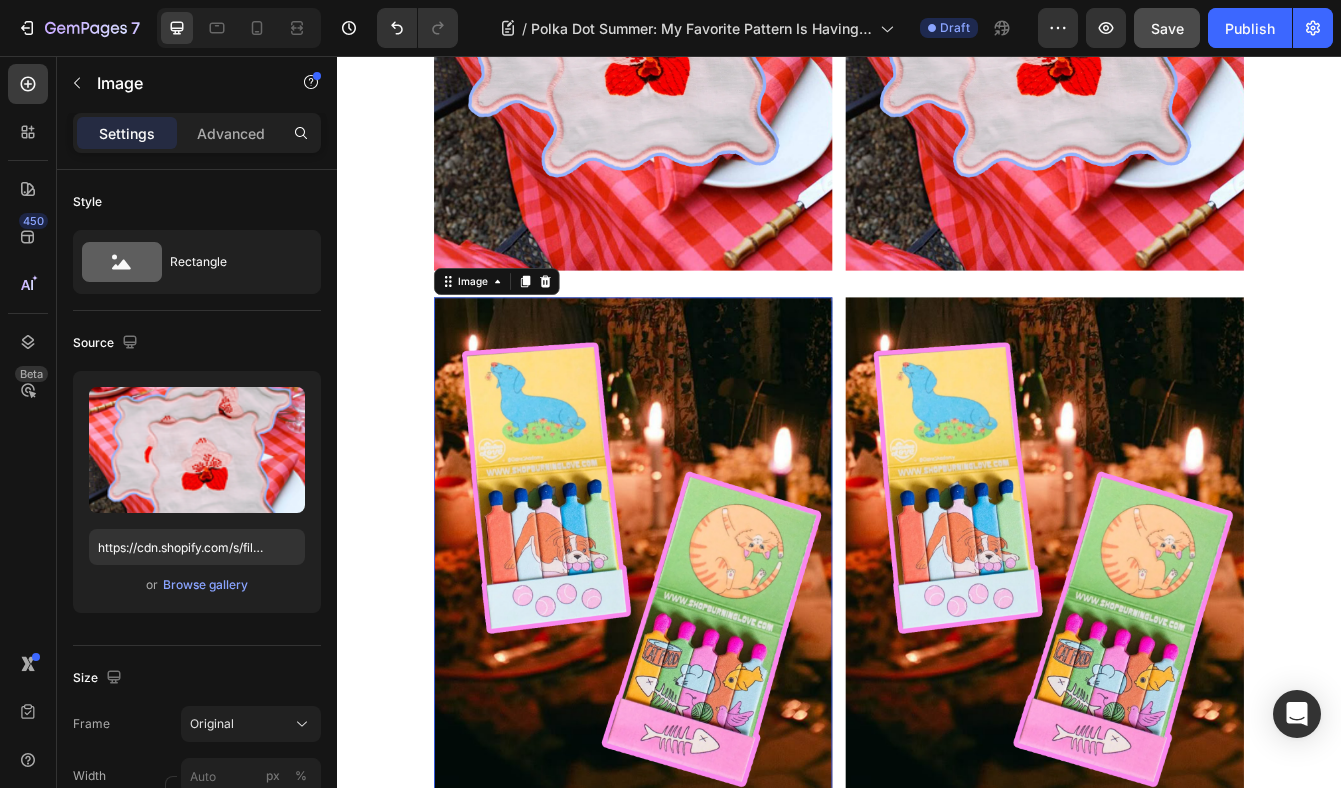 click at bounding box center [691, 641] 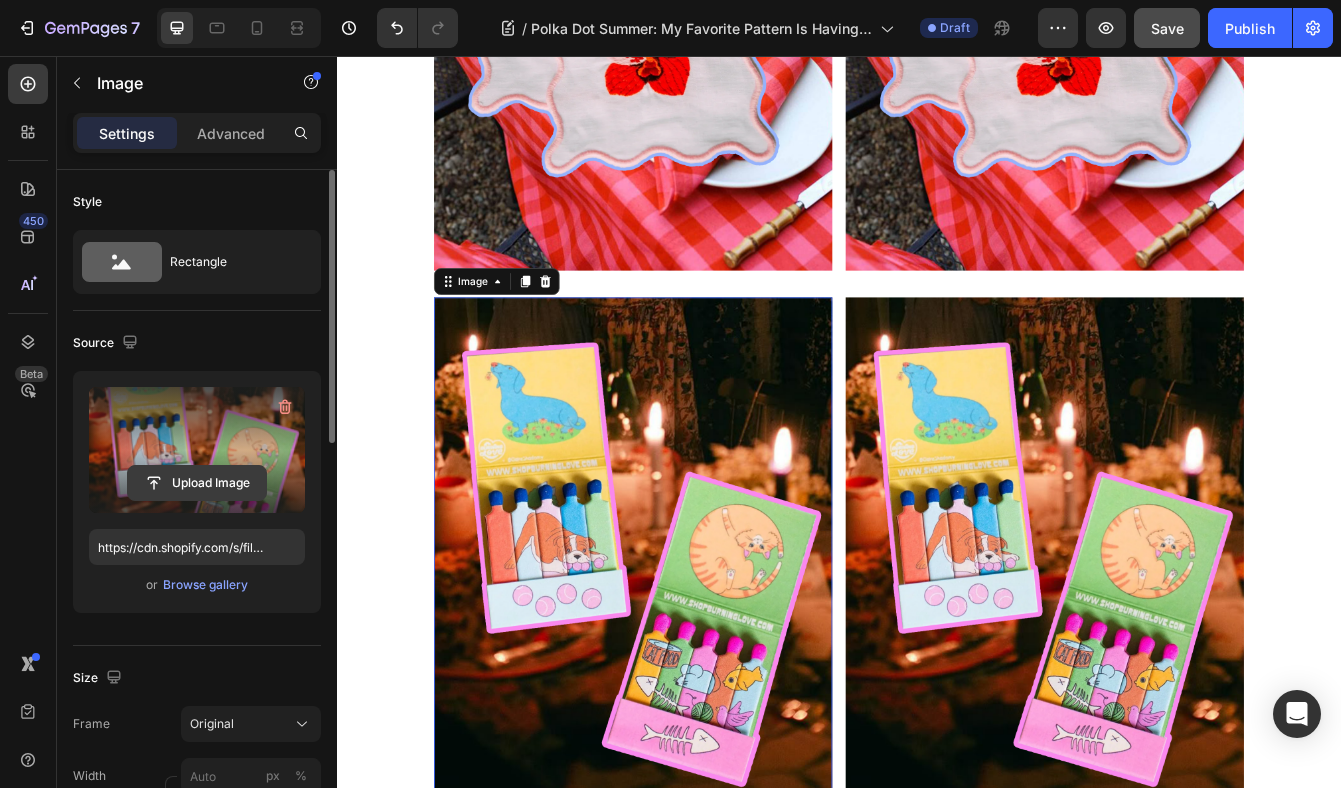 click 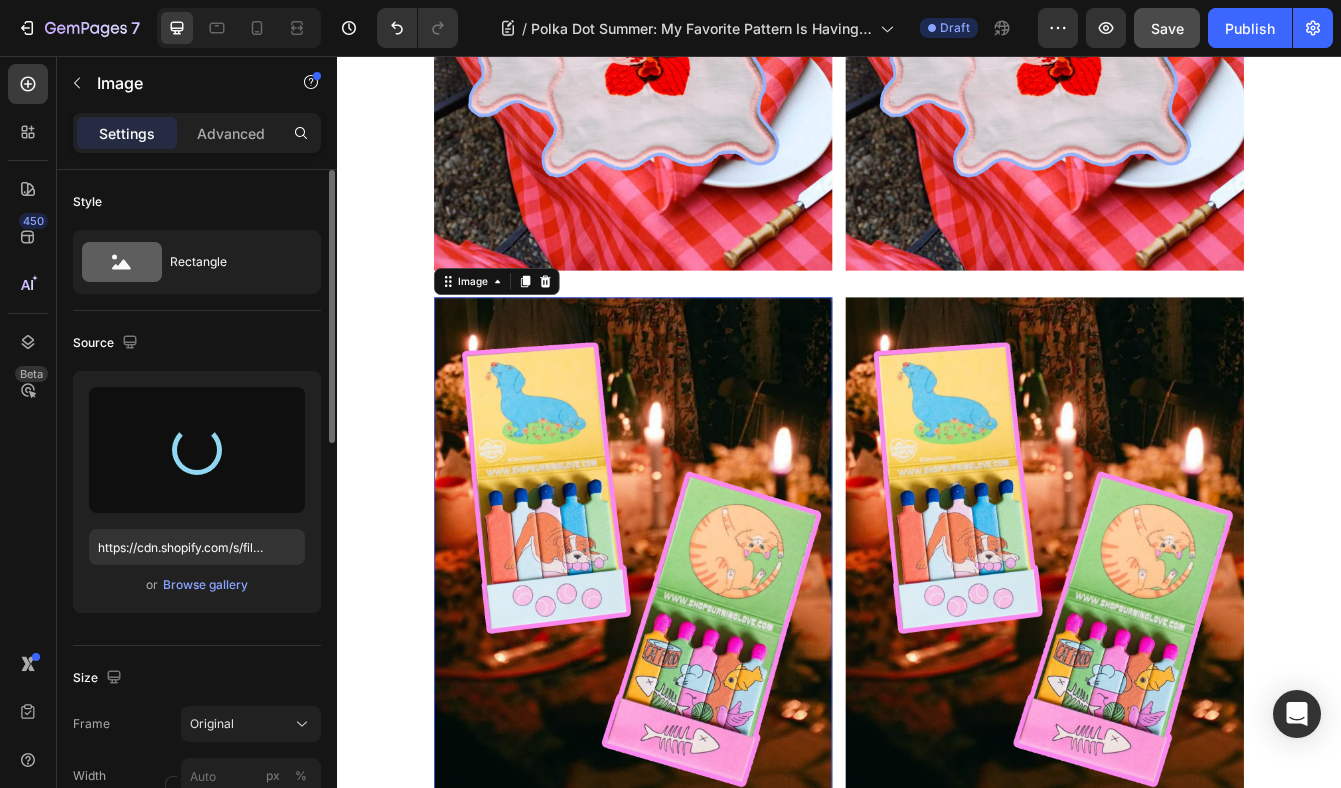 type on "https://cdn.shopify.com/s/files/1/0569/1513/2494/files/gempages_514813868476728135-625d0600-0332-4e36-9499-a604f9ad7c95.jpg" 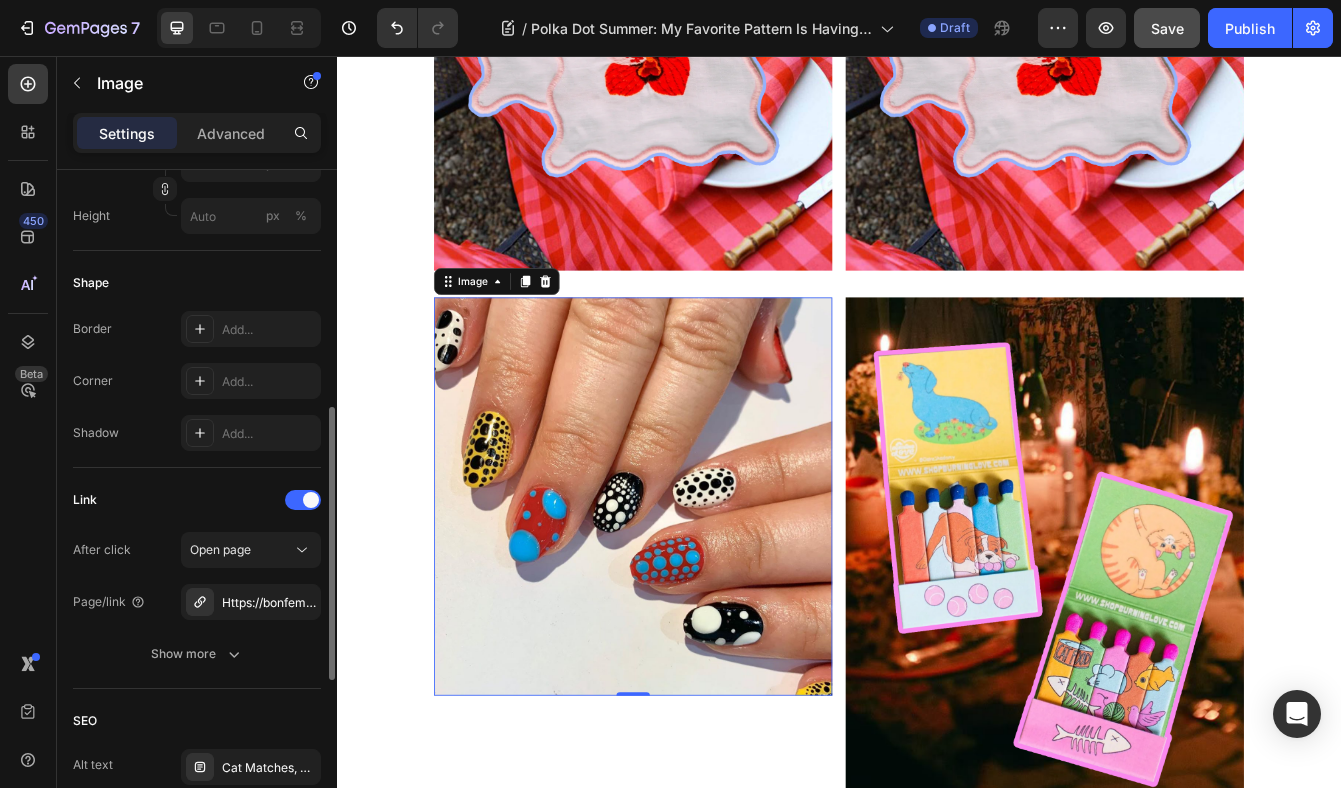 scroll, scrollTop: 645, scrollLeft: 0, axis: vertical 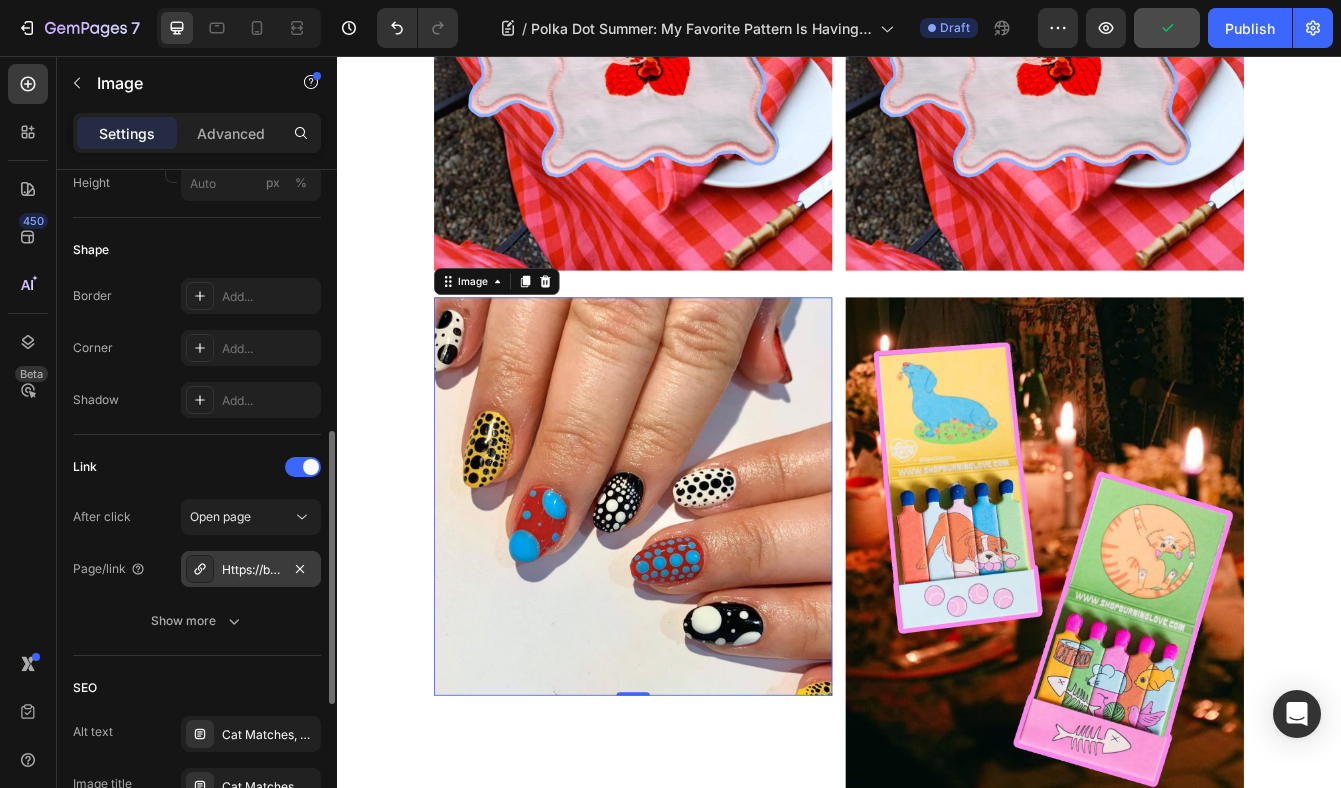 click on "Https://bonfemmes.Com/search?Q=matchbook&options%5Bprefix%5D=last" at bounding box center (251, 569) 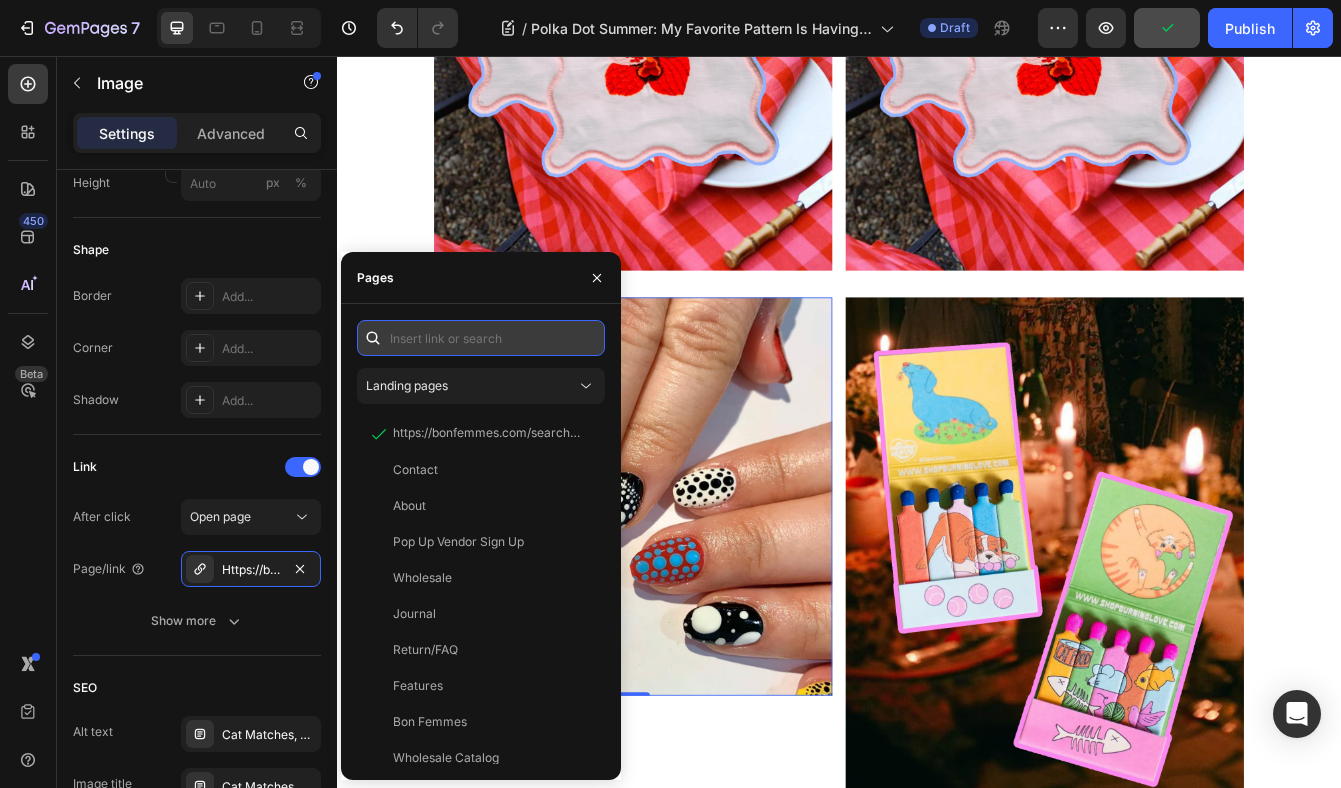 click at bounding box center (481, 338) 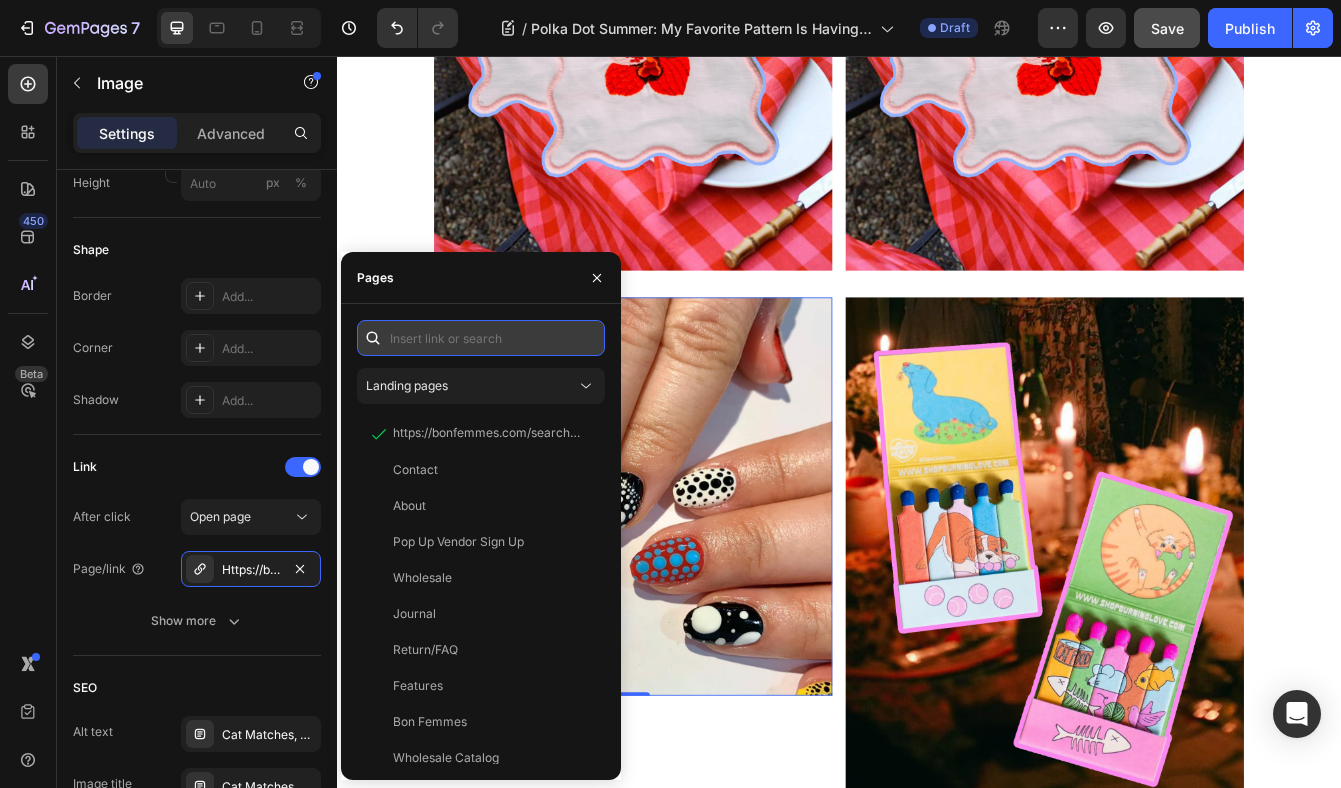 paste on "https://www.pinterest.com/pin/211174976708994/" 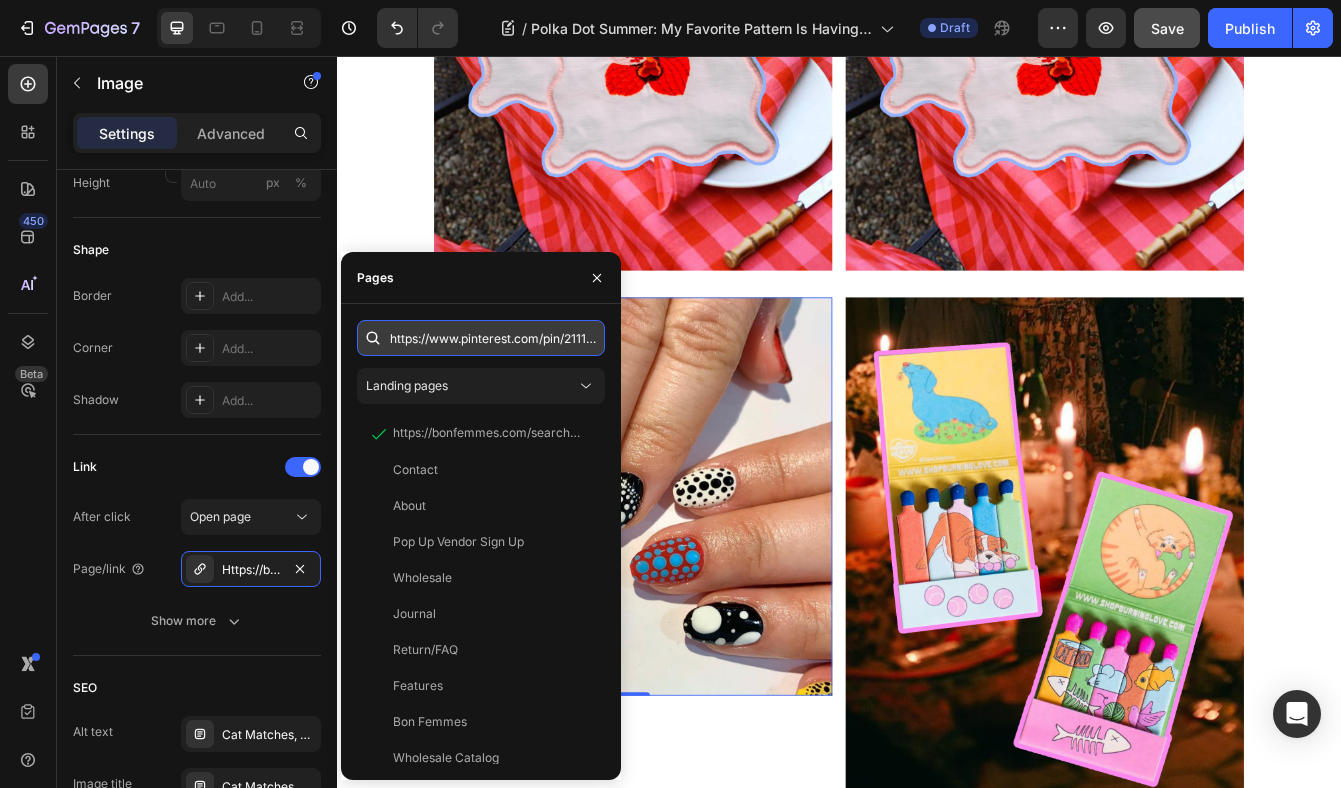 scroll, scrollTop: 0, scrollLeft: 108, axis: horizontal 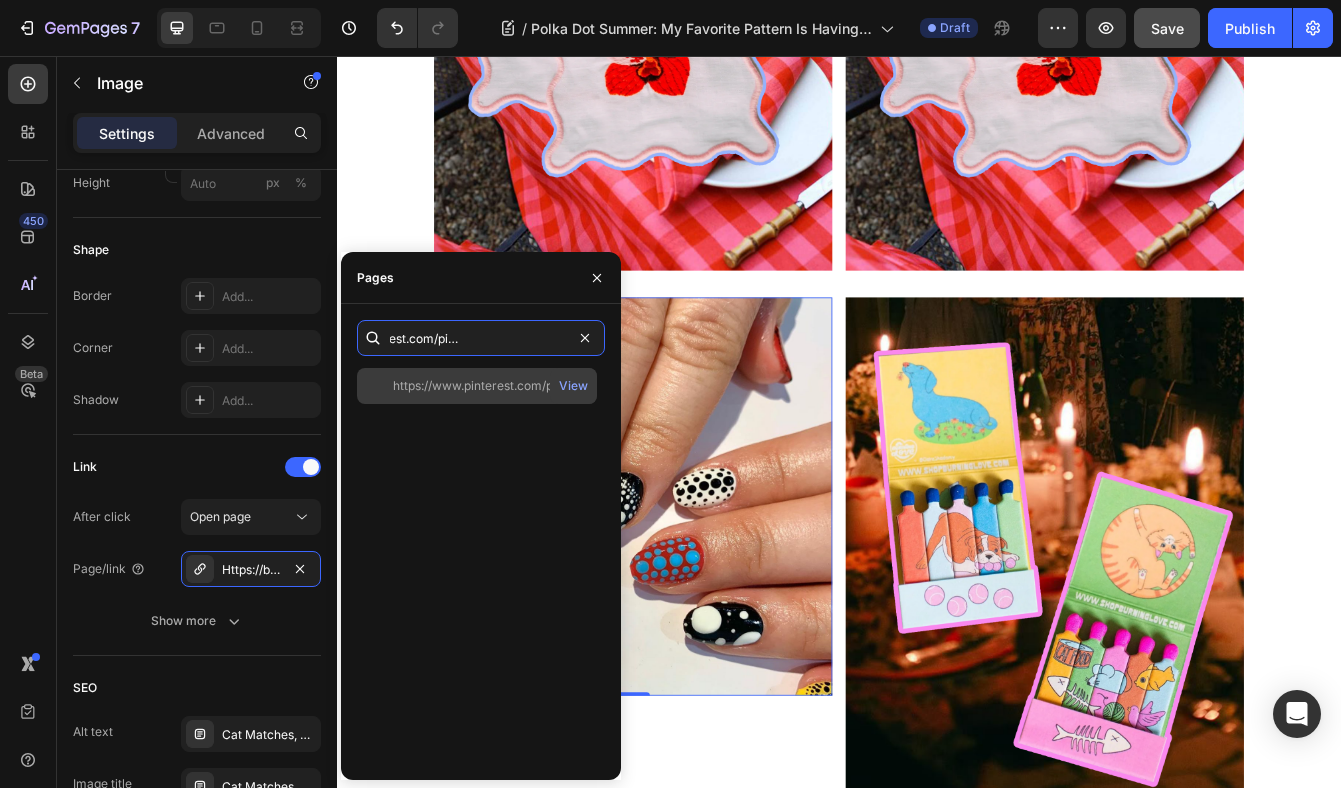 type on "https://www.pinterest.com/pin/211174976708994/" 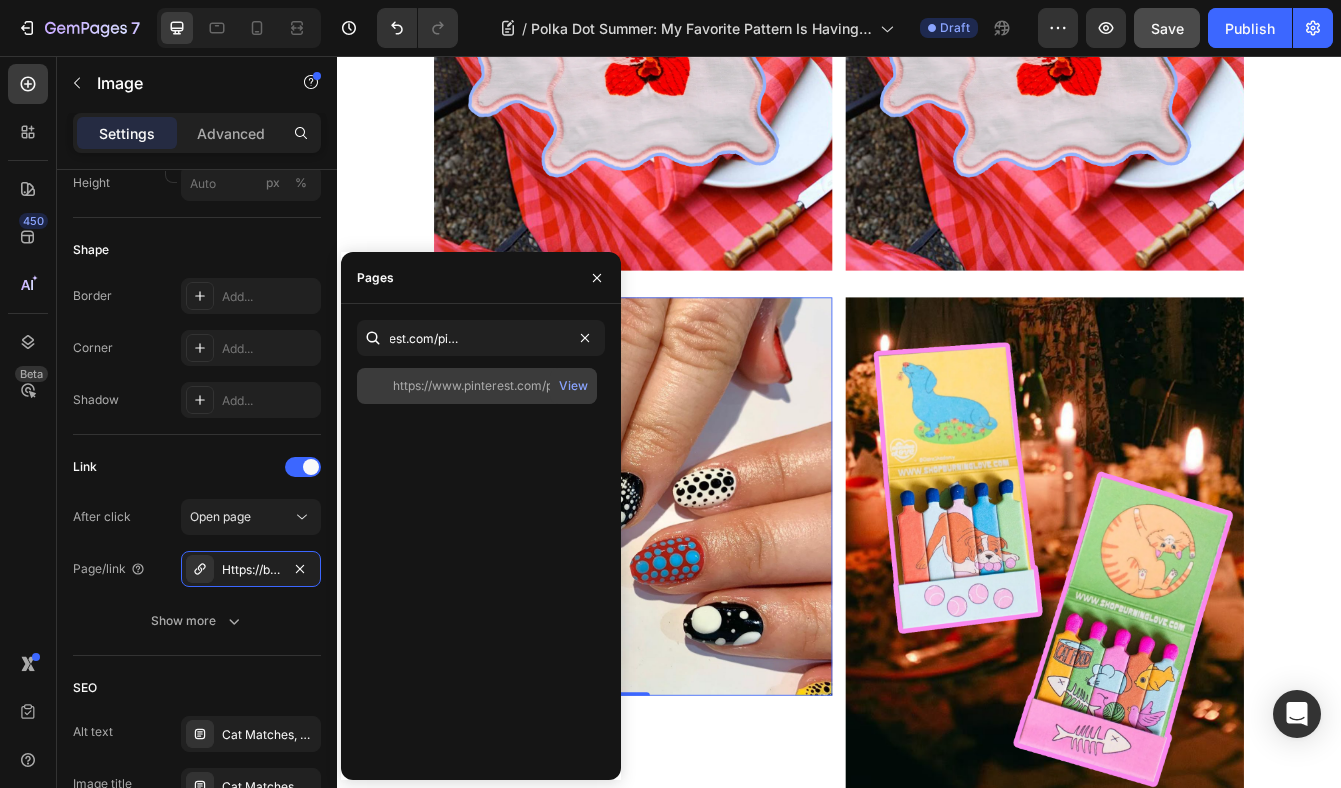 click on "https://www.pinterest.com/pin/211174976708994/" 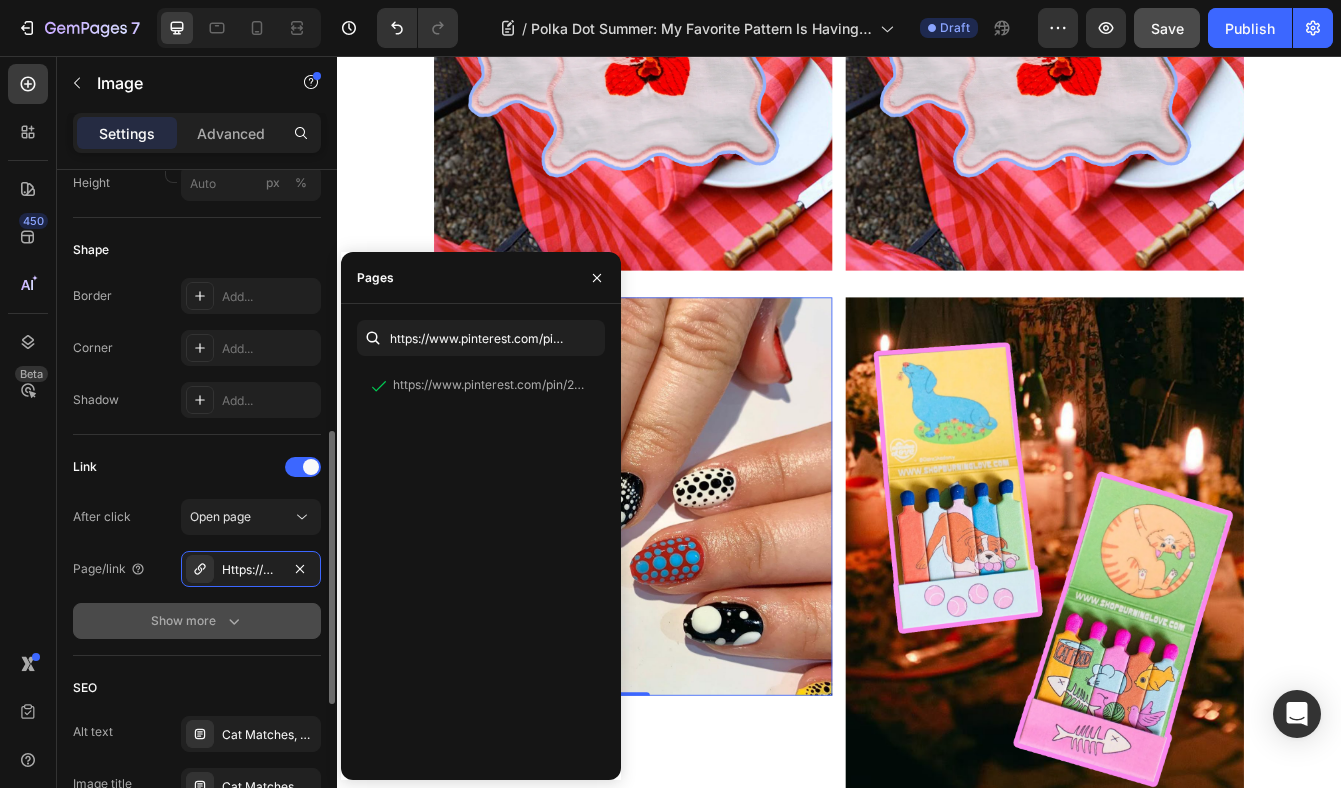 click 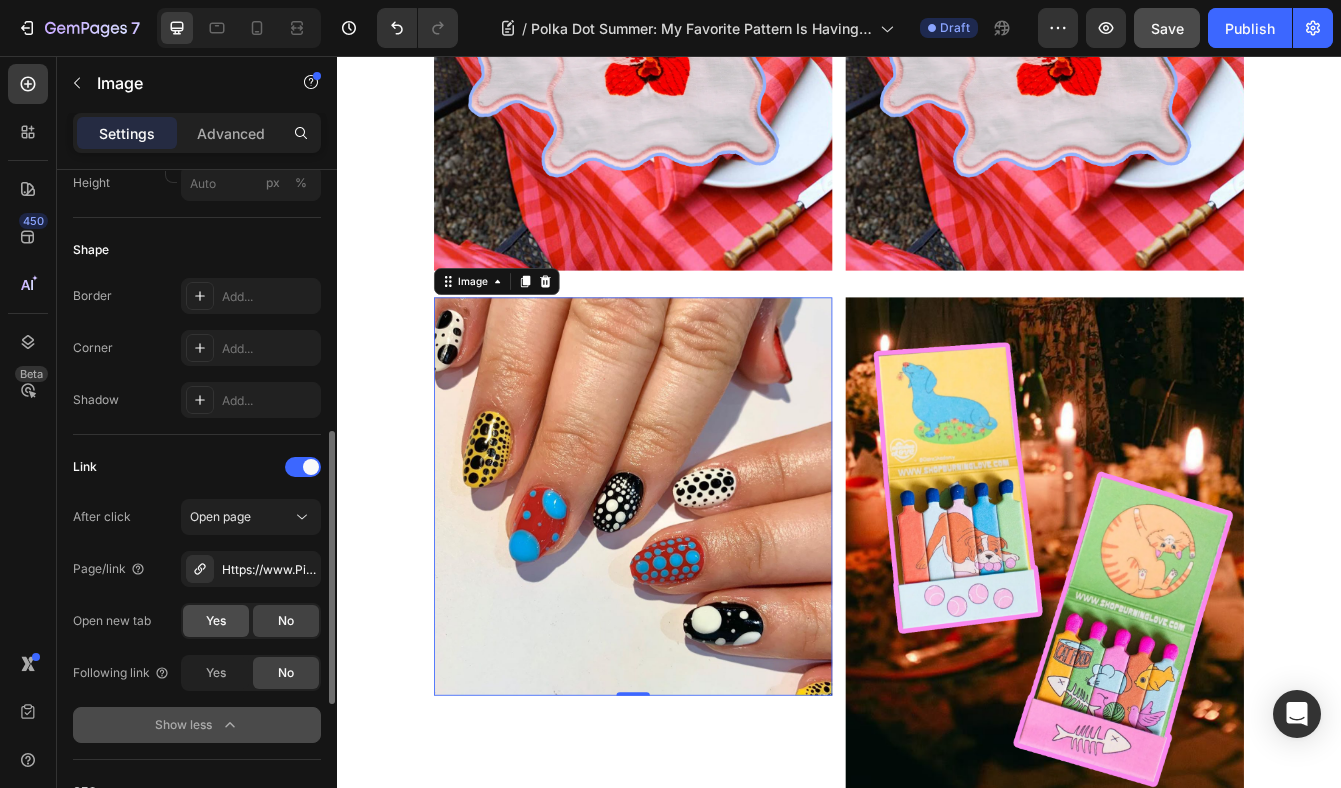 click on "Yes" 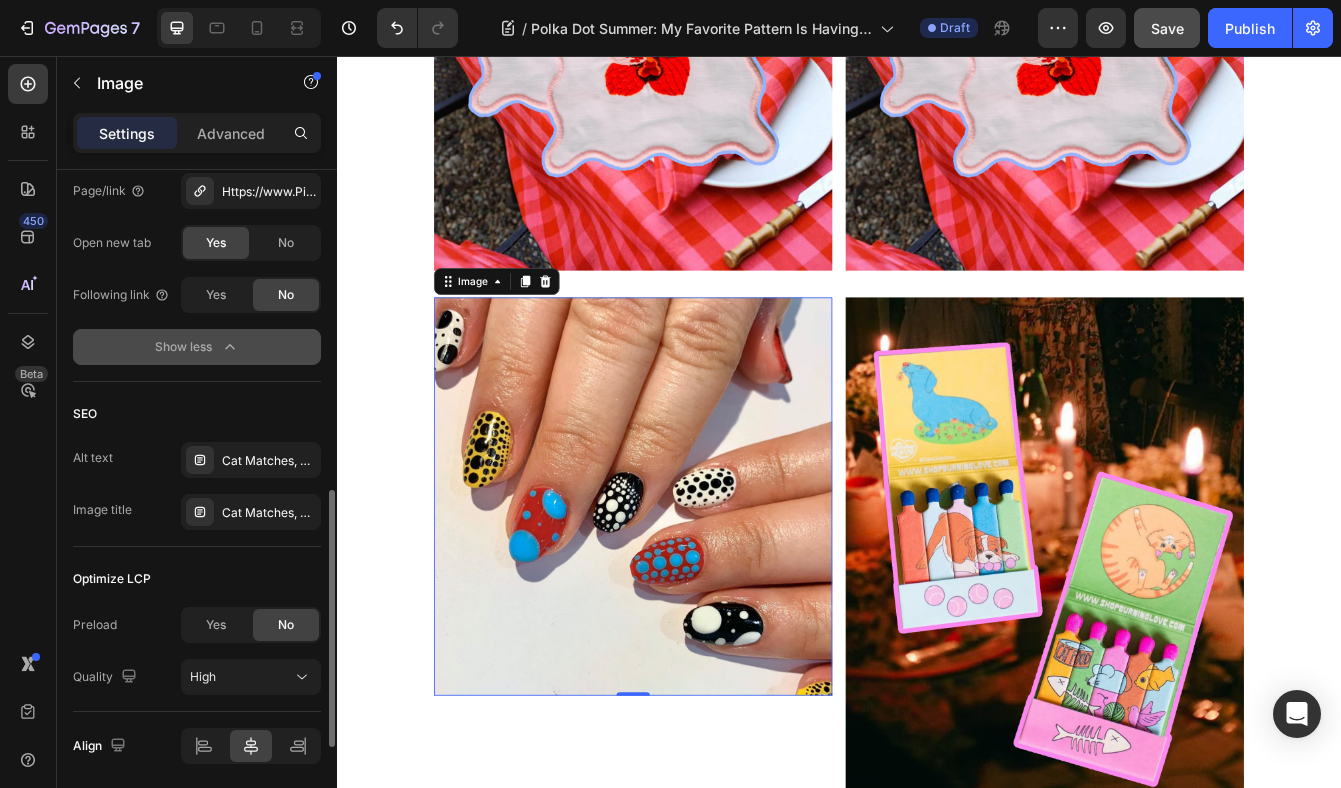 scroll, scrollTop: 1055, scrollLeft: 0, axis: vertical 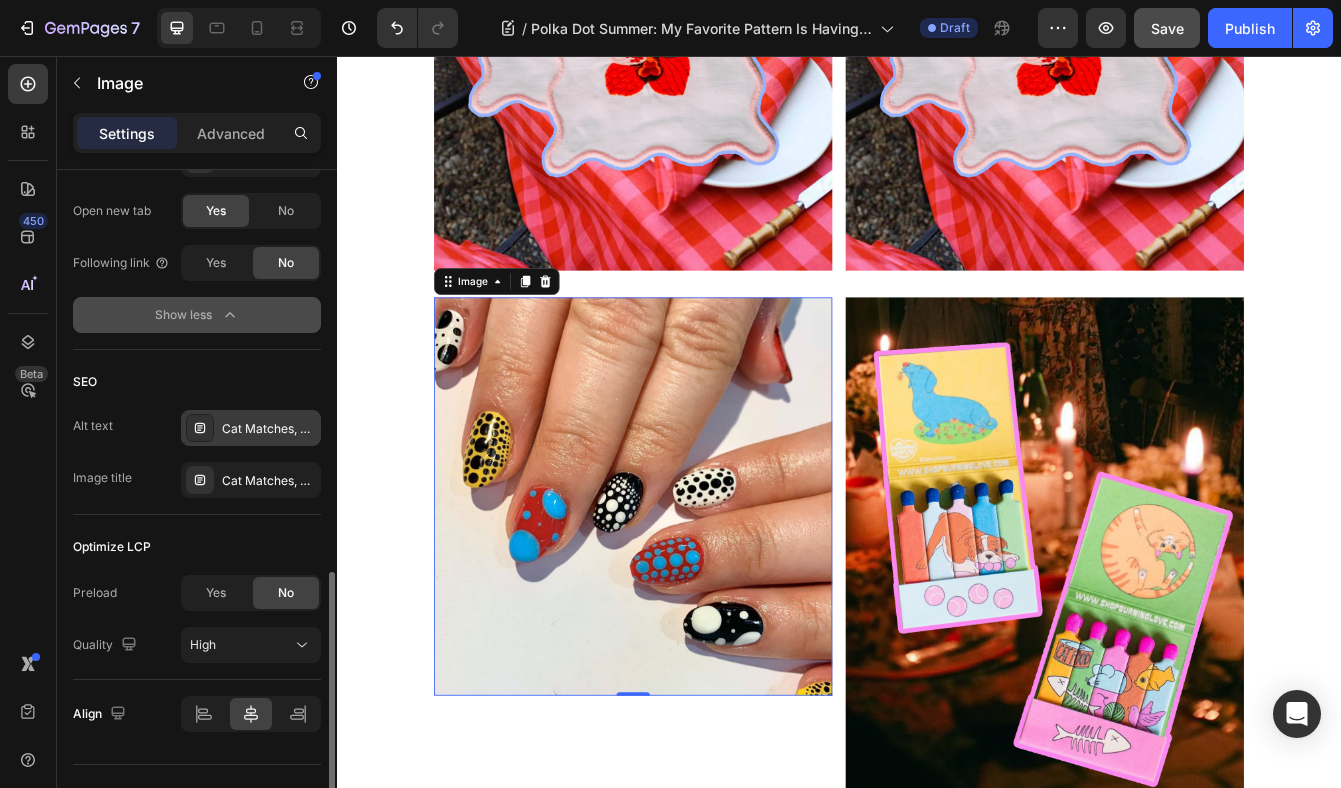 click on "Cat Matches, Dog Matches, Matchbook" at bounding box center [269, 429] 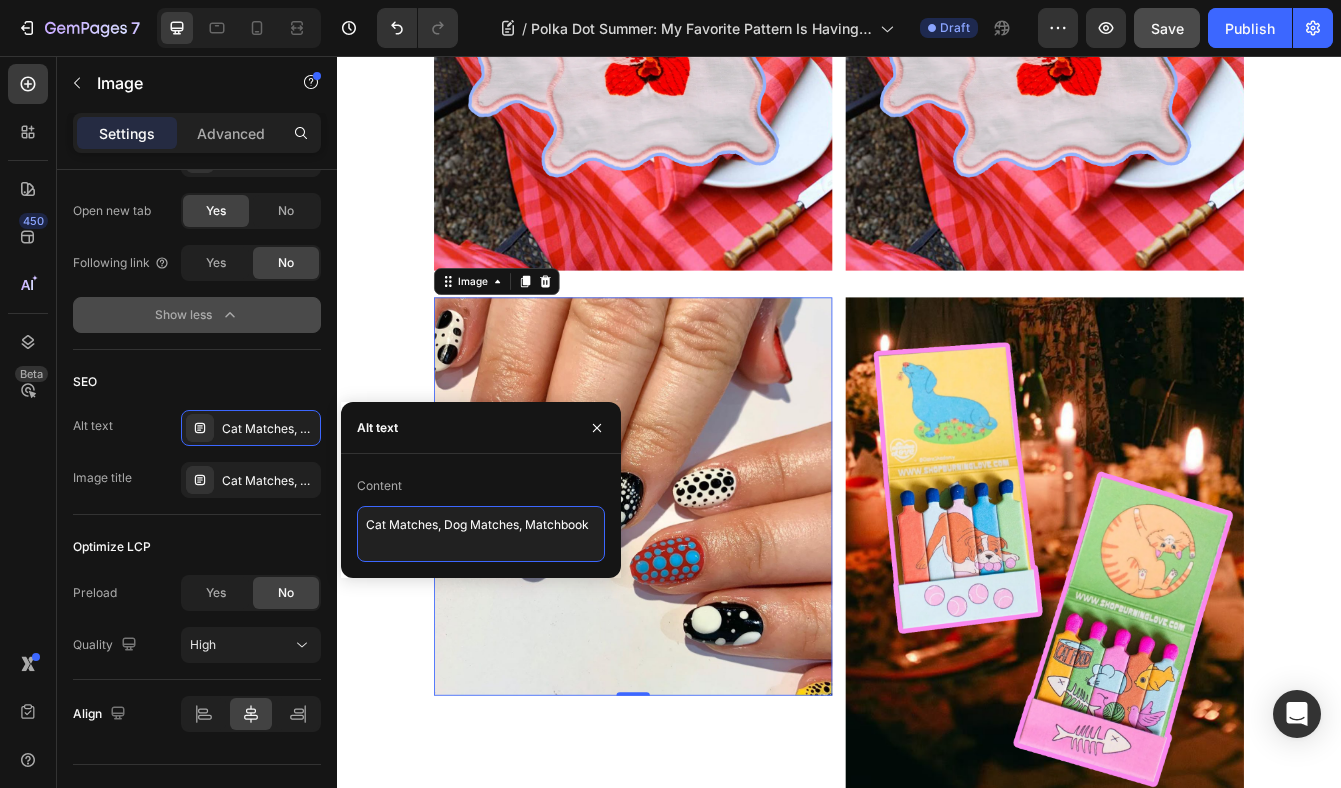 click on "Cat Matches, Dog Matches, Matchbook" at bounding box center [481, 534] 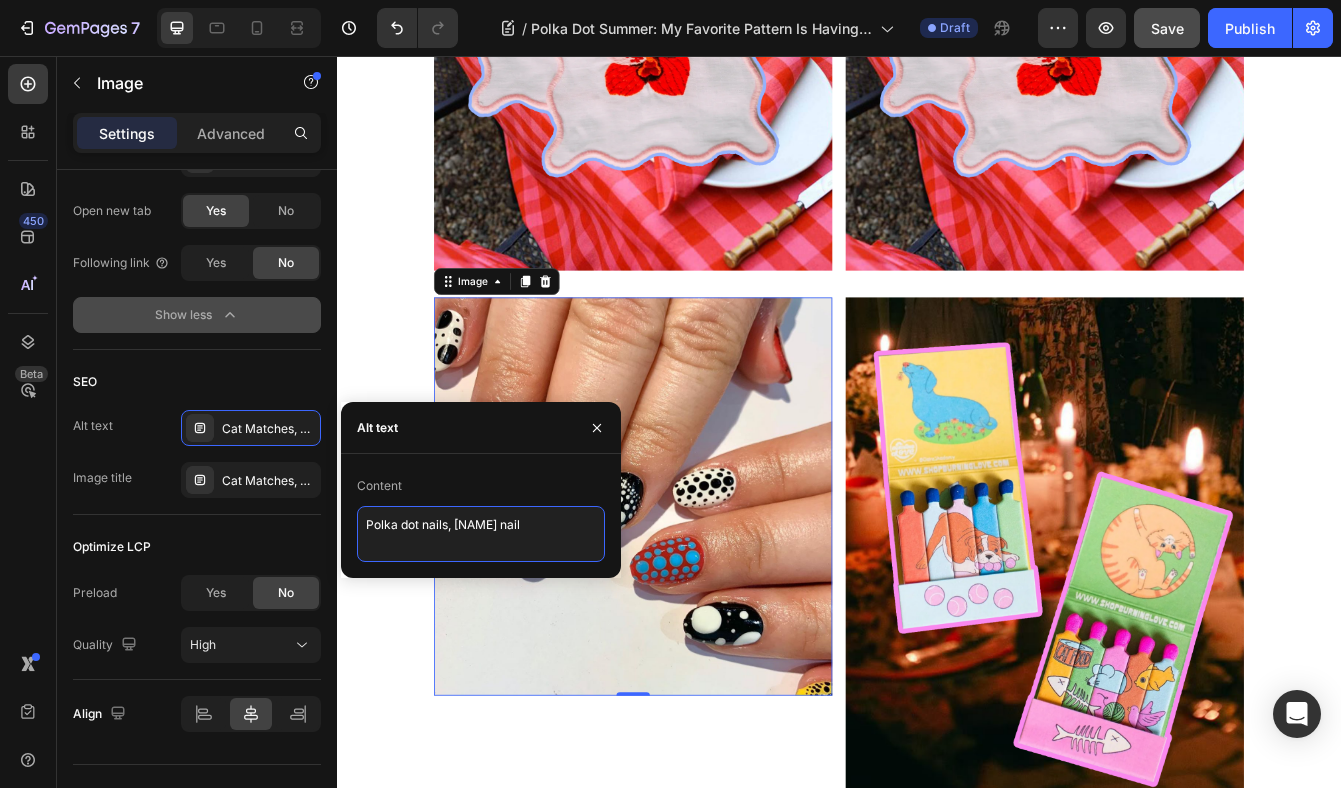 type on "Polka dot nails, [NAME] nails" 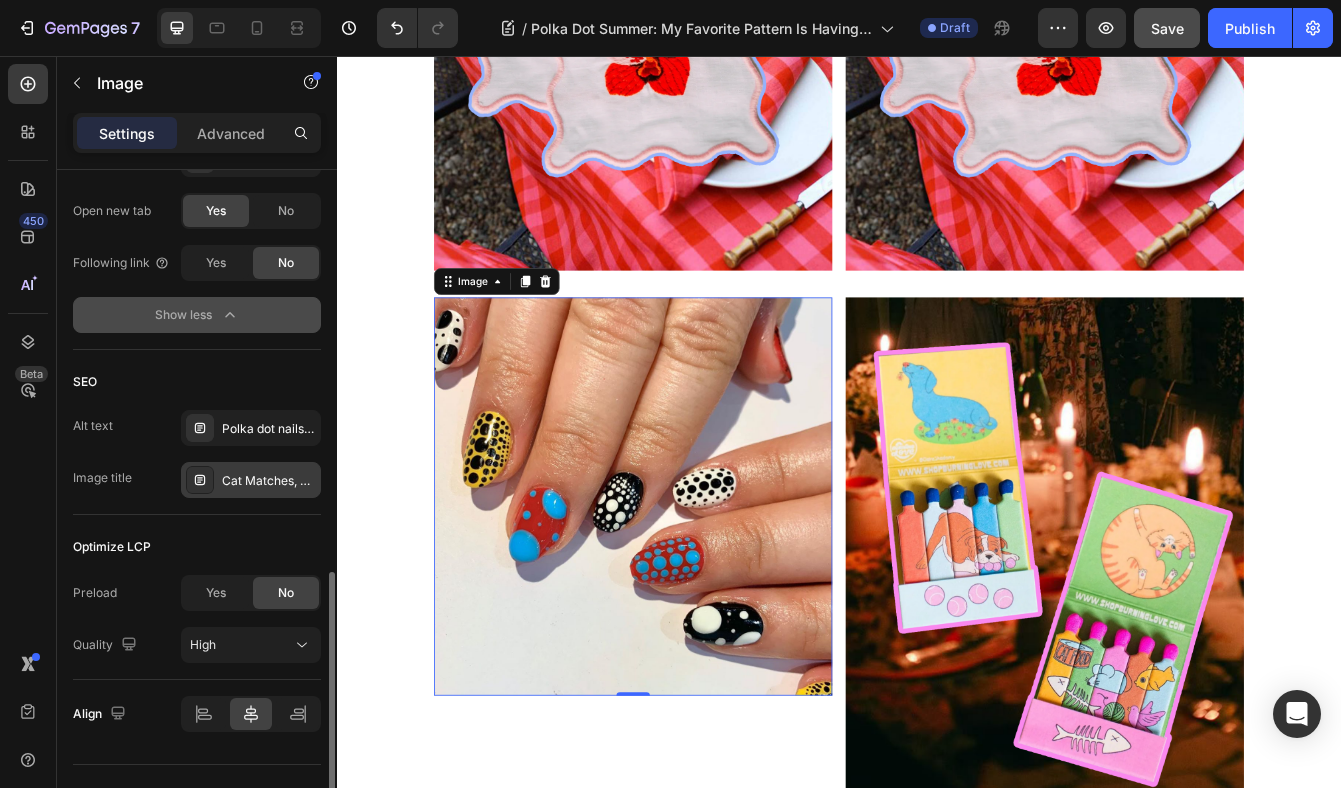 click on "Cat Matches, Dog Matches, Matchbook" at bounding box center (269, 481) 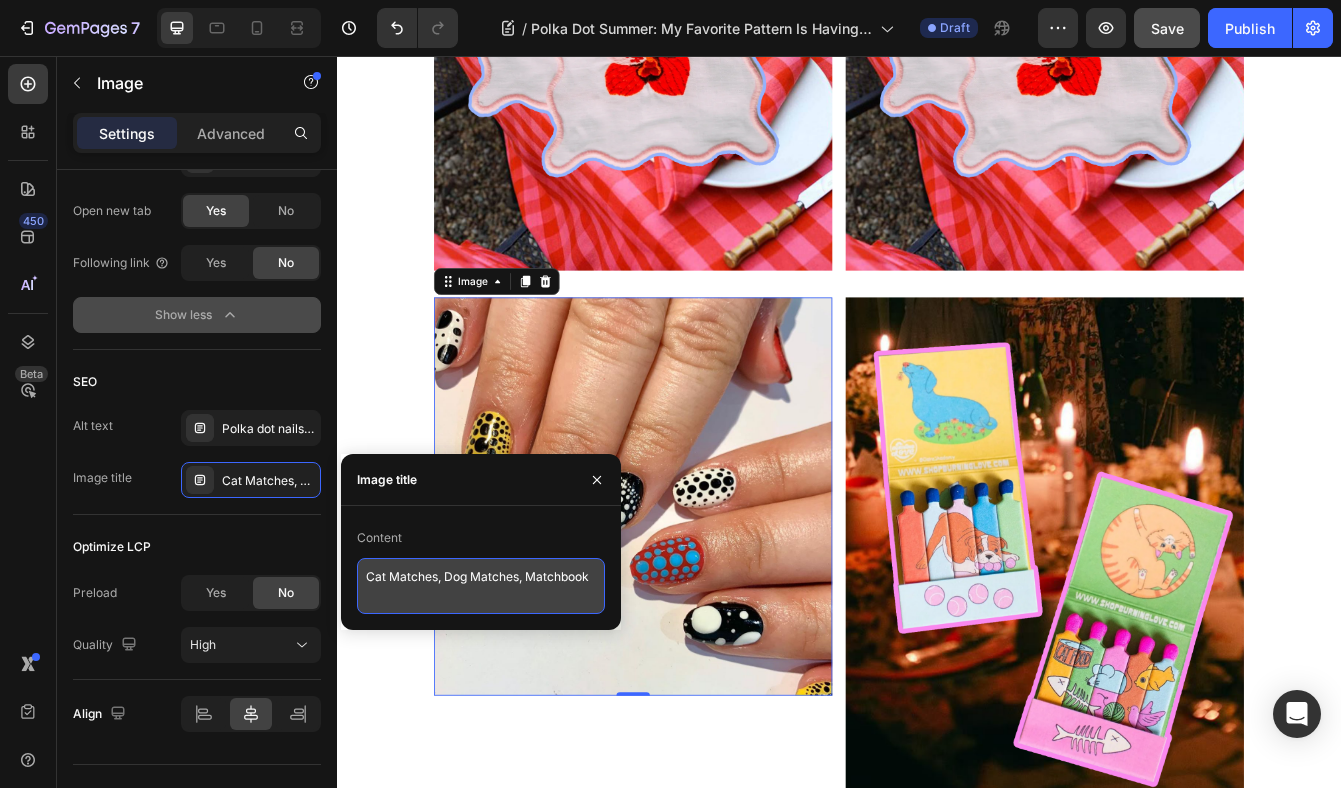 click on "Cat Matches, Dog Matches, Matchbook" at bounding box center [481, 586] 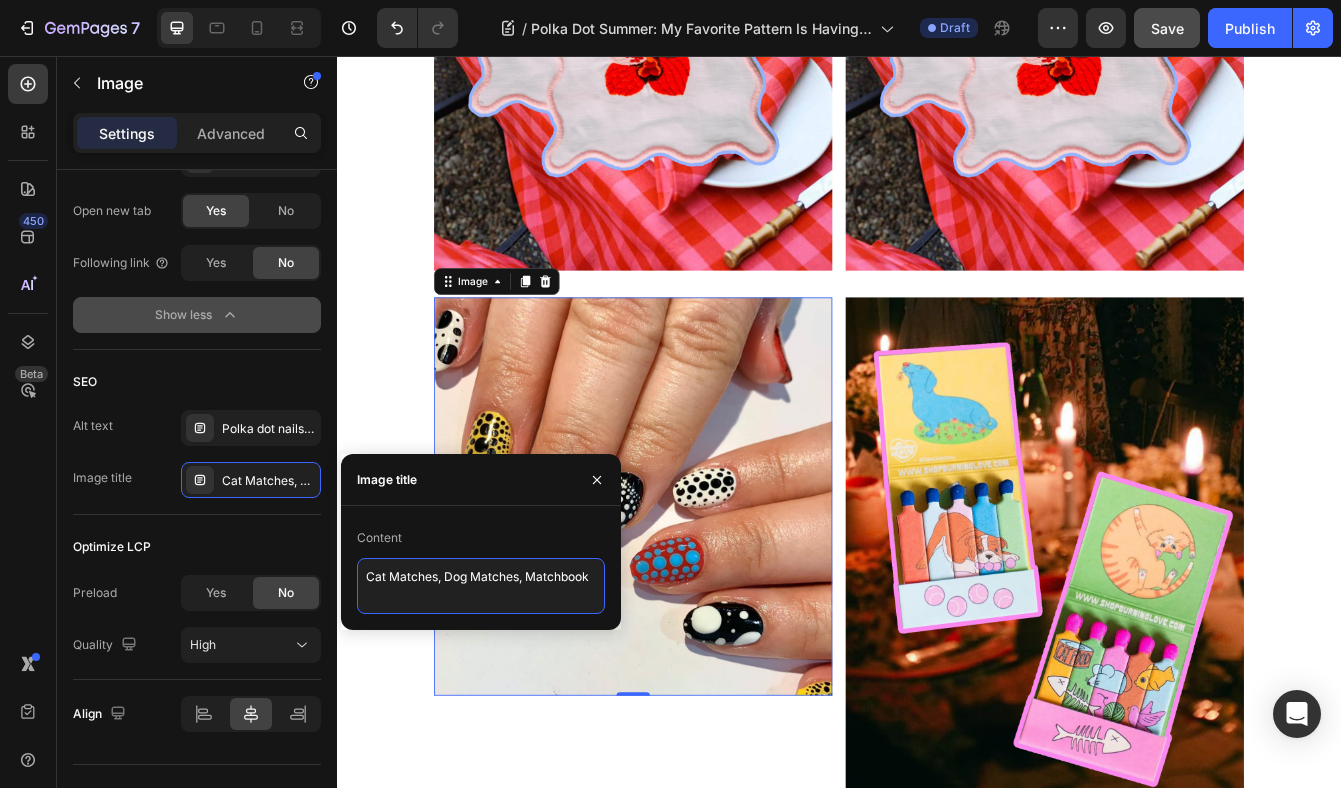 click on "Cat Matches, Dog Matches, Matchbook" at bounding box center (481, 586) 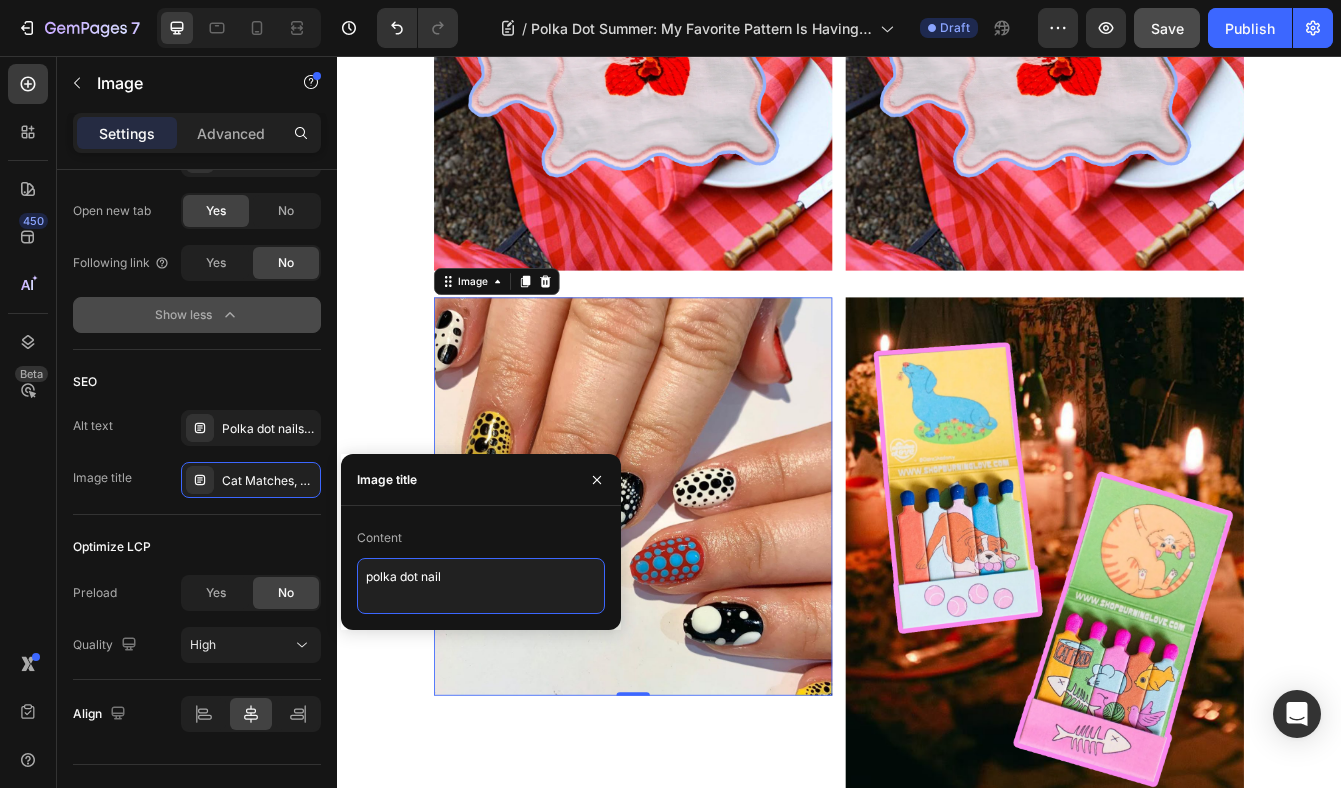 type on "polka dot nails" 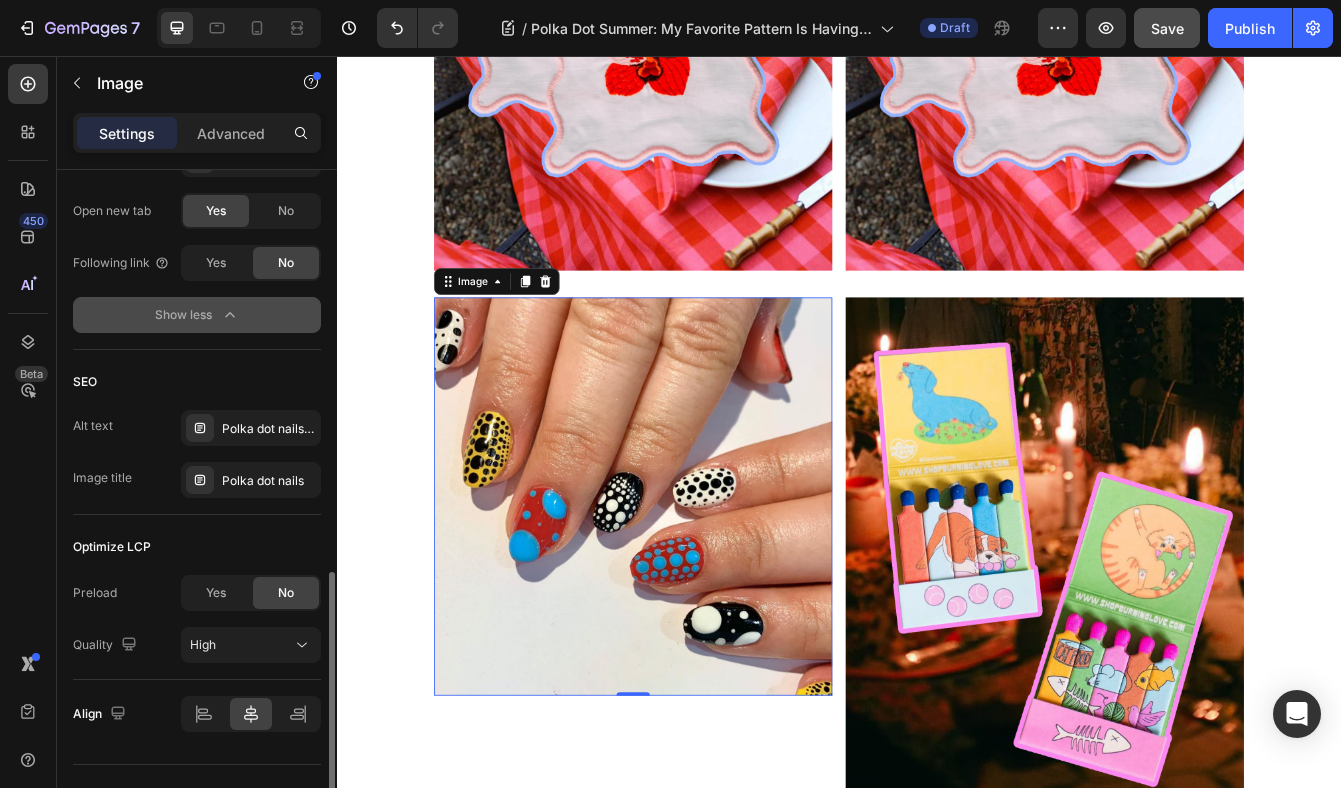 click on "Optimize LCP" at bounding box center (197, 547) 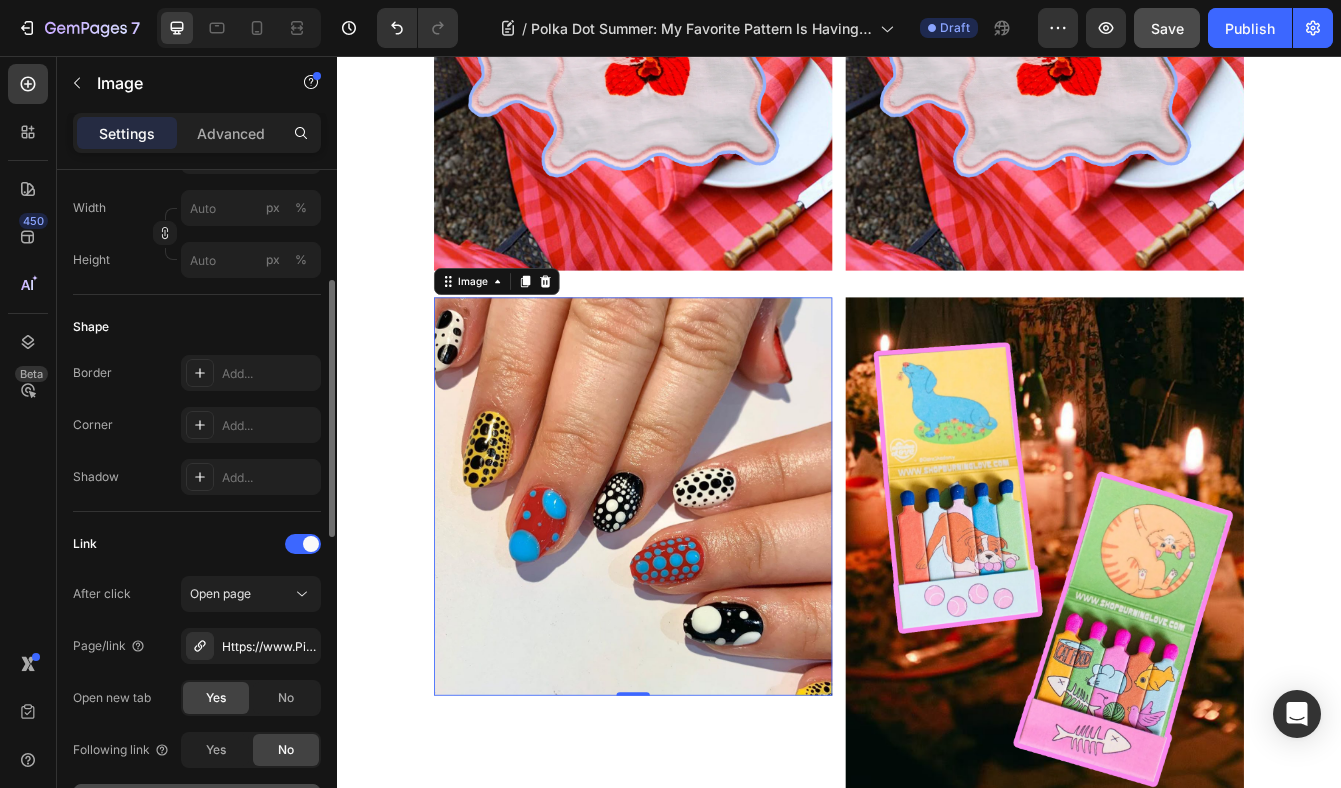 scroll, scrollTop: 0, scrollLeft: 0, axis: both 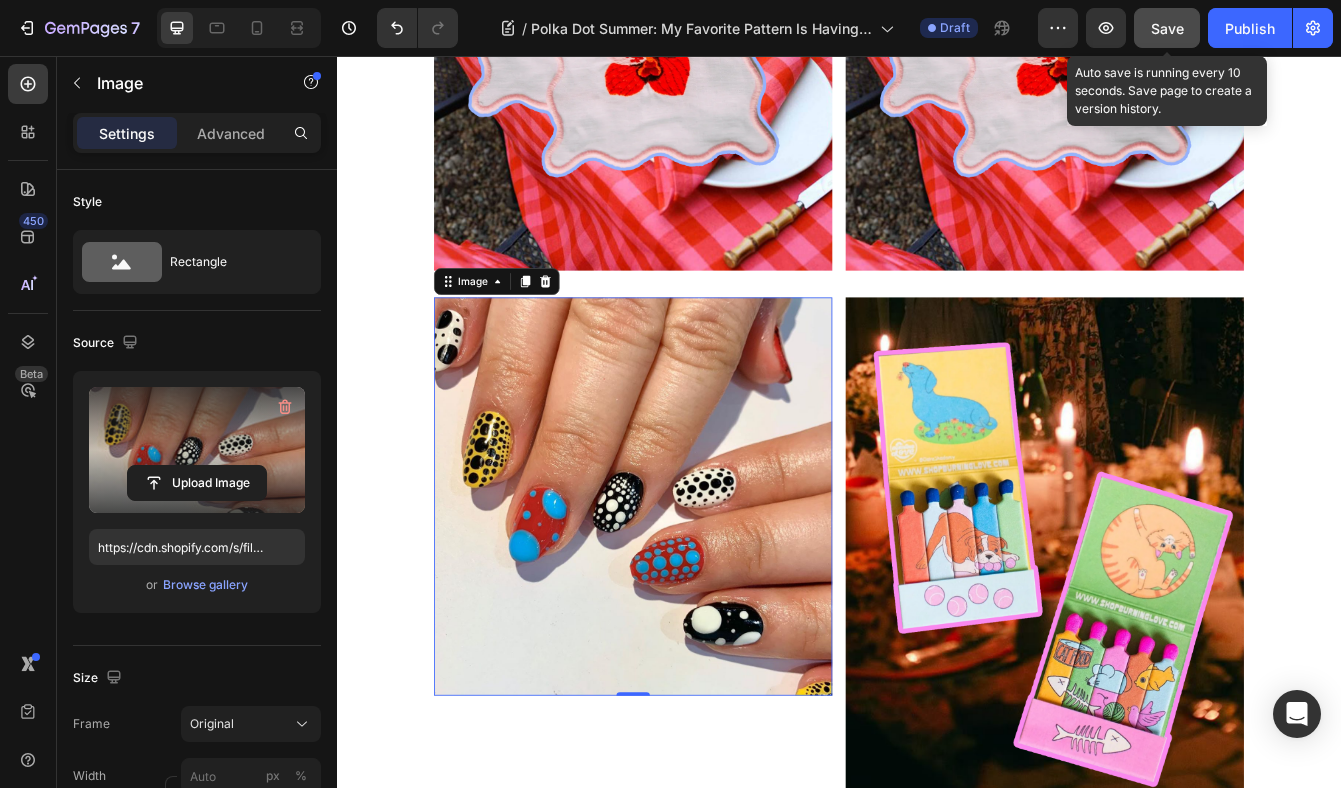 click on "Save" at bounding box center (1167, 28) 